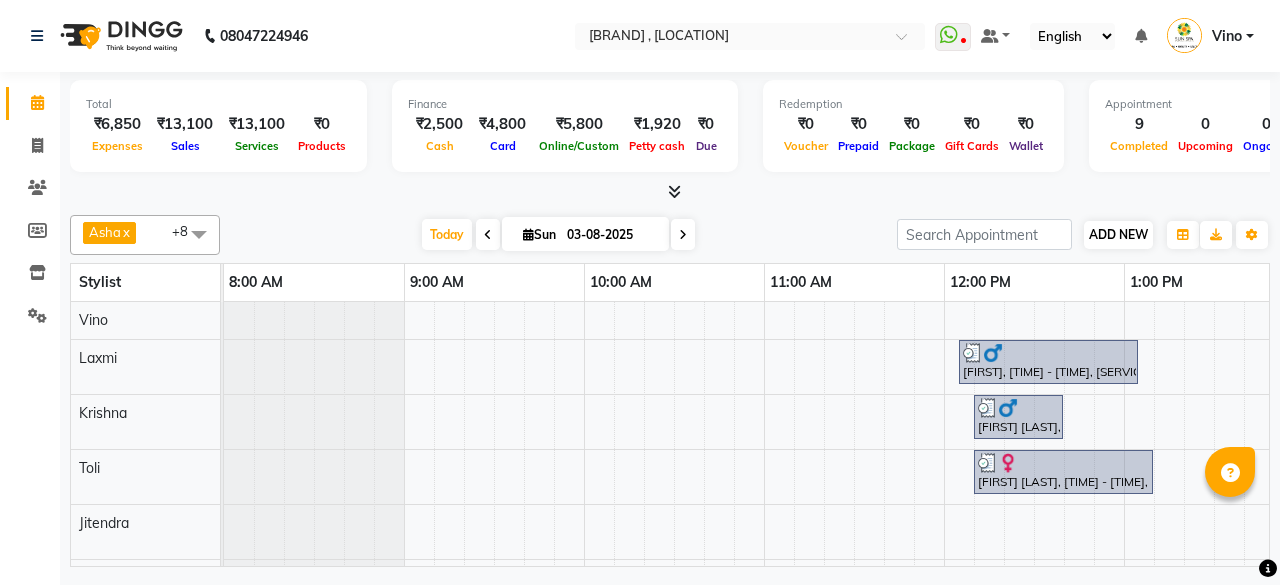 scroll, scrollTop: 0, scrollLeft: 0, axis: both 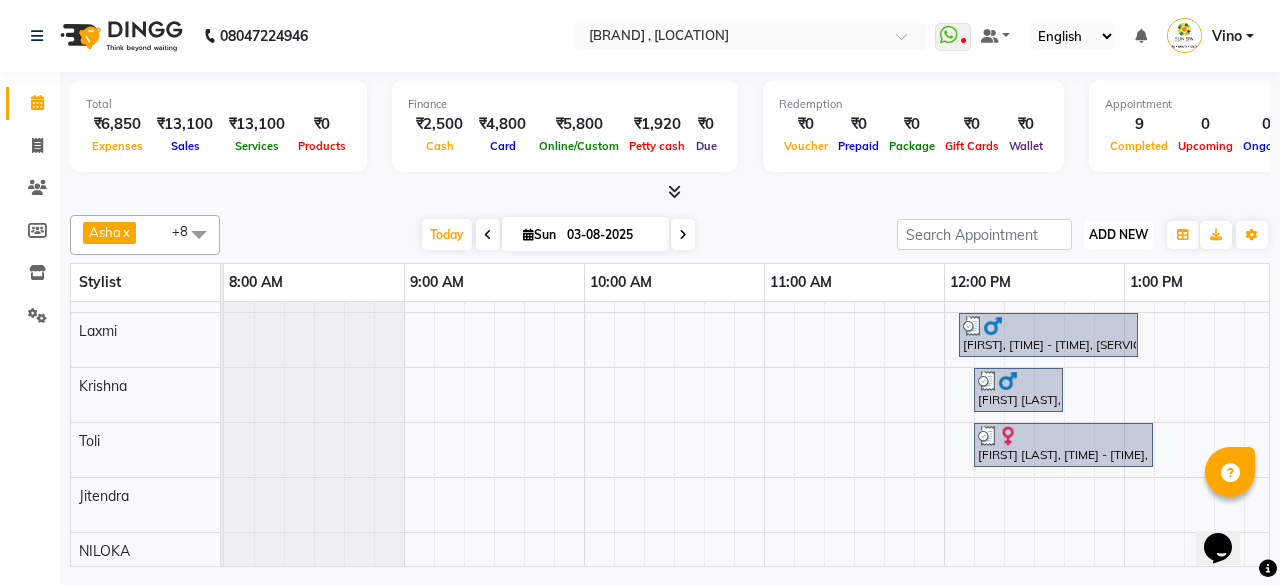 click on "ADD NEW" at bounding box center (1118, 234) 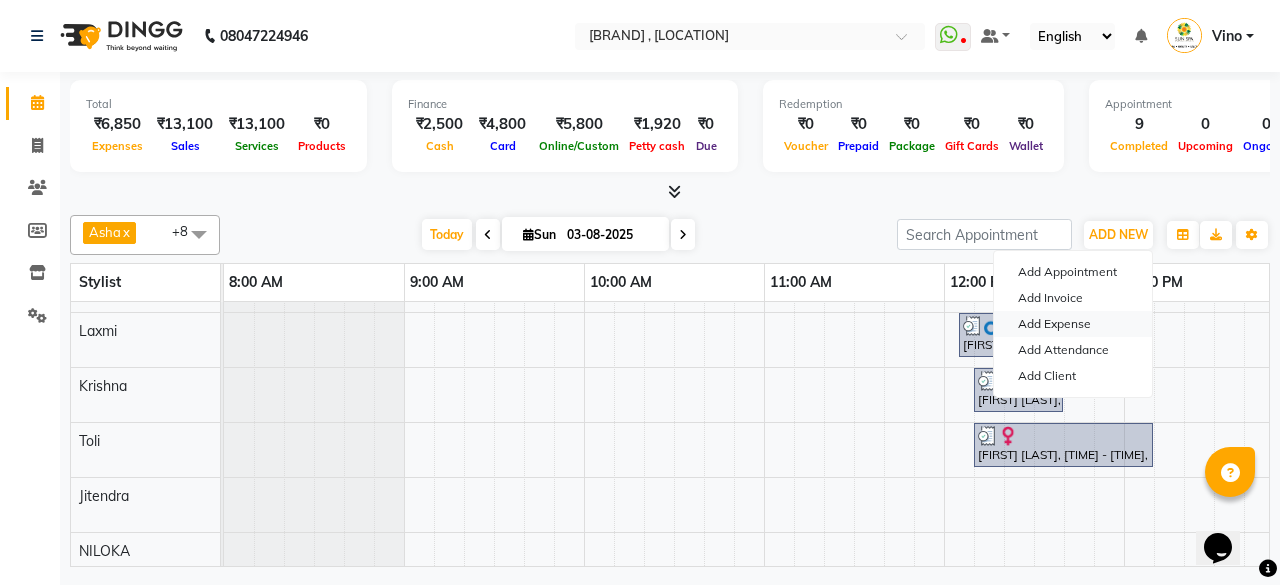 click on "Add Expense" at bounding box center (1073, 324) 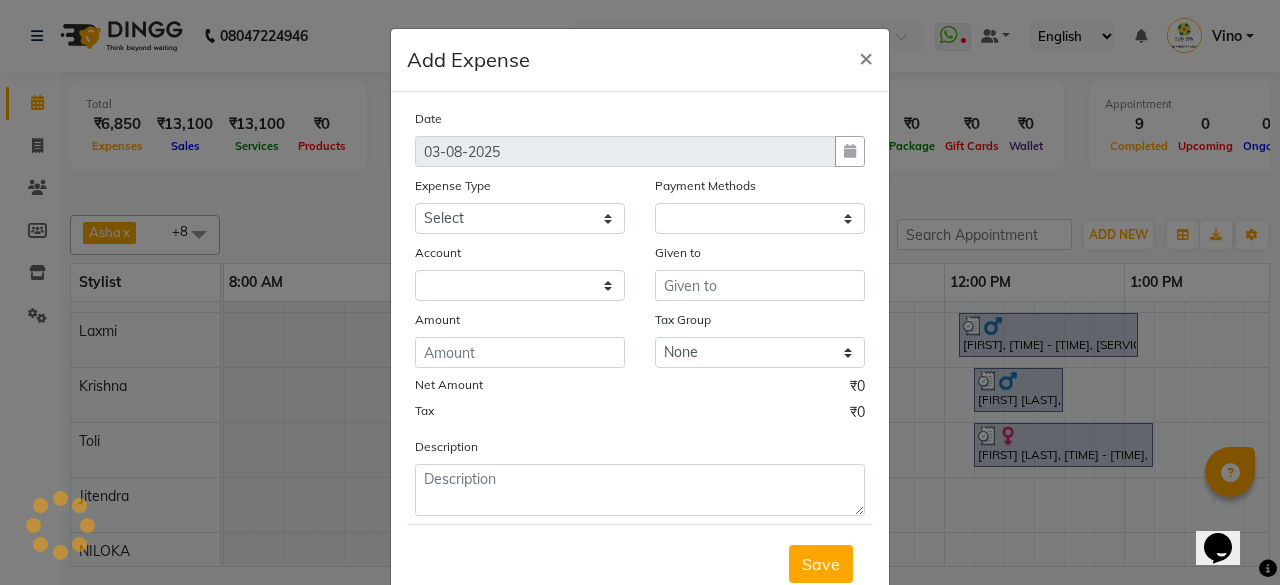select on "1" 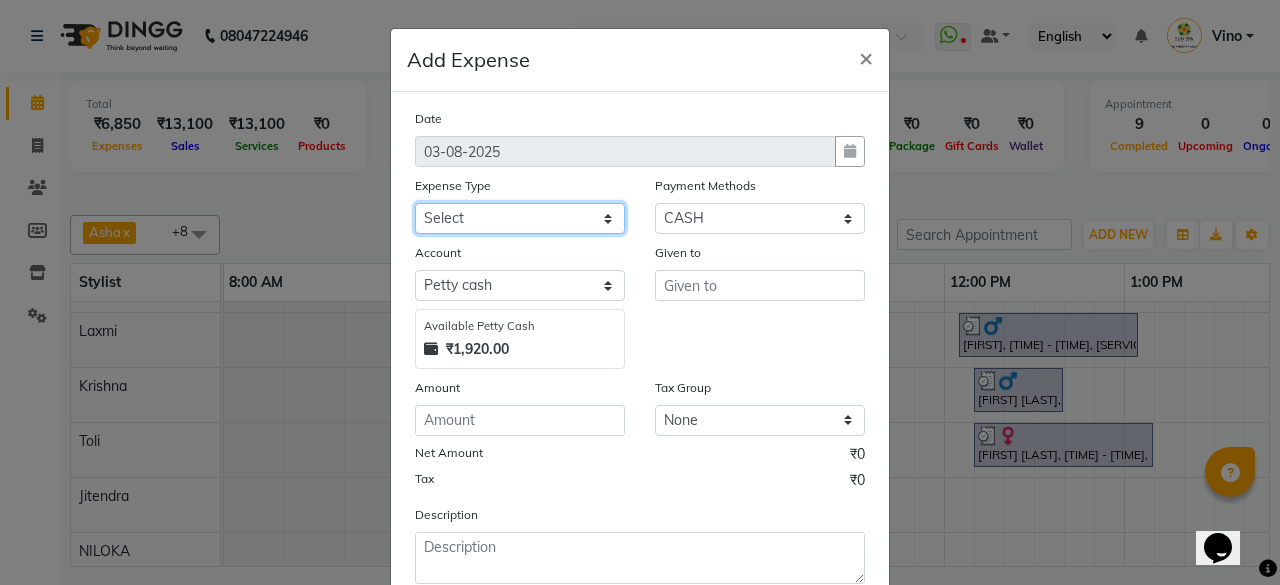 click on "Select Advance Salary Bank charges Car maintenance  Cash transfer to bank Cash transfer to hub Client Snacks Events Expance Fuel Incentive JUSTDAIL Loan Repayment Maintenance Marketing Miscellaneous [FIRST] [LAST] Other Pantry Product Room Rent staff Salary Shop Rent Staff Snacks Tax Tea & Refreshment Utilities" 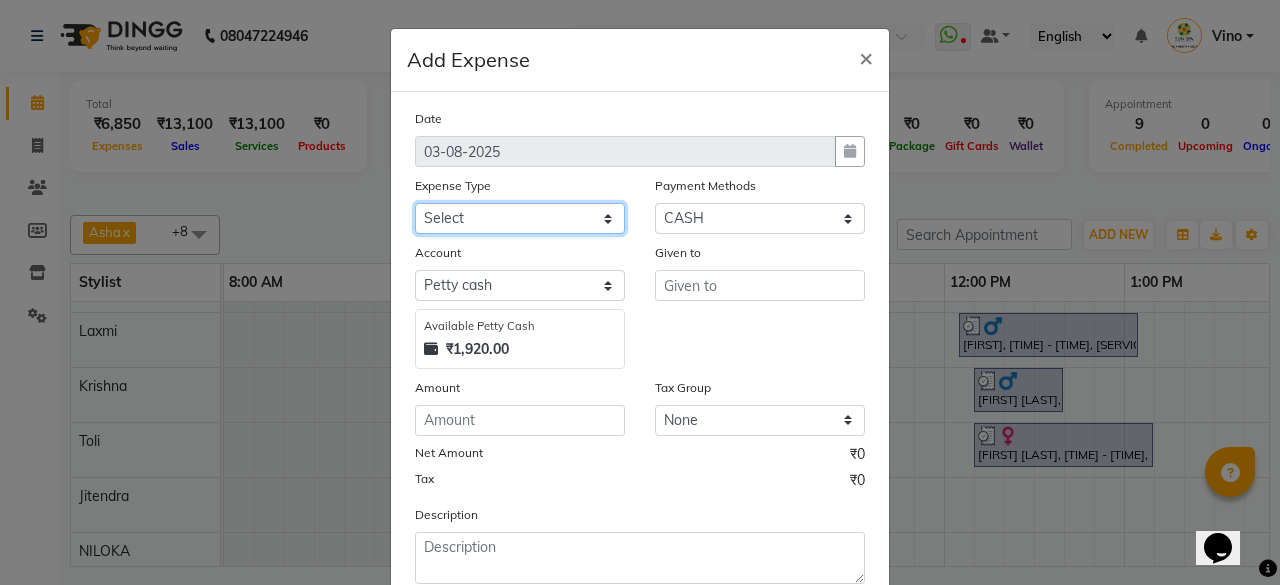 select on "12851" 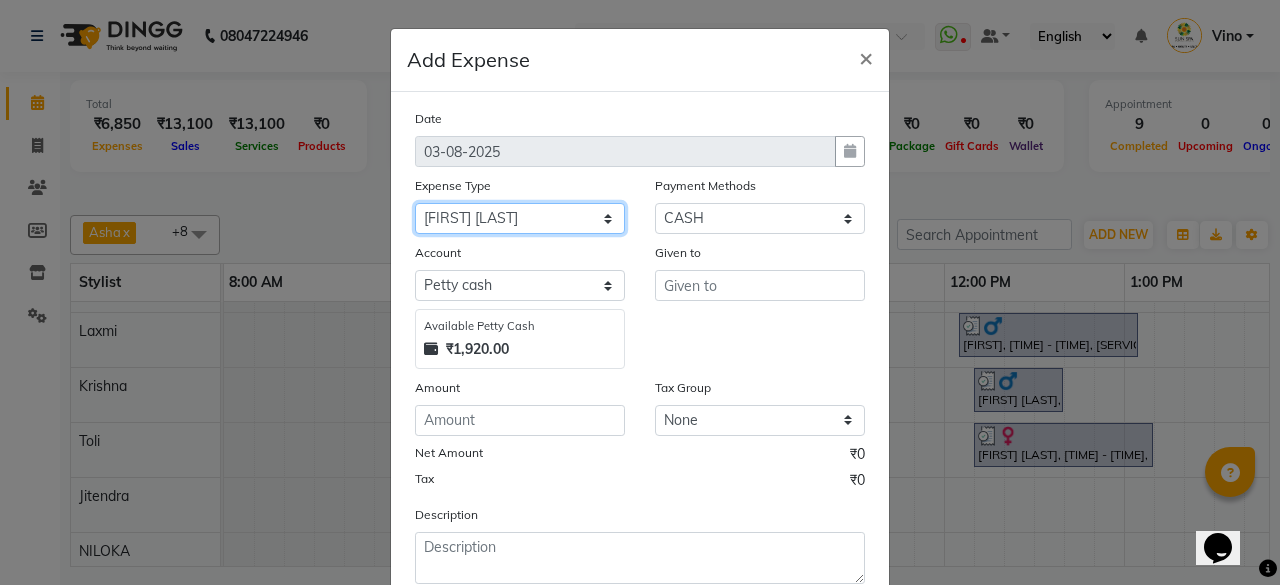 click on "Select Advance Salary Bank charges Car maintenance  Cash transfer to bank Cash transfer to hub Client Snacks Events Expance Fuel Incentive JUSTDAIL Loan Repayment Maintenance Marketing Miscellaneous [FIRST] [LAST] Other Pantry Product Room Rent staff Salary Shop Rent Staff Snacks Tax Tea & Refreshment Utilities" 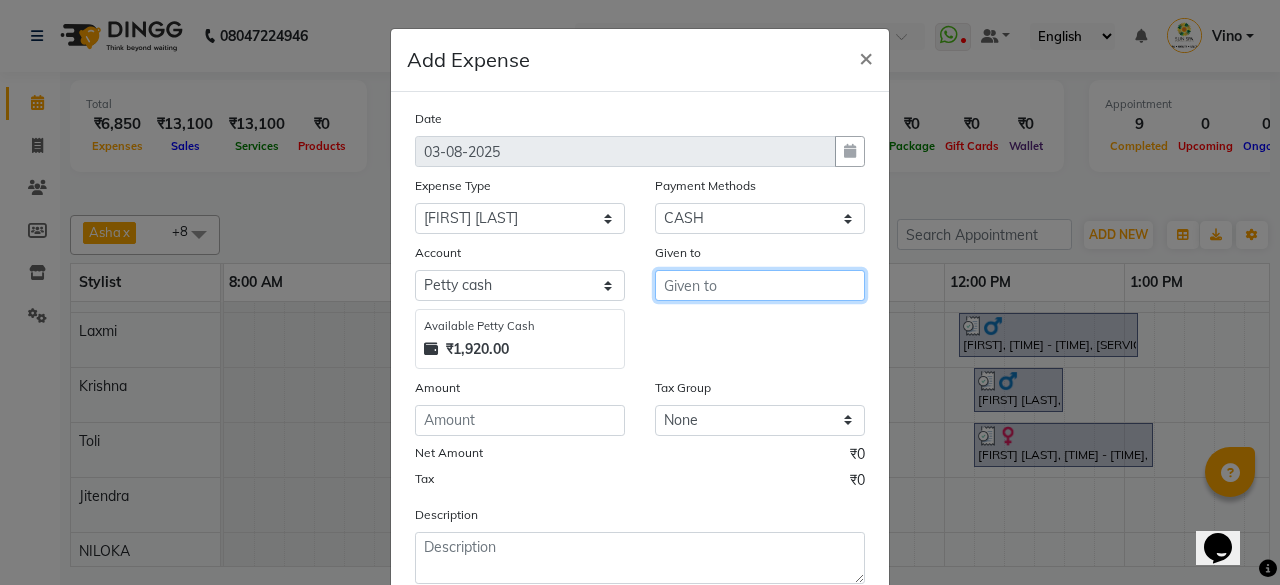 click at bounding box center [760, 285] 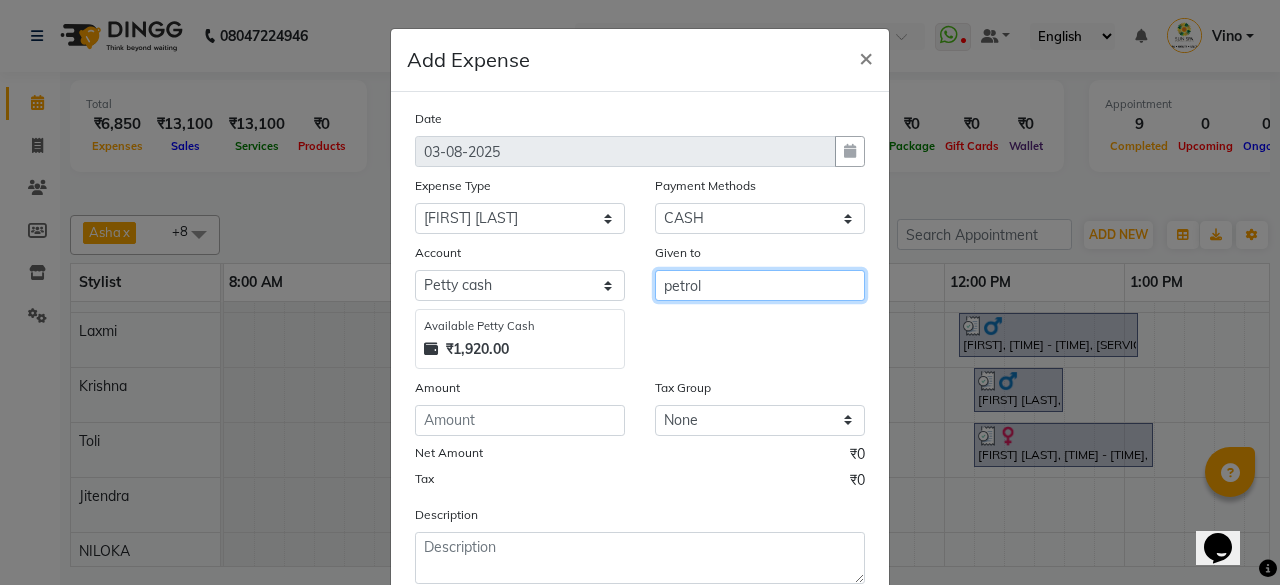 type on "petrol" 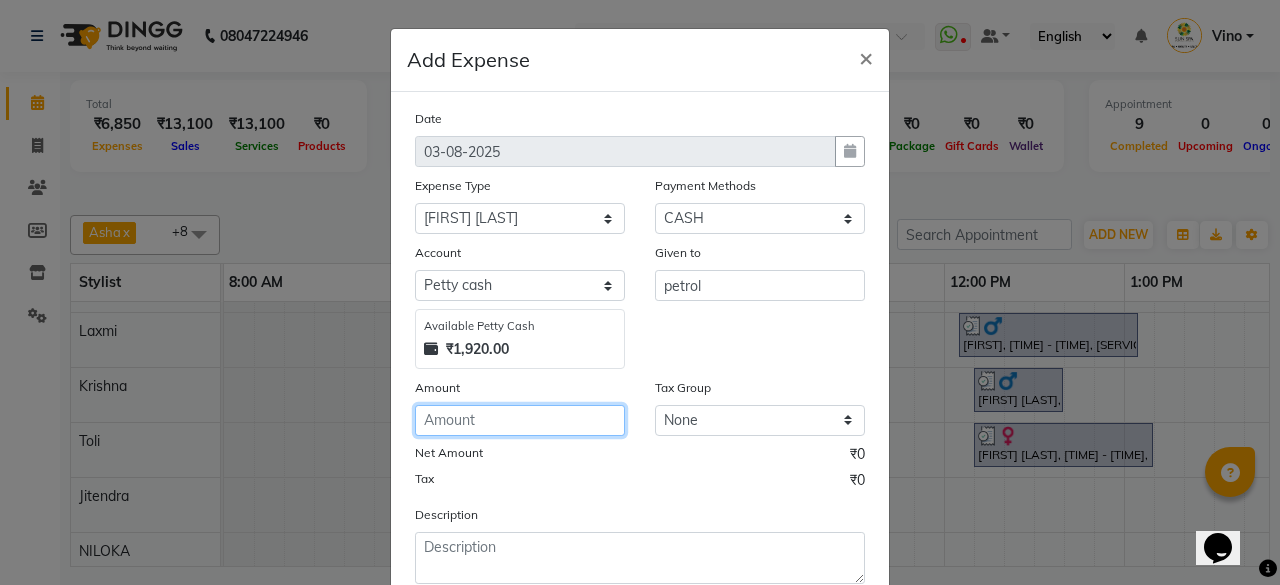 click 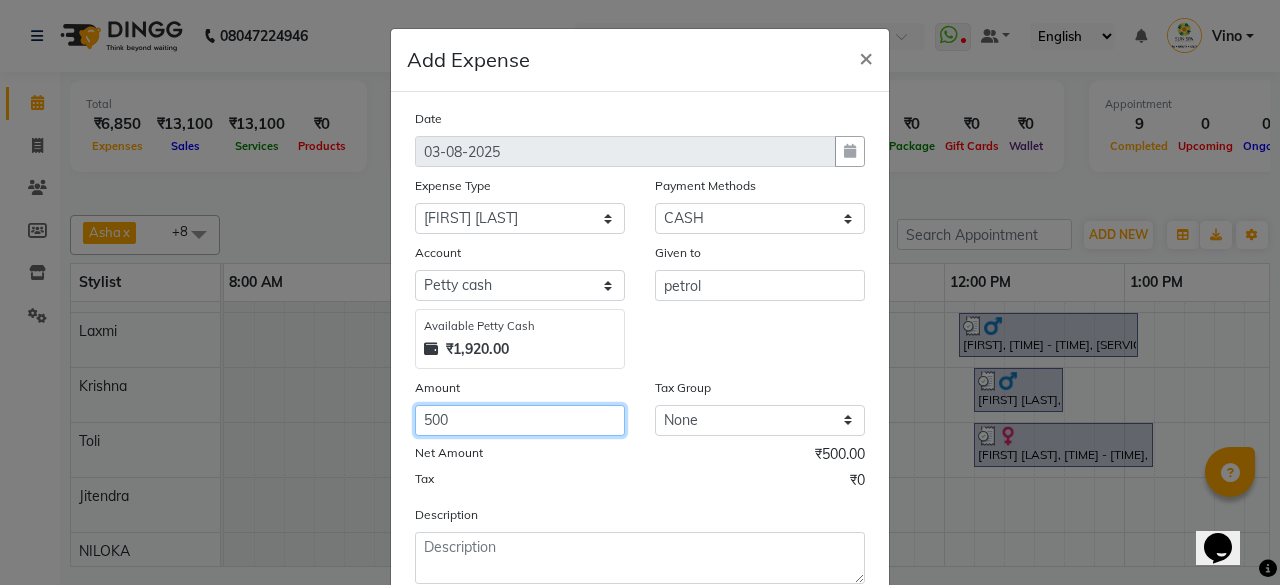 type on "500" 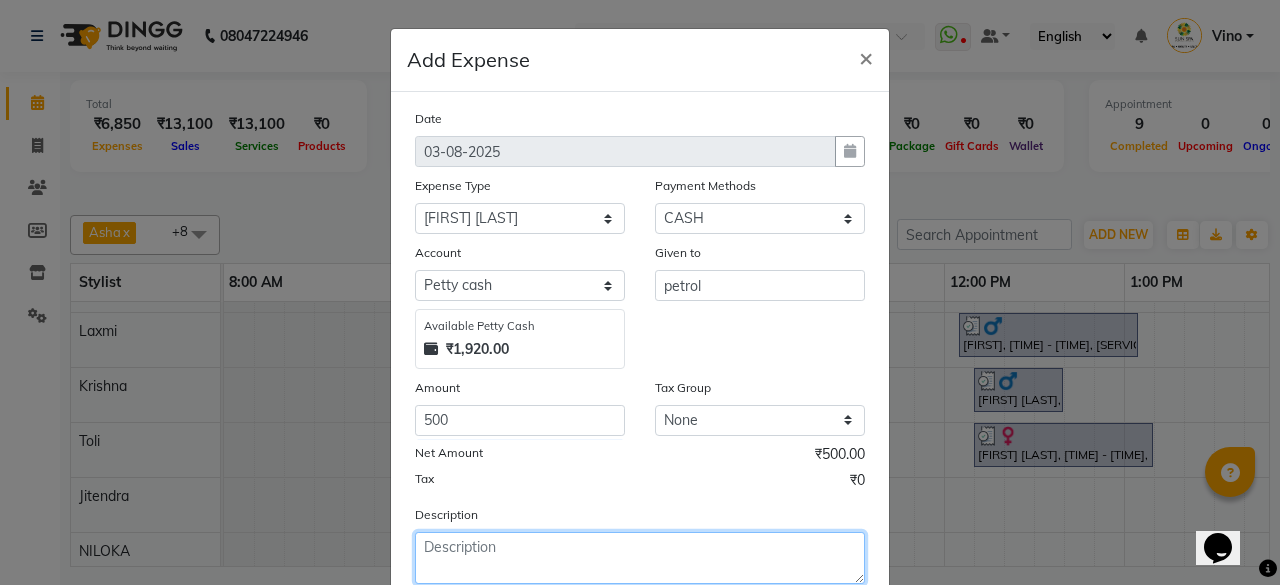 click 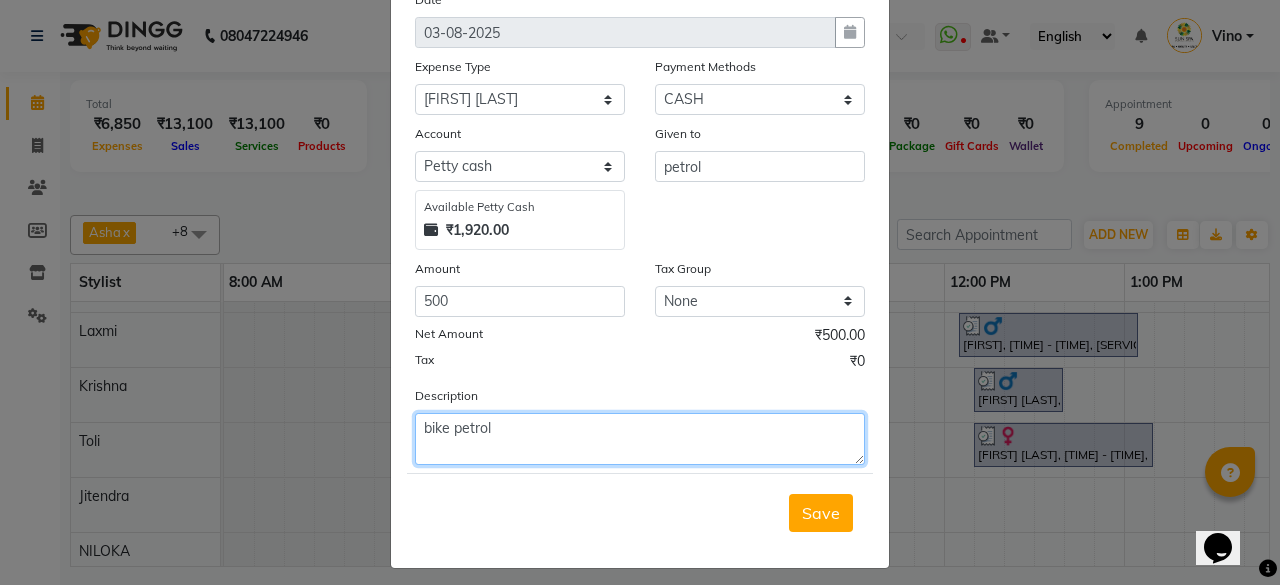 scroll, scrollTop: 127, scrollLeft: 0, axis: vertical 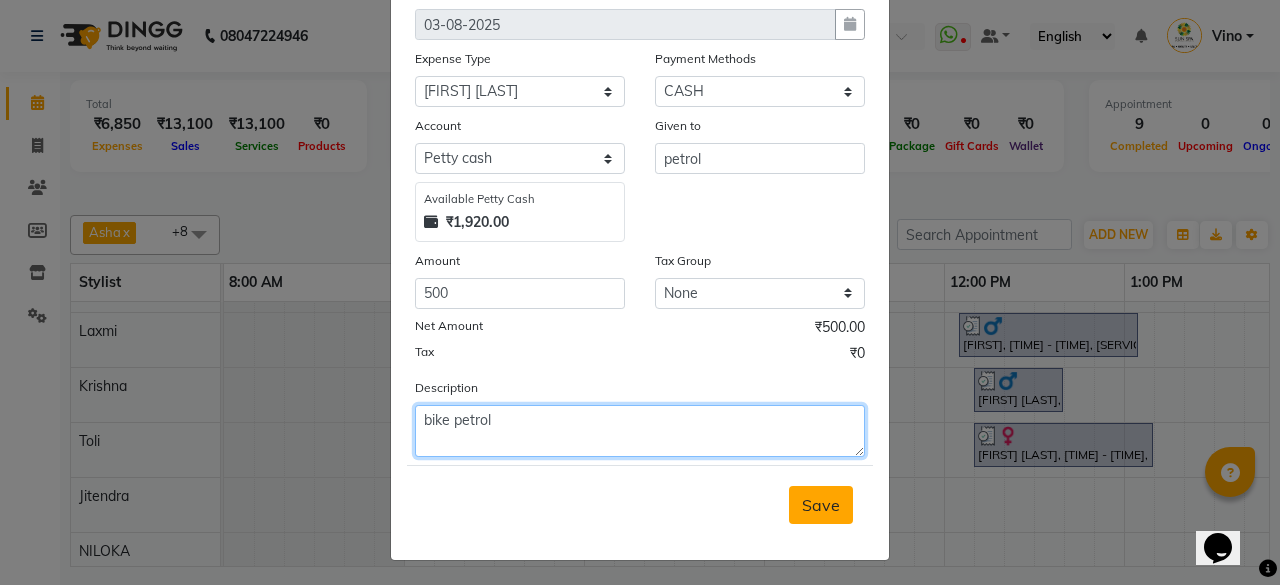 type on "bike petrol" 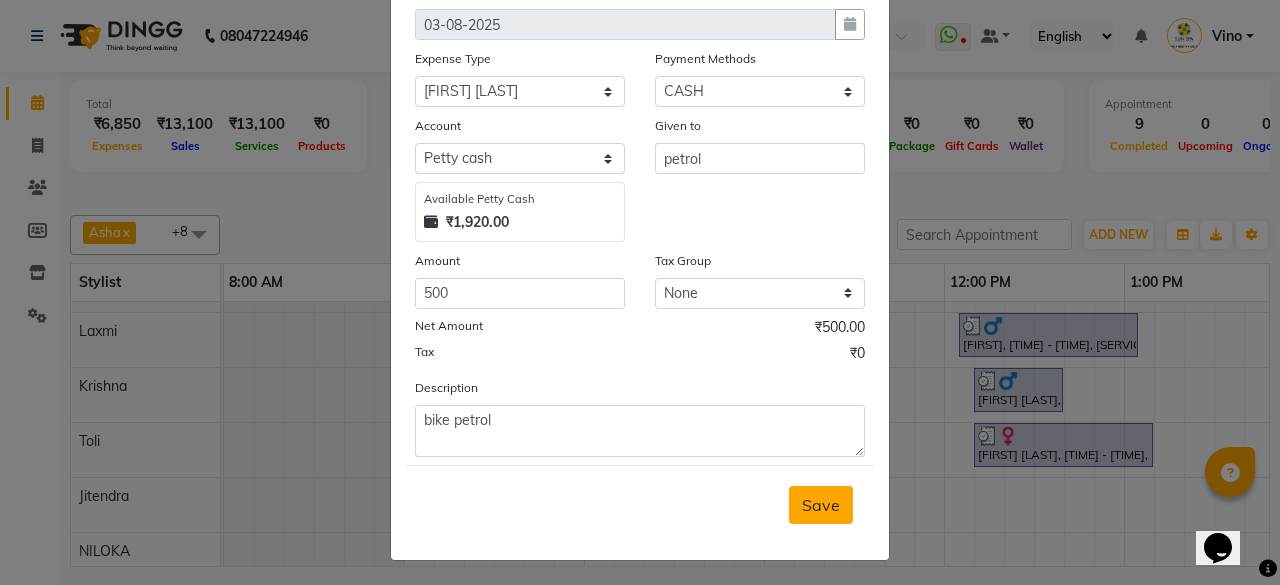 click on "Save" at bounding box center (821, 505) 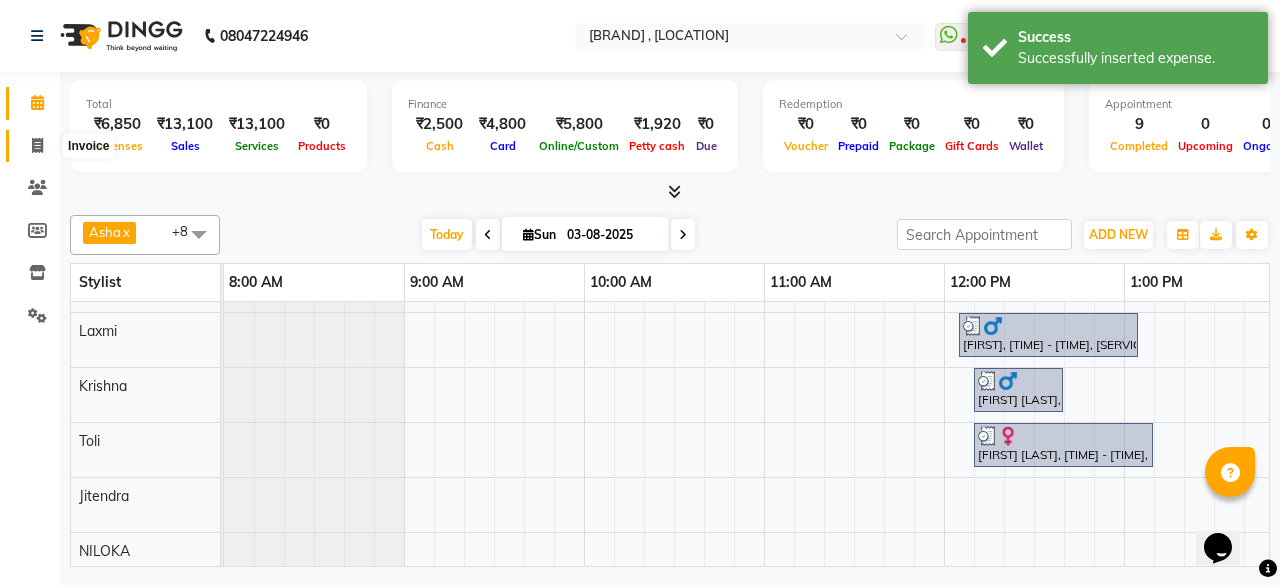 click 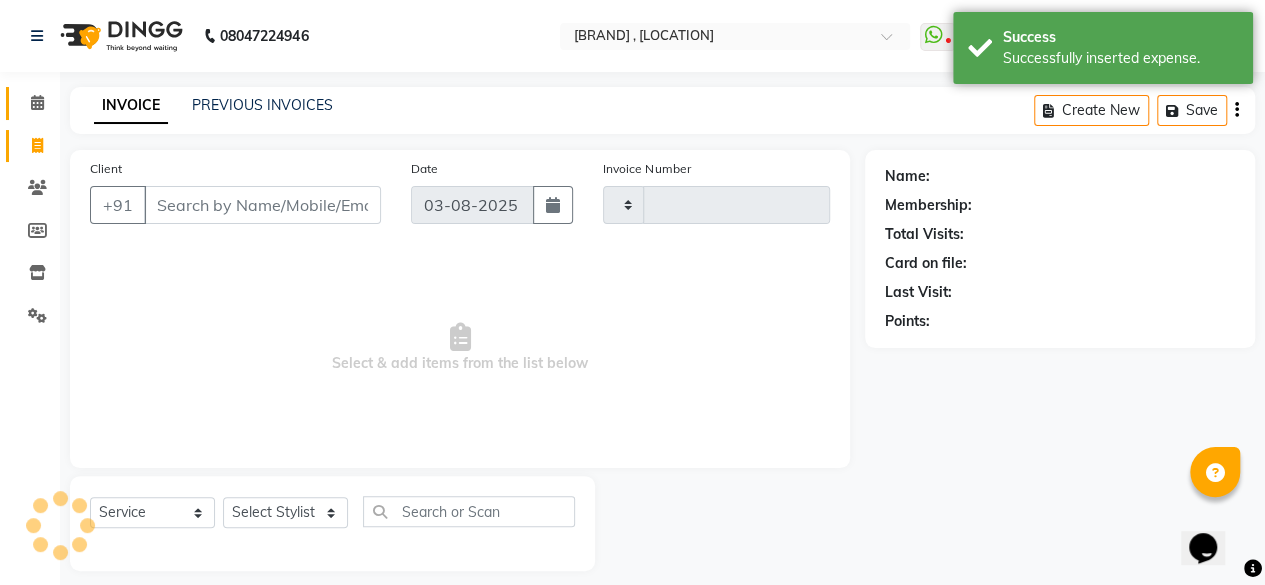 type on "0935" 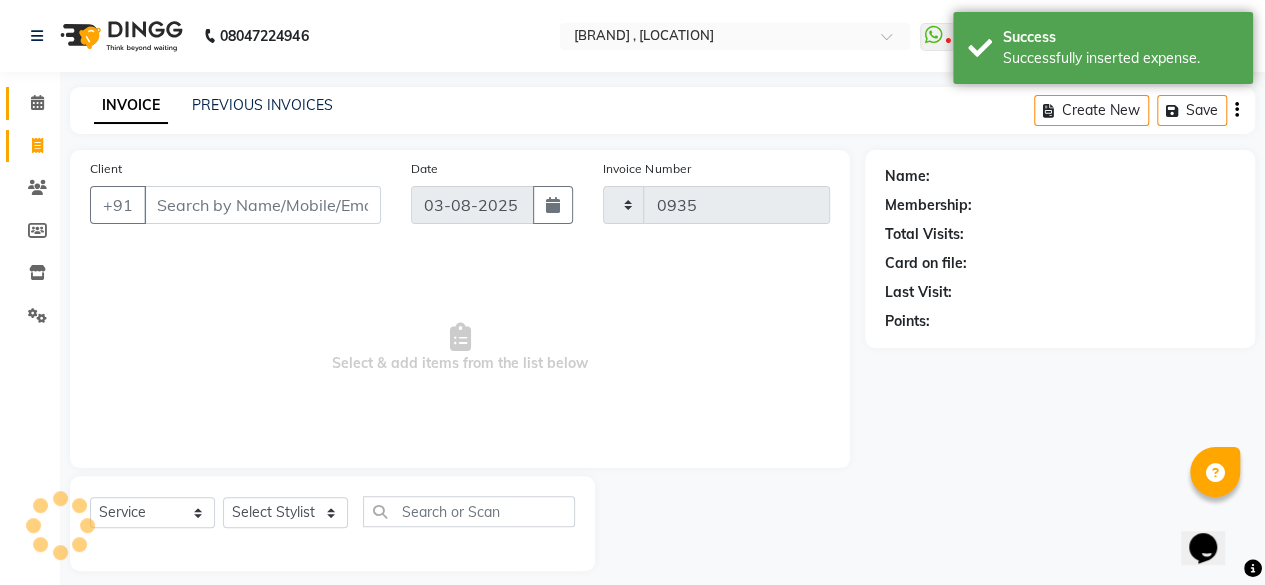 select on "5782" 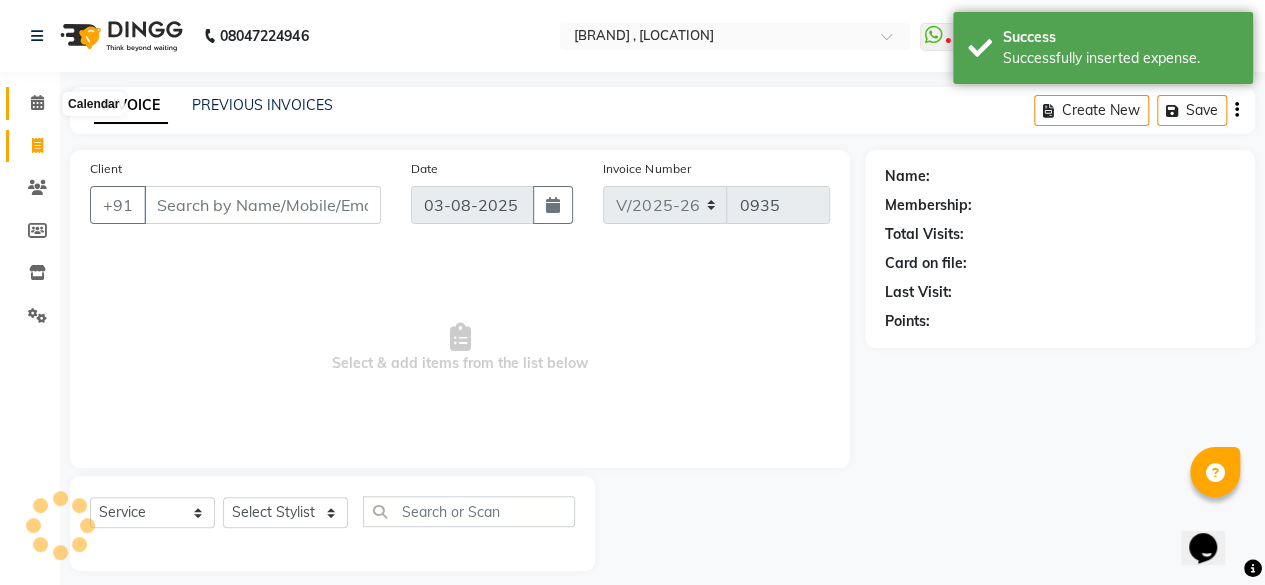 click 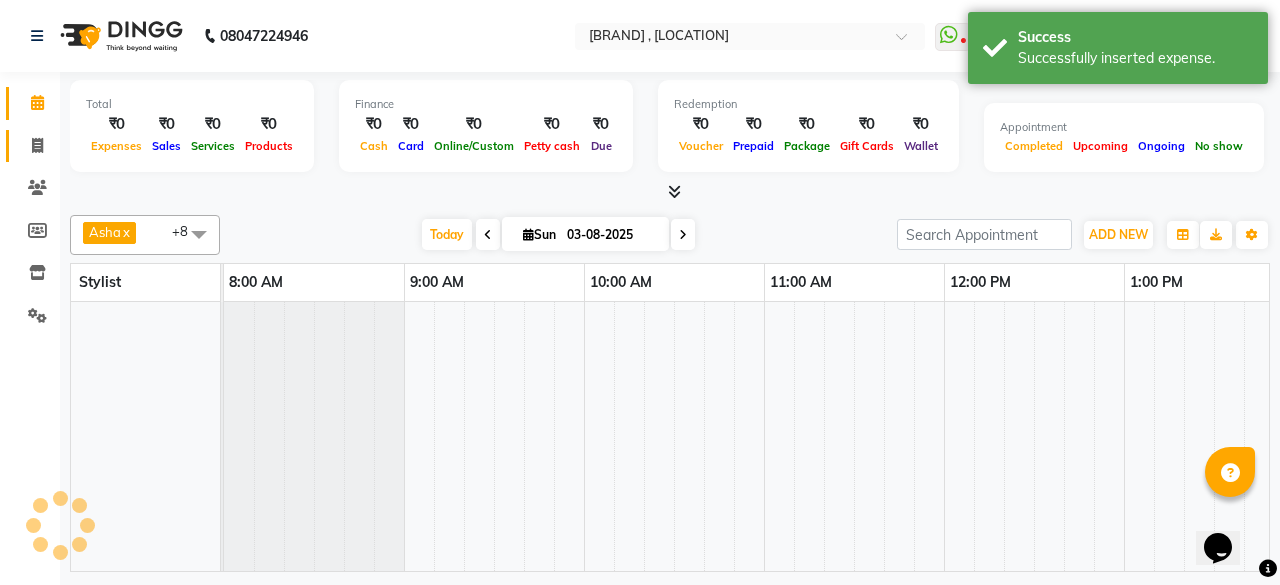 scroll, scrollTop: 0, scrollLeft: 1654, axis: horizontal 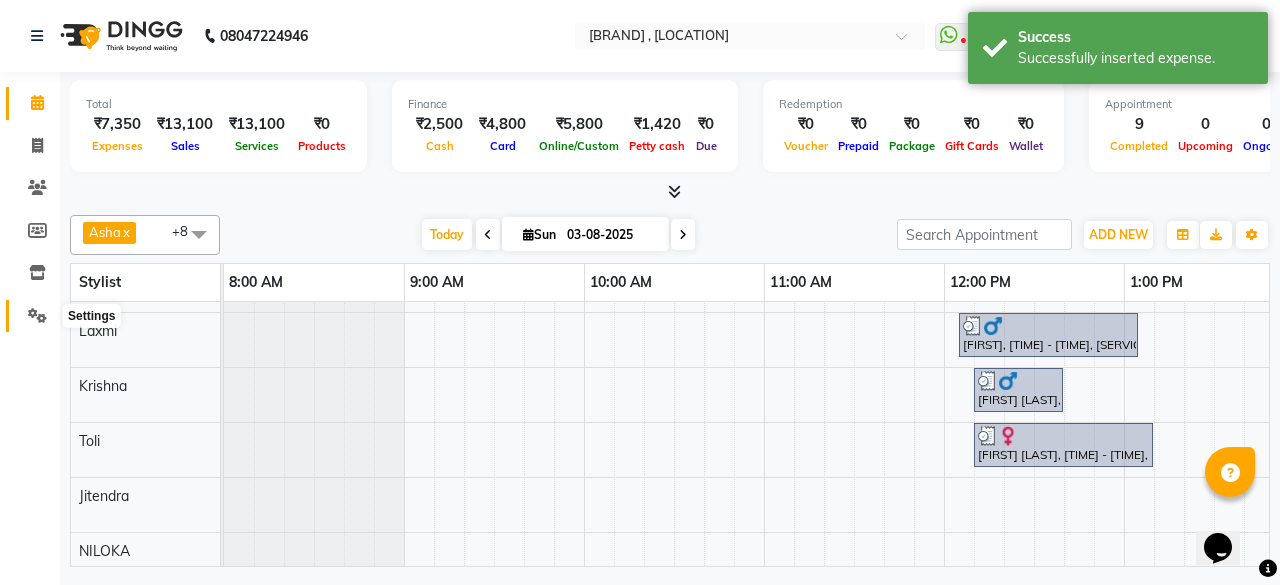 click 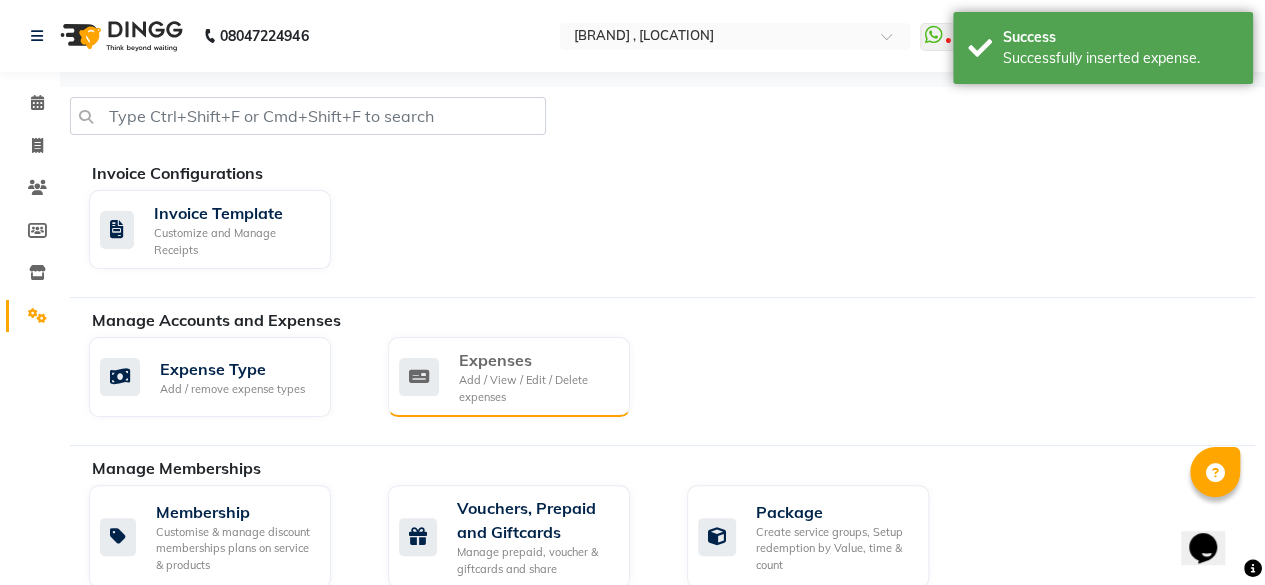 click on "Add / View / Edit / Delete expenses" 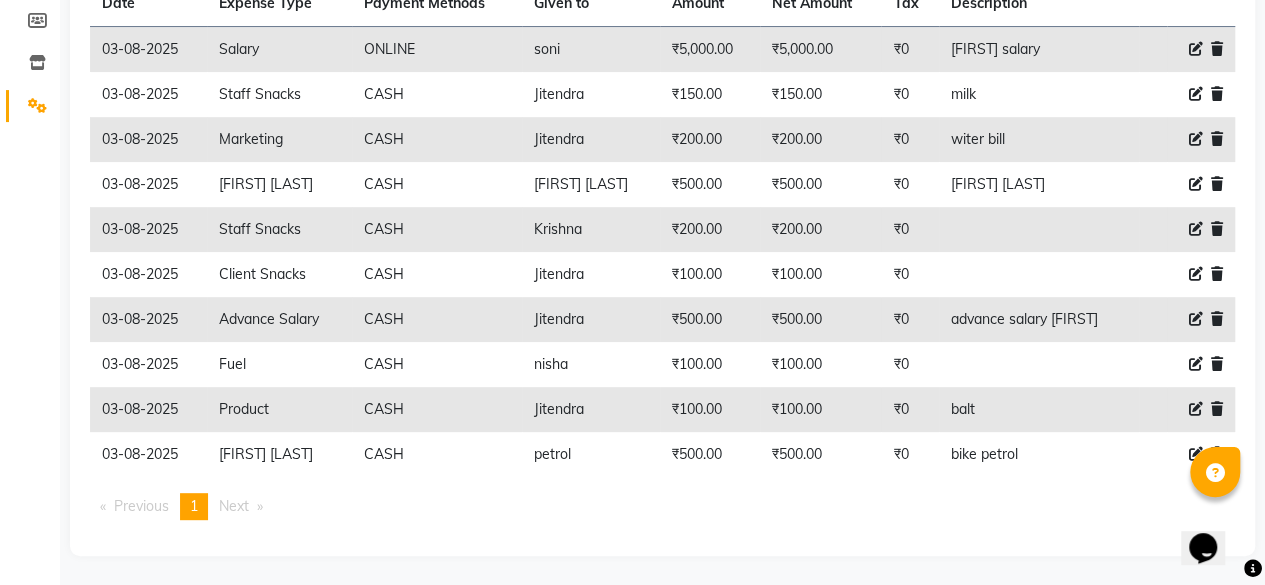 scroll, scrollTop: 0, scrollLeft: 0, axis: both 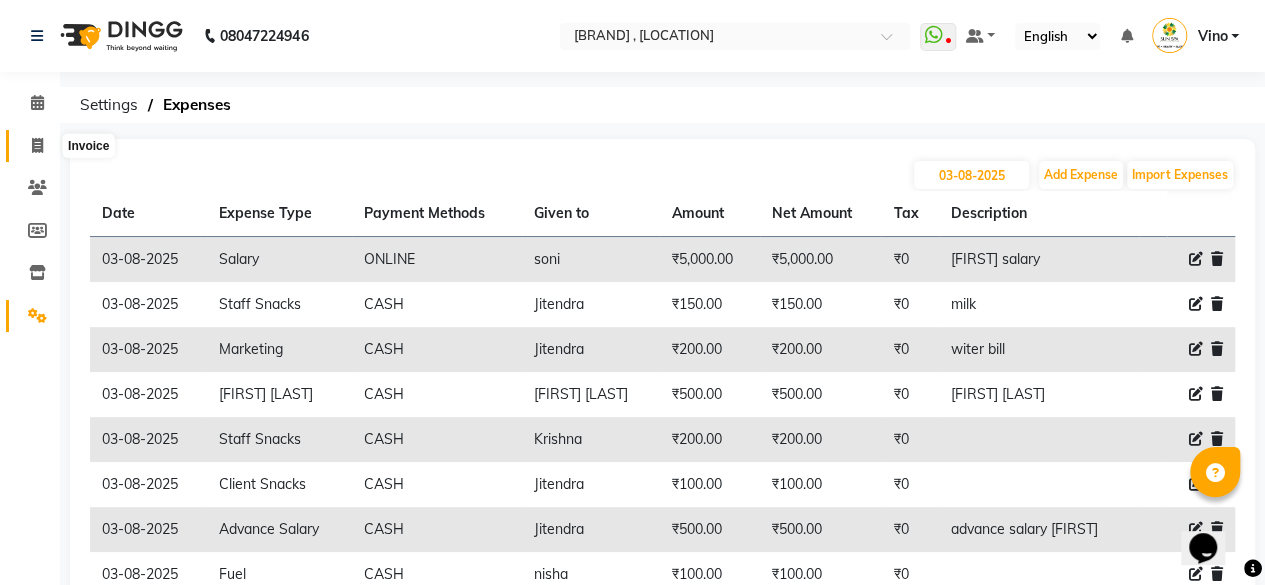 click 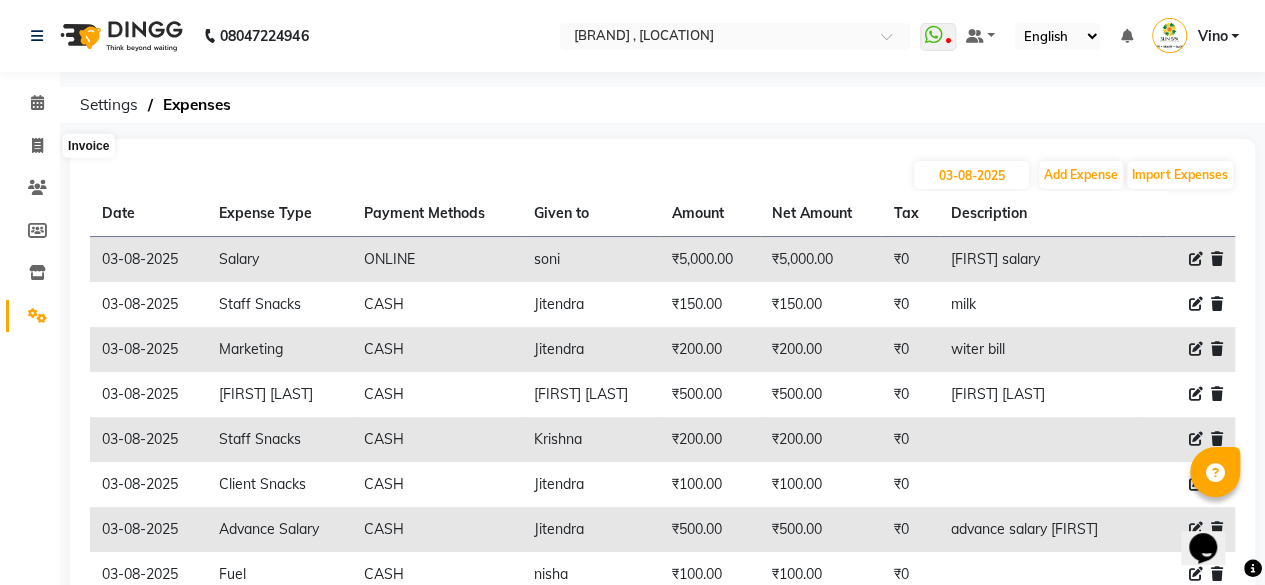 select on "5782" 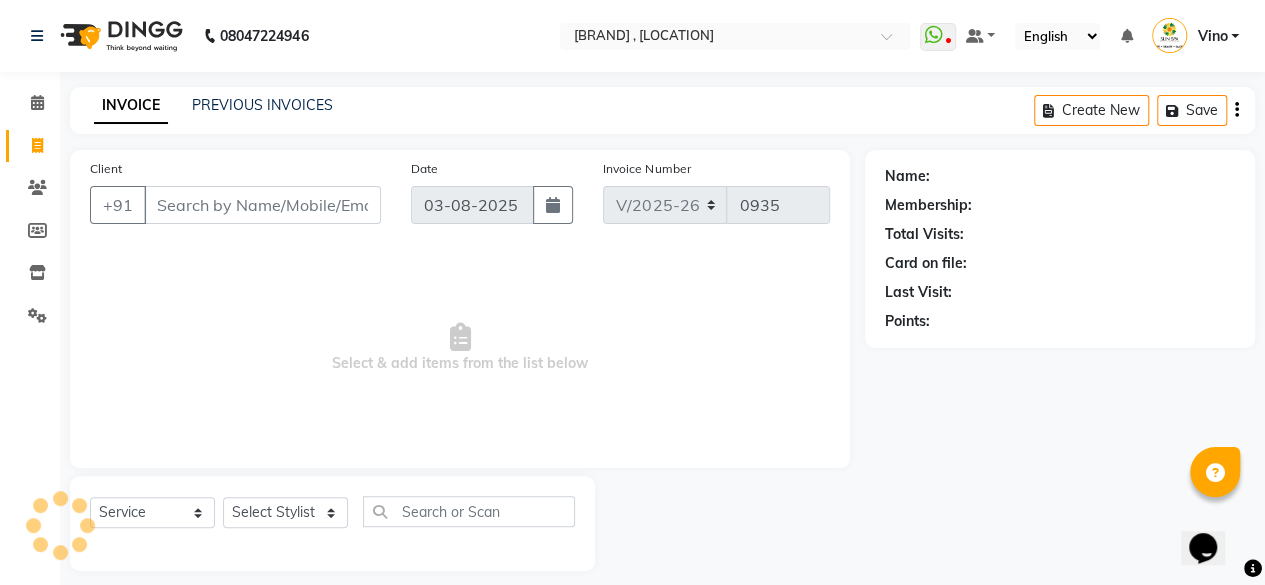 scroll, scrollTop: 15, scrollLeft: 0, axis: vertical 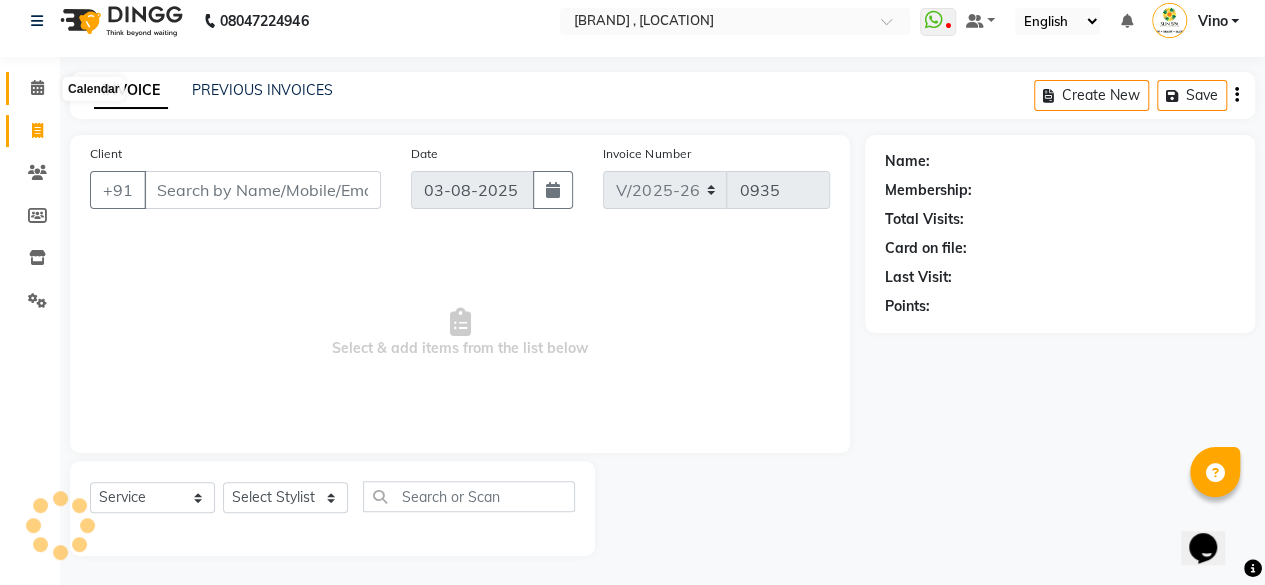 click 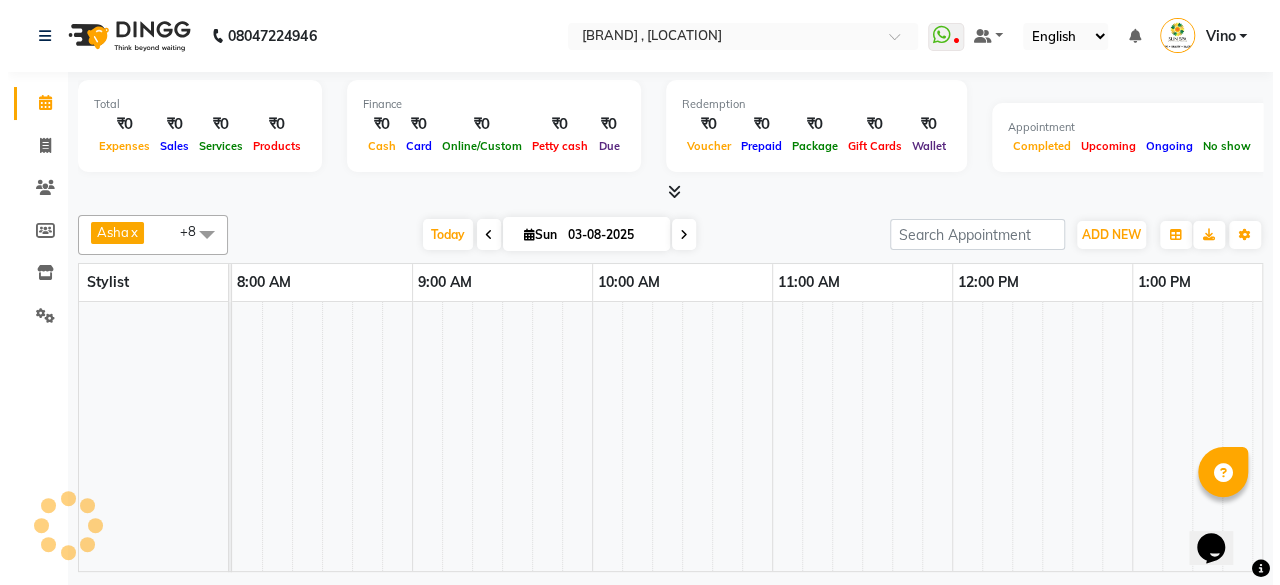 scroll, scrollTop: 0, scrollLeft: 0, axis: both 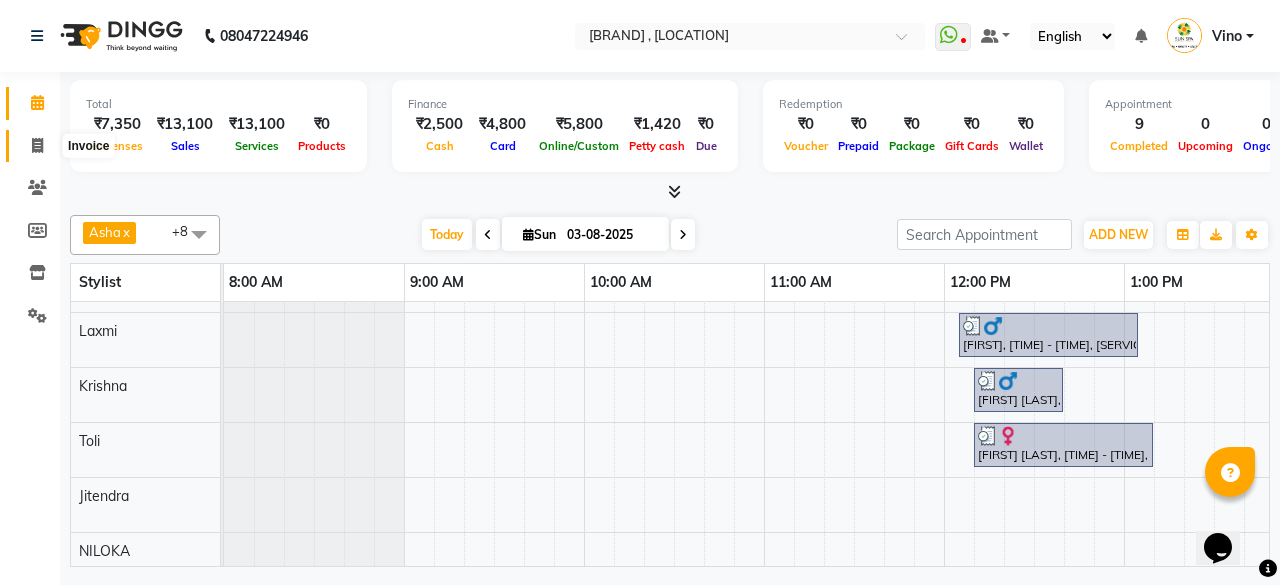 click 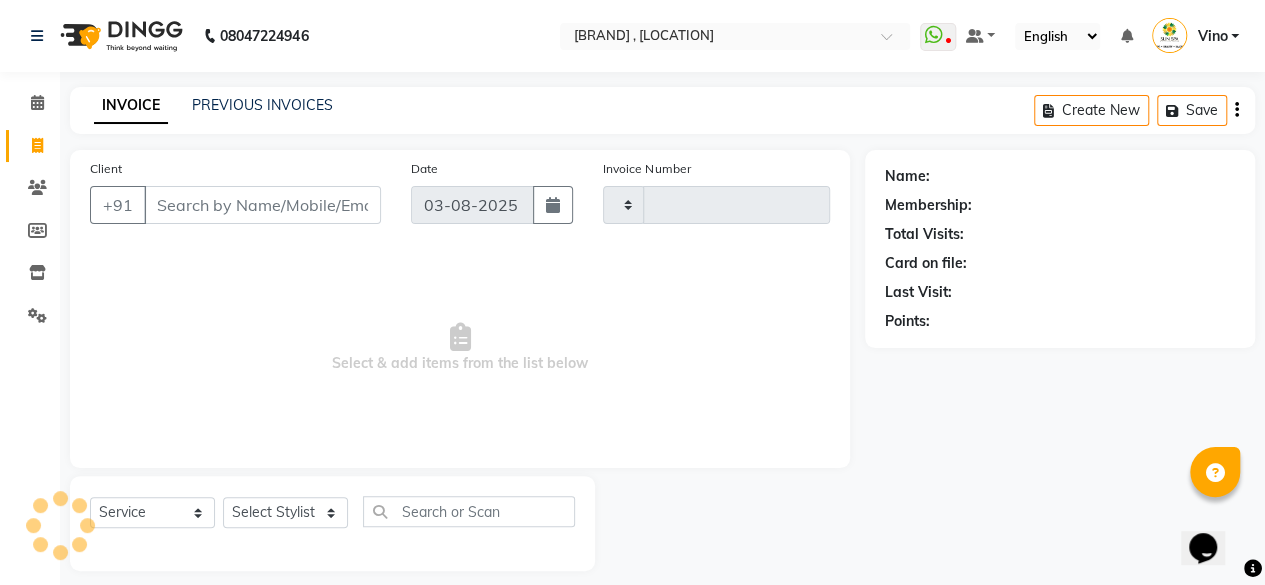 type on "0935" 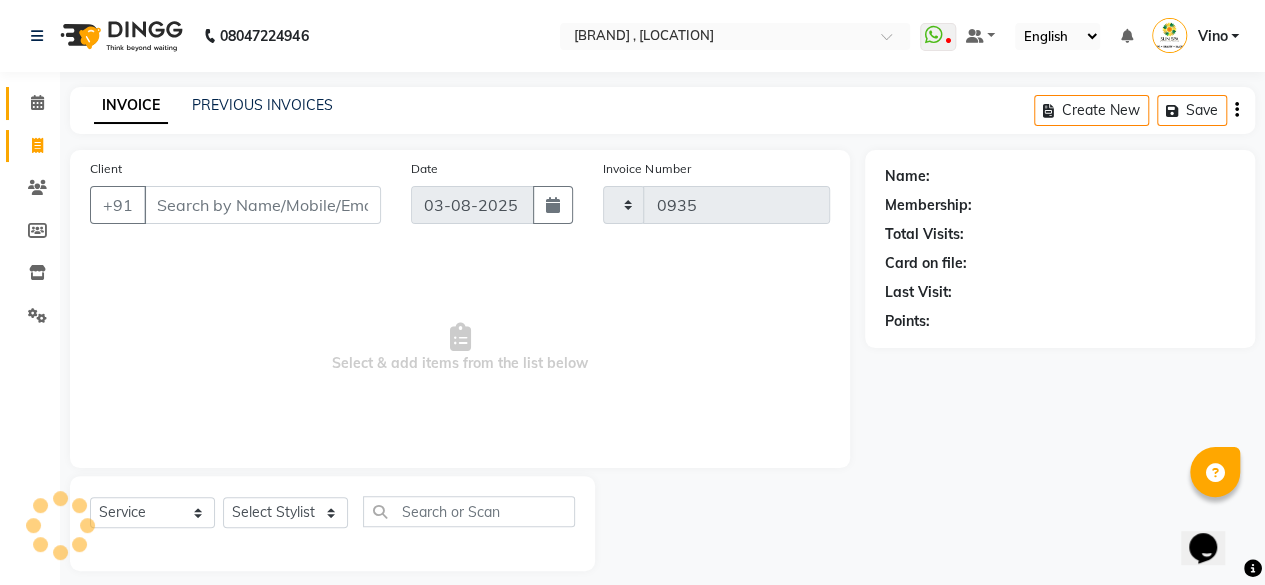 select on "5782" 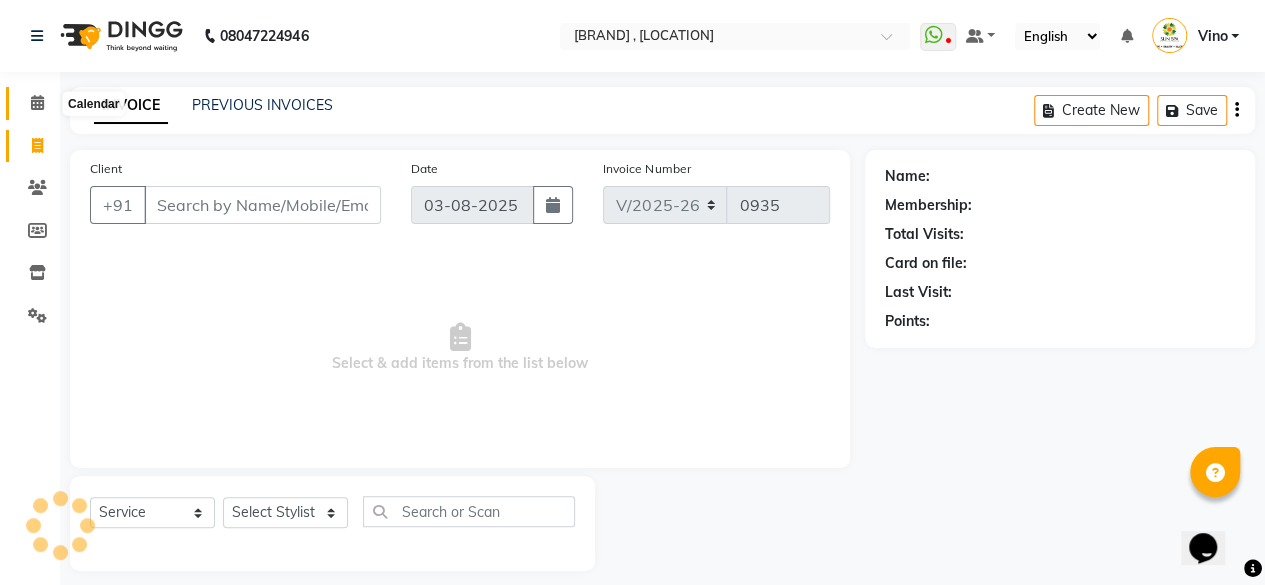 click 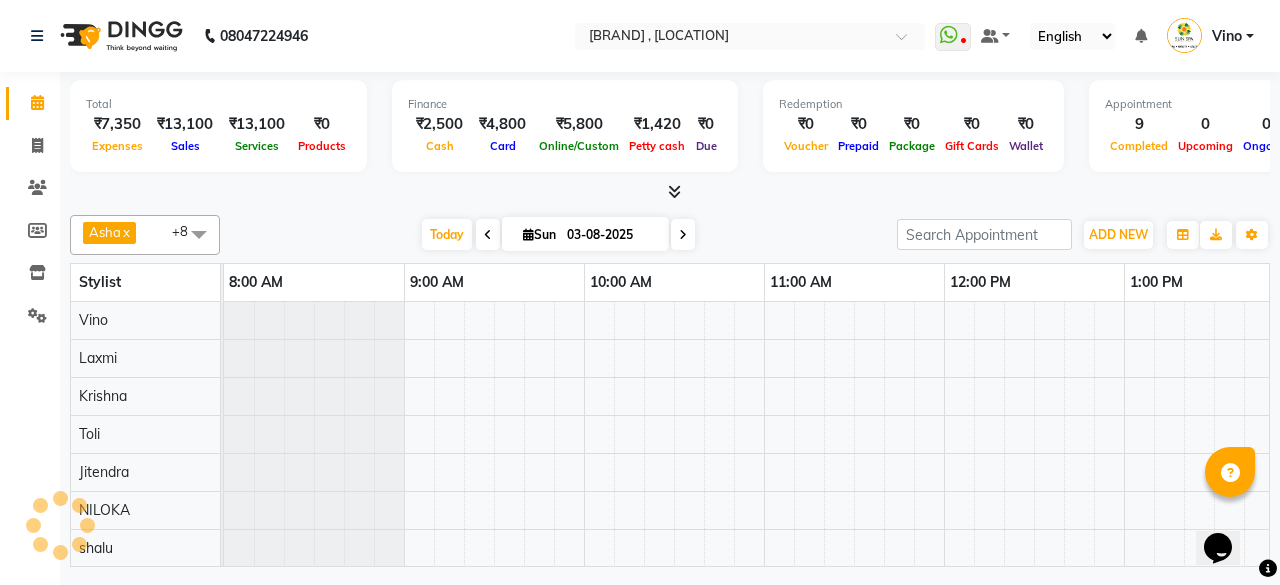 scroll, scrollTop: 0, scrollLeft: 0, axis: both 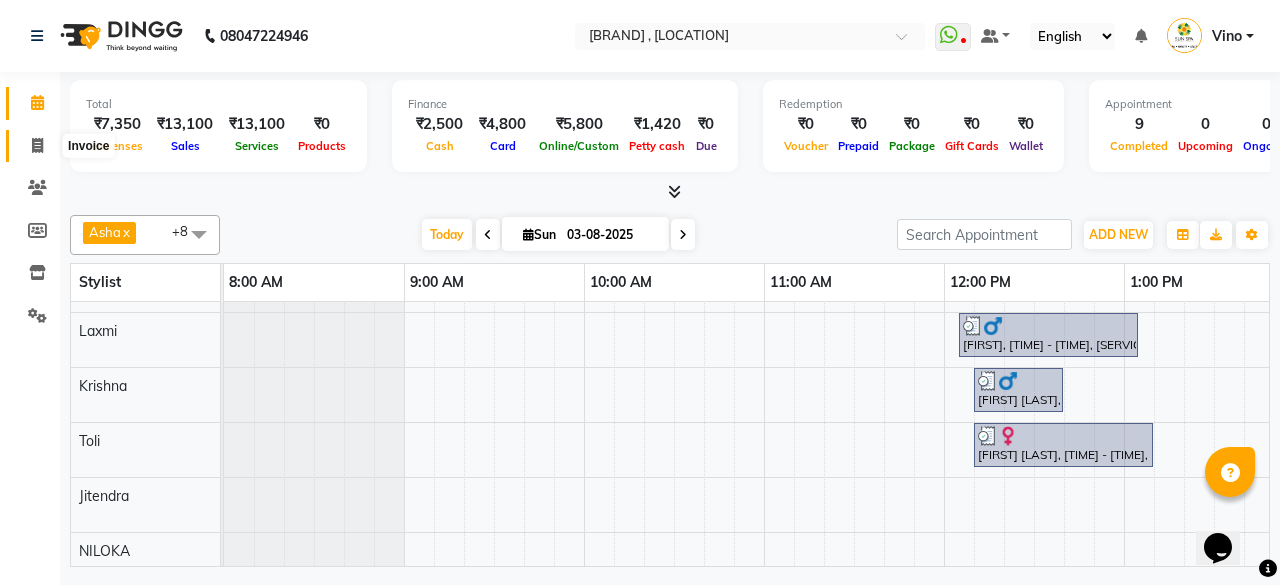click 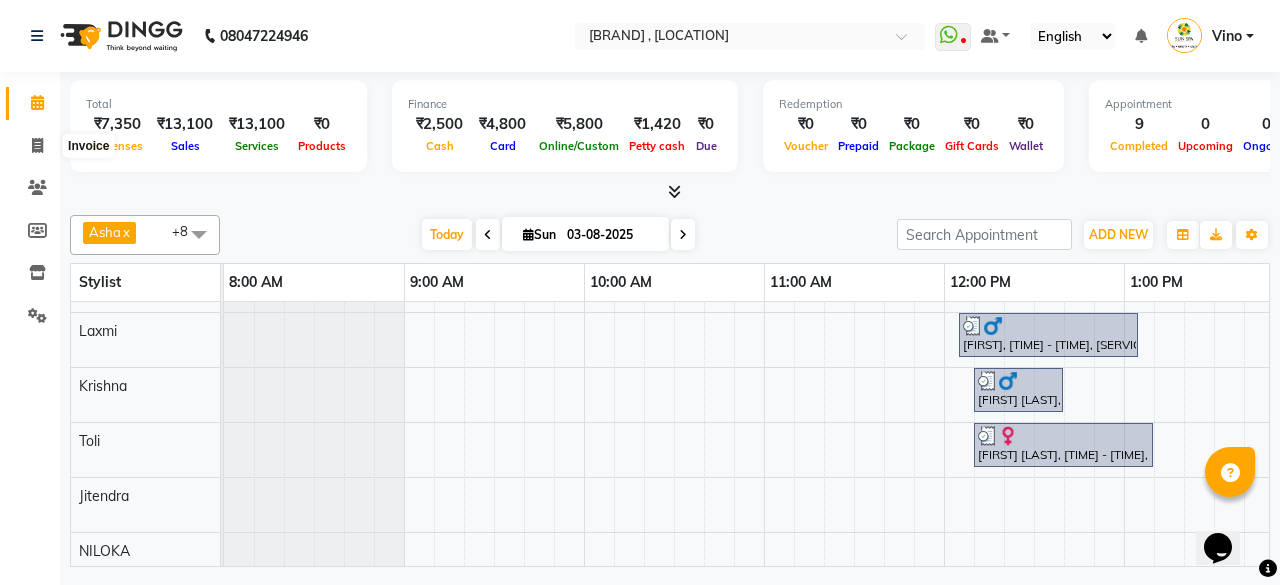 select on "service" 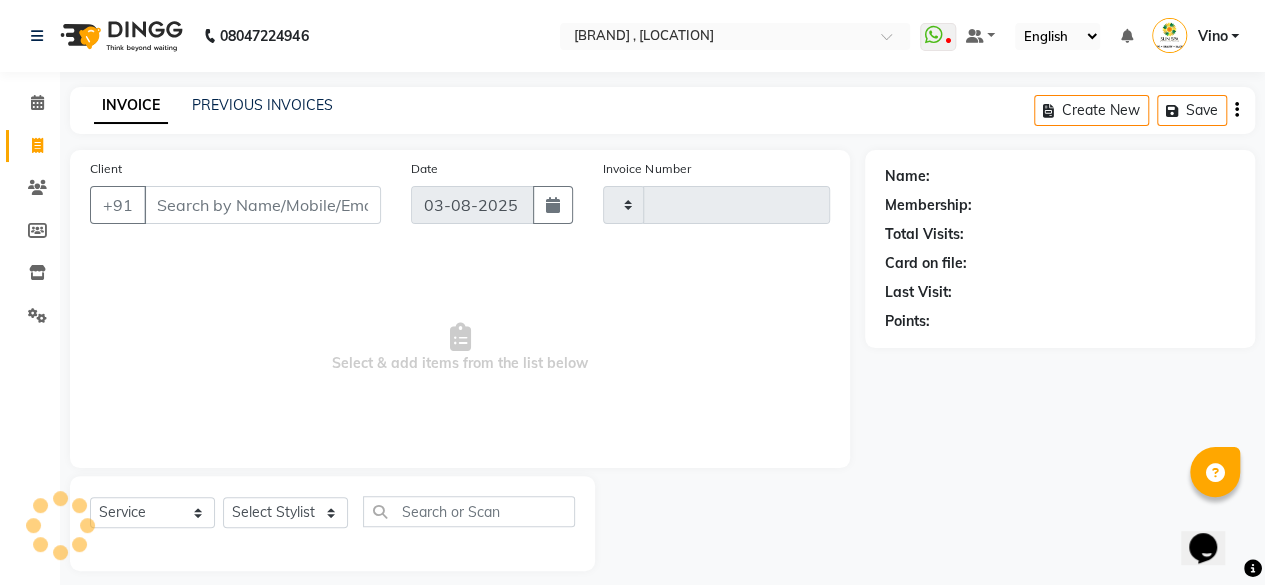 type on "0935" 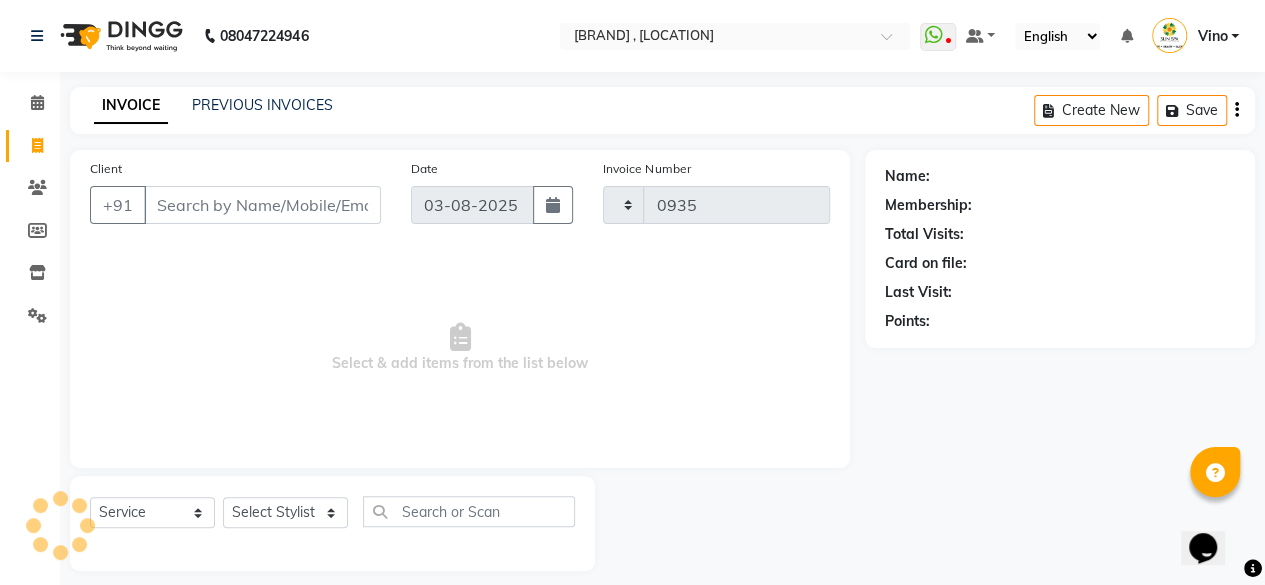 select on "5782" 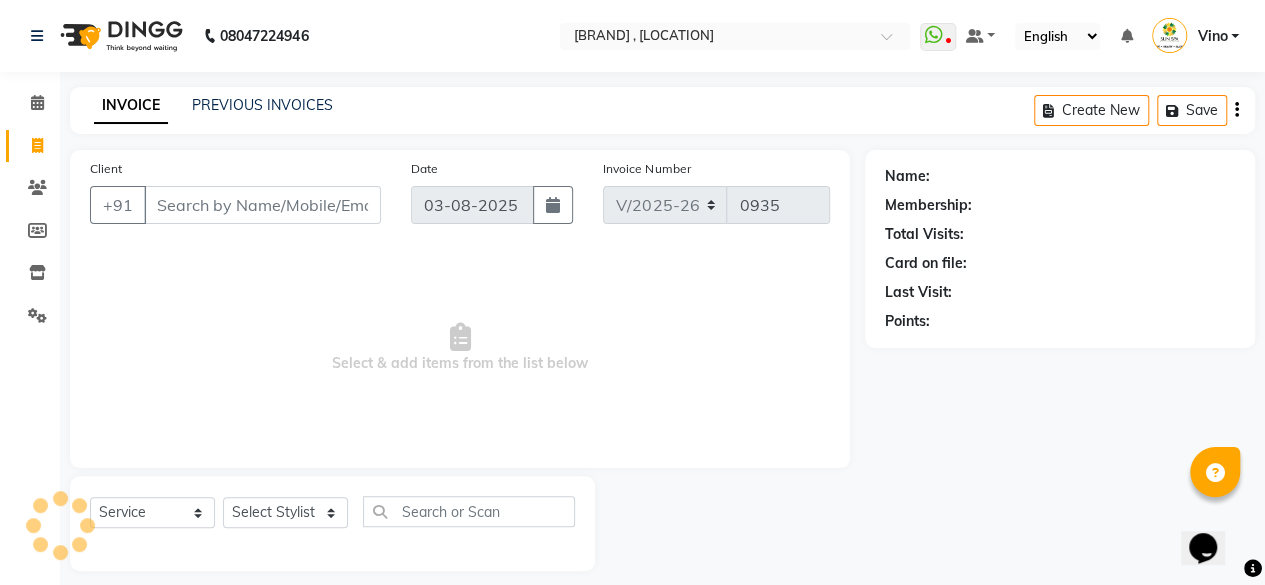 click on "Client" at bounding box center [262, 205] 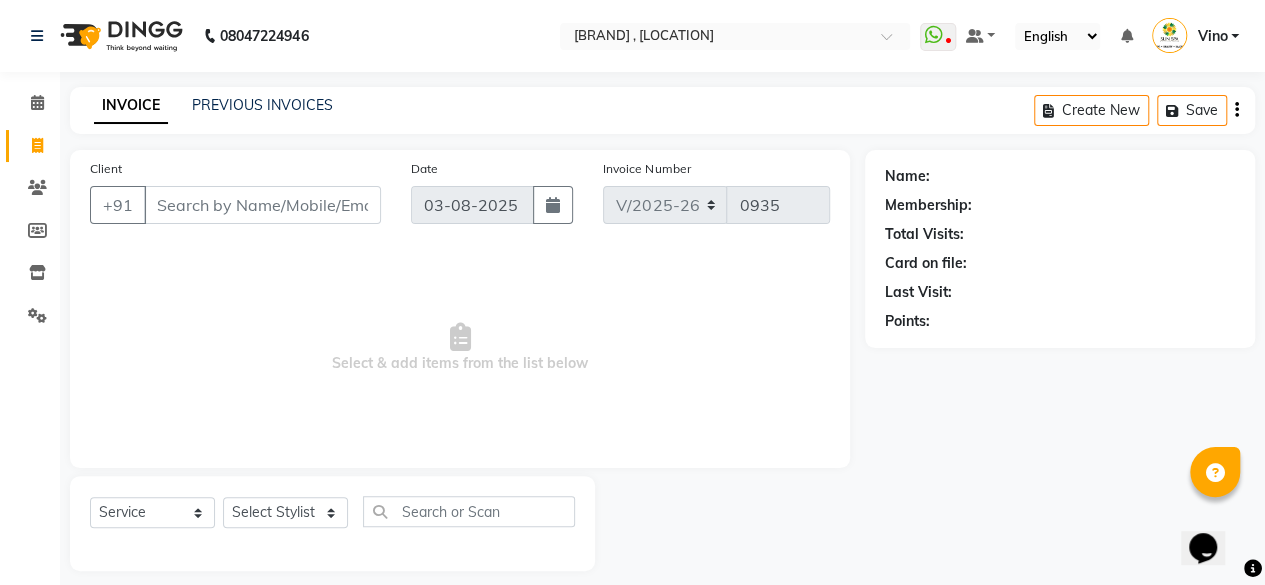 click on "Client" at bounding box center [262, 205] 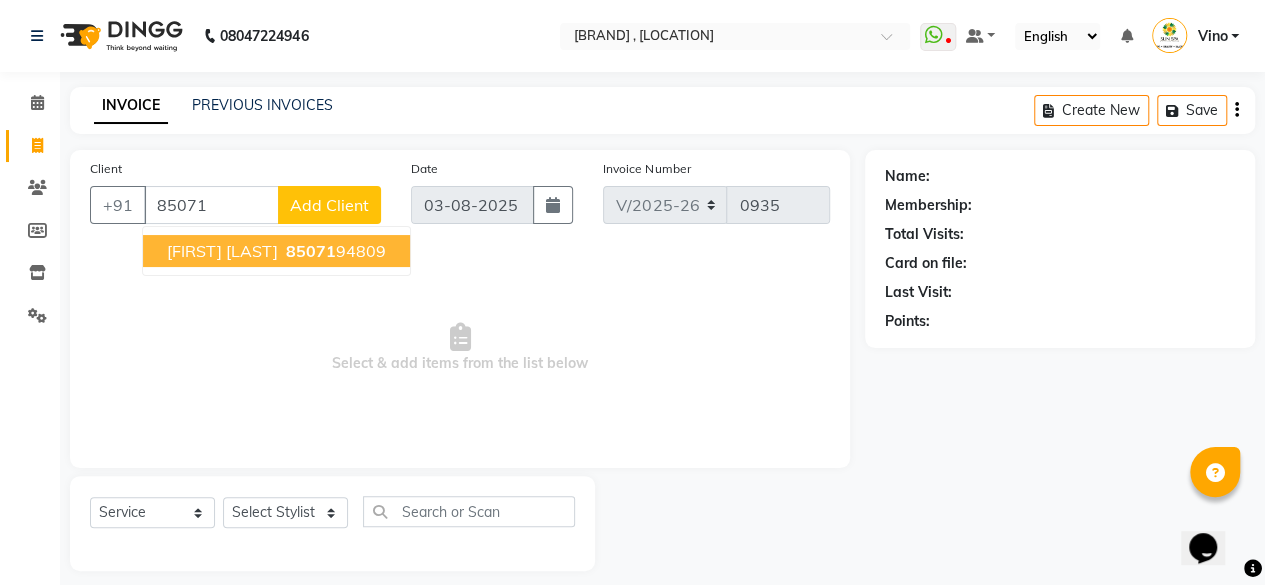 click on "[FIRST] [LAST]" at bounding box center [222, 251] 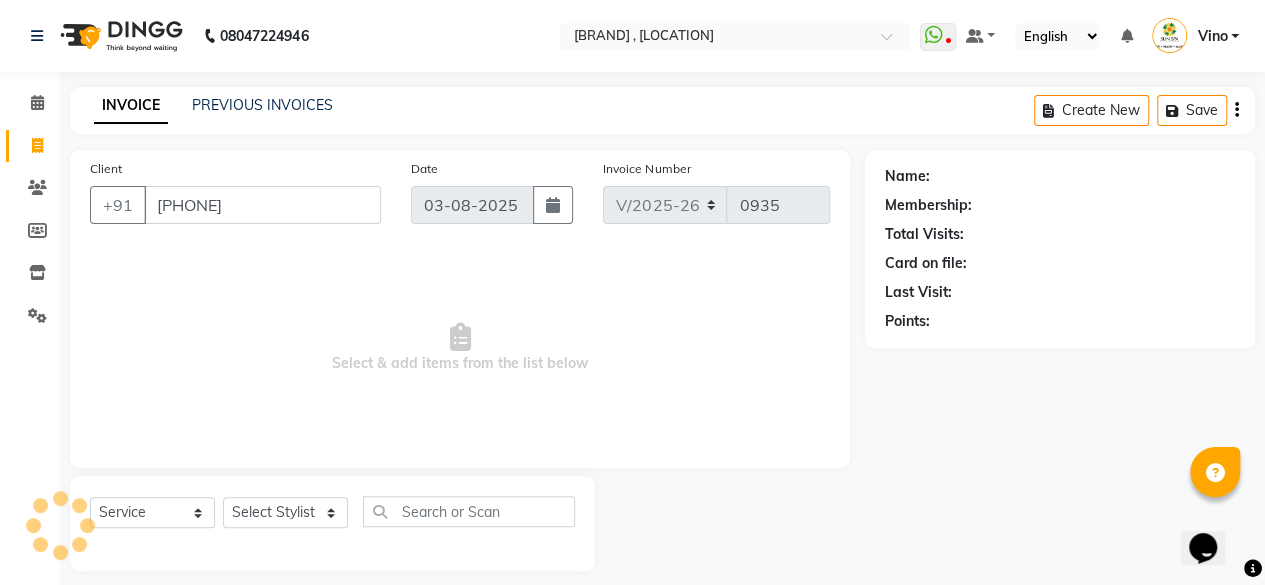 type on "[PHONE]" 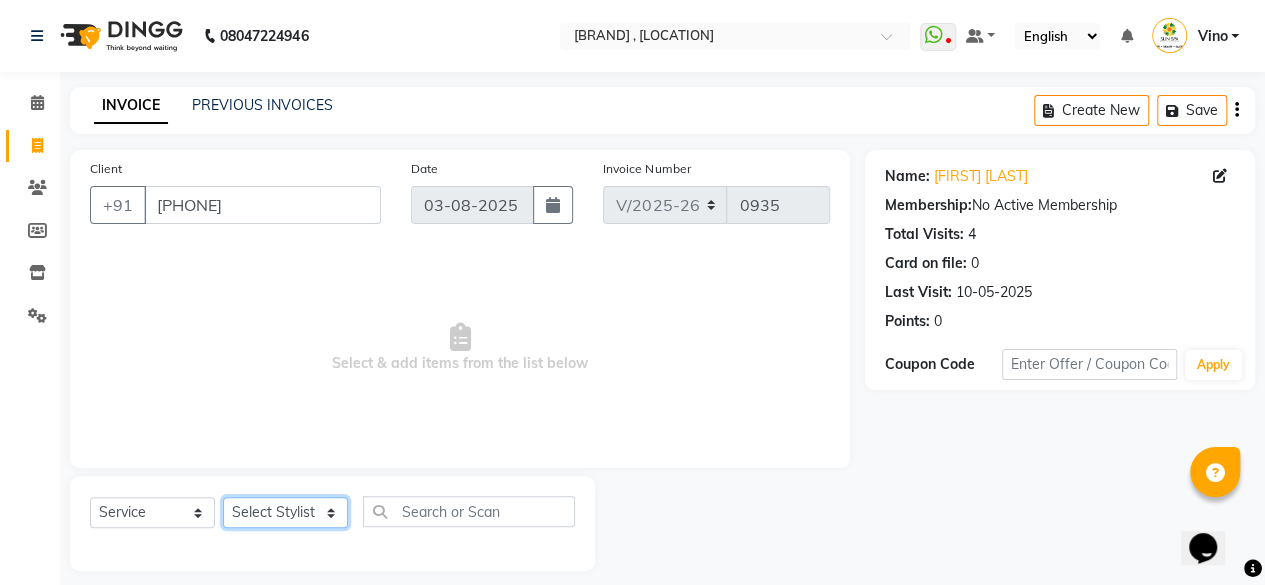 click on "Select Stylist [FIRST] [FIRST] [FIRST] [BRAND] tattoo [FIRST] [FIRST] [FIRST] [FIRST] [FIRST]" 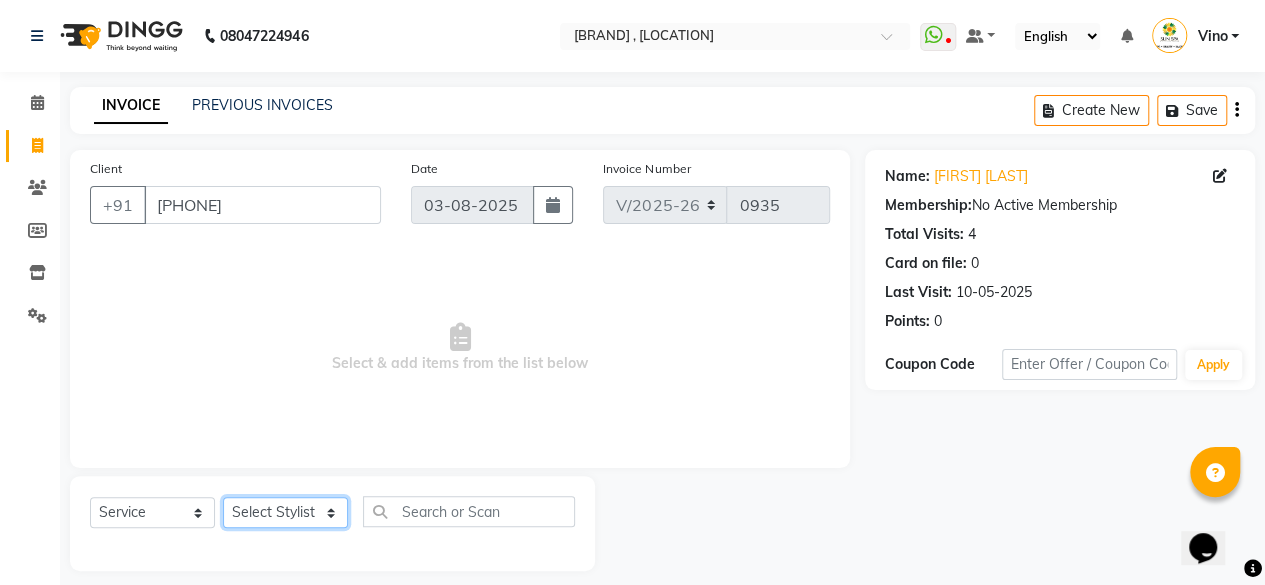 select on "67790" 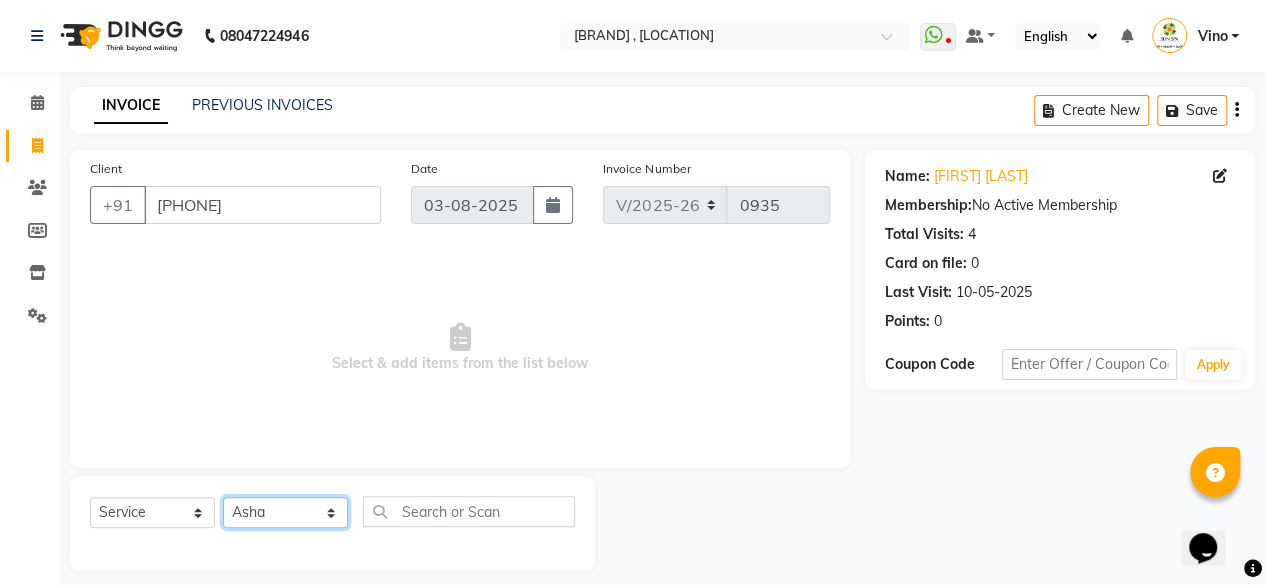 click on "Select Stylist [FIRST] [FIRST] [FIRST] [BRAND] tattoo [FIRST] [FIRST] [FIRST] [FIRST] [FIRST]" 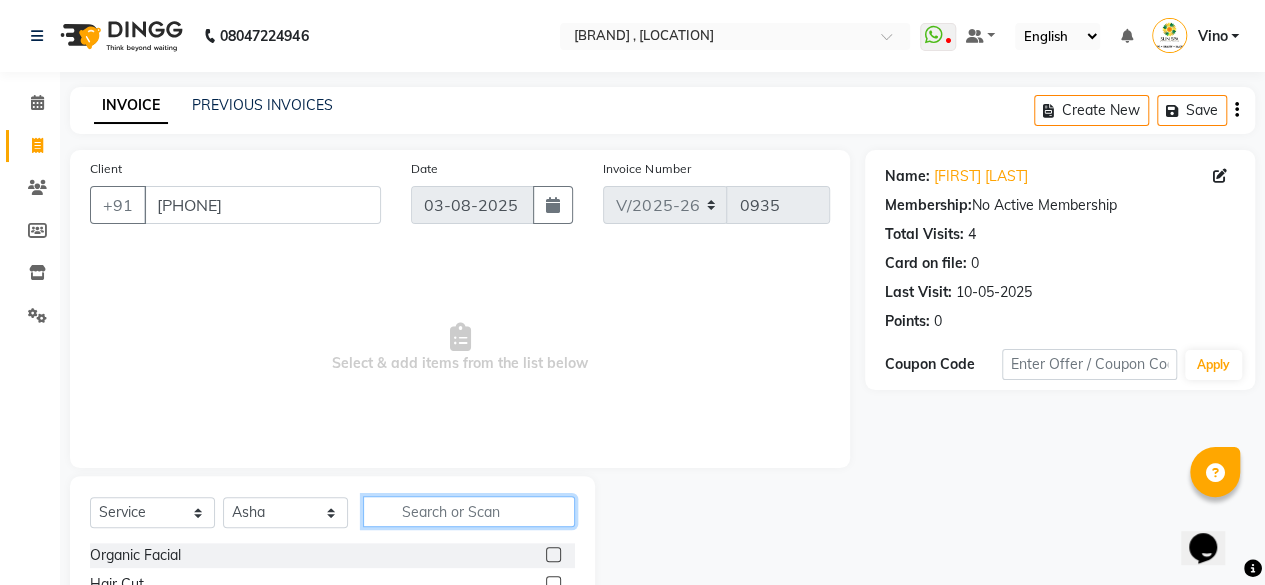 click 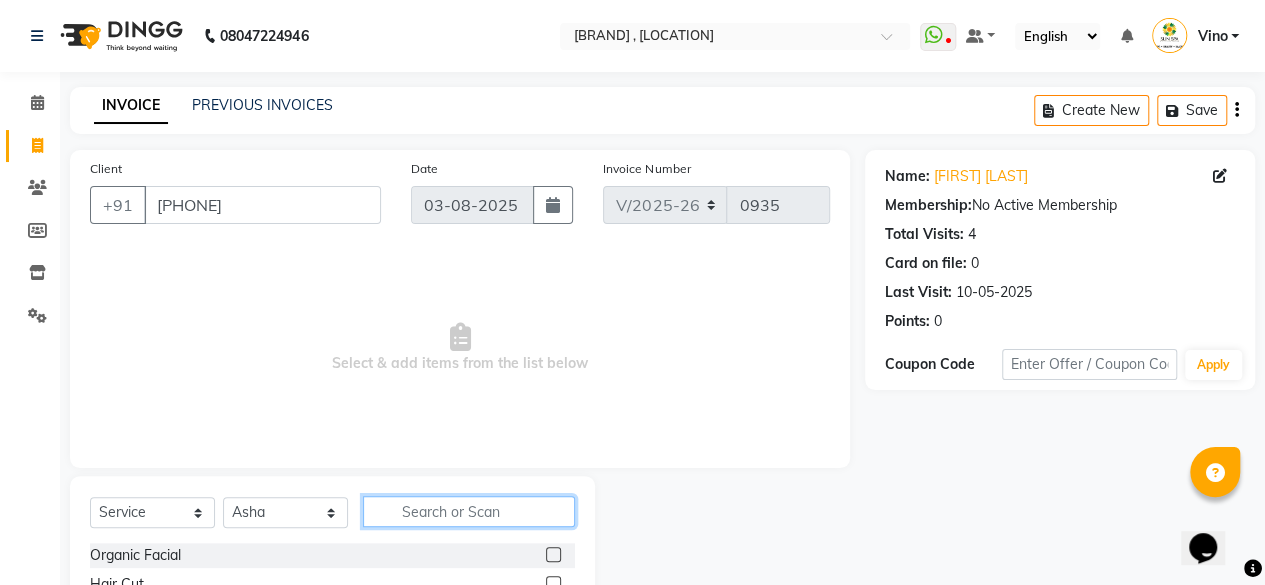 type on "d" 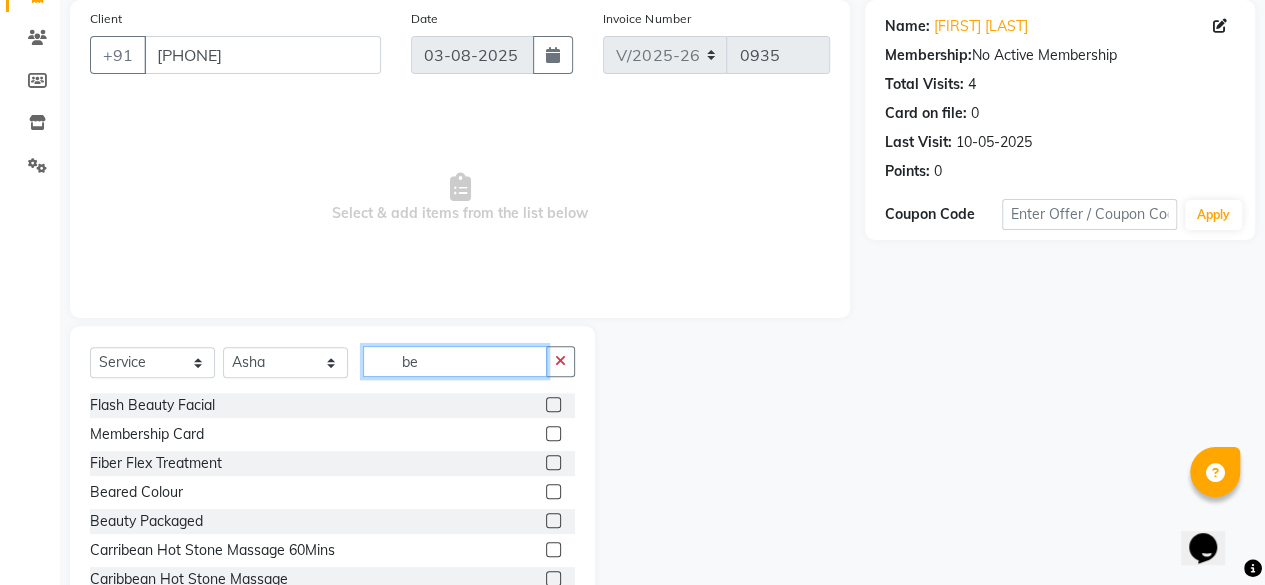 scroll, scrollTop: 215, scrollLeft: 0, axis: vertical 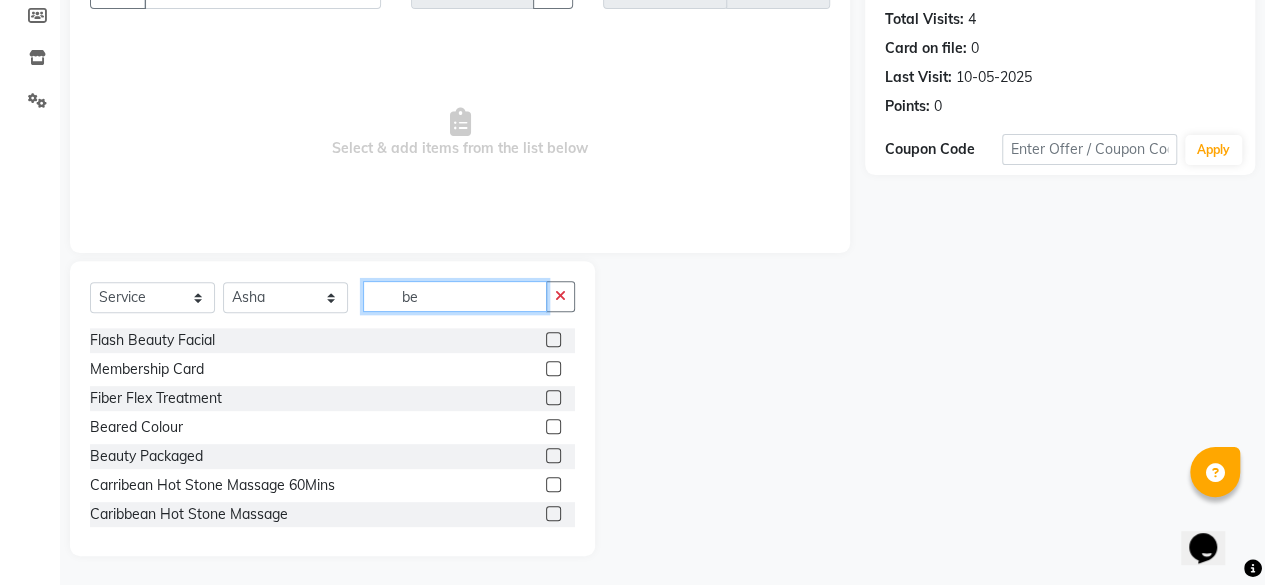 type on "be" 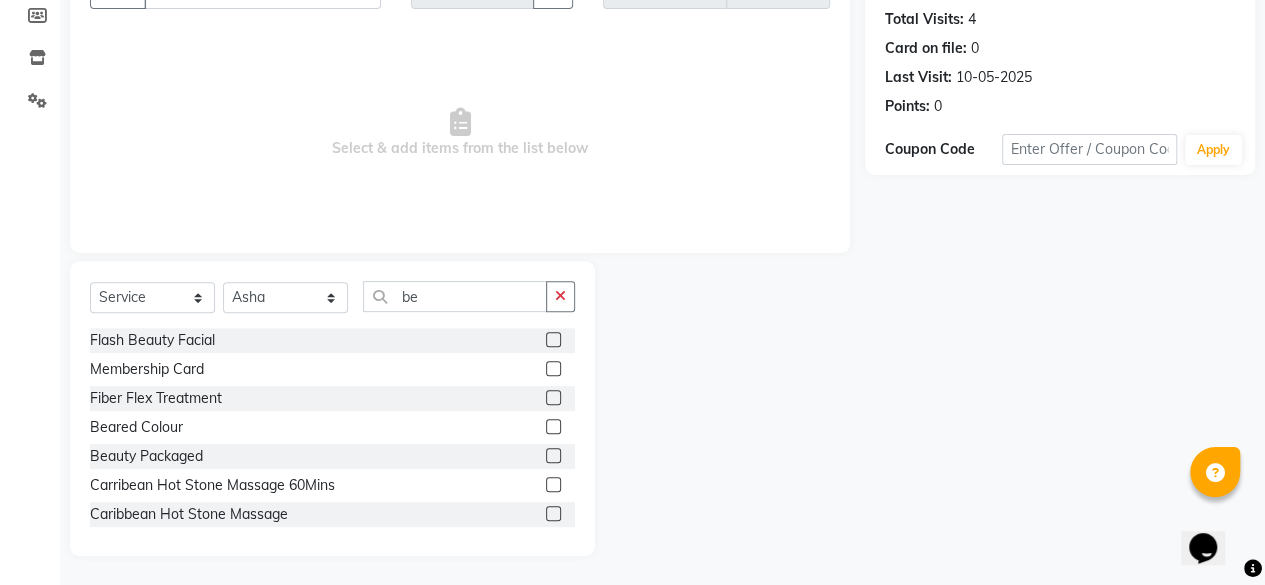 click 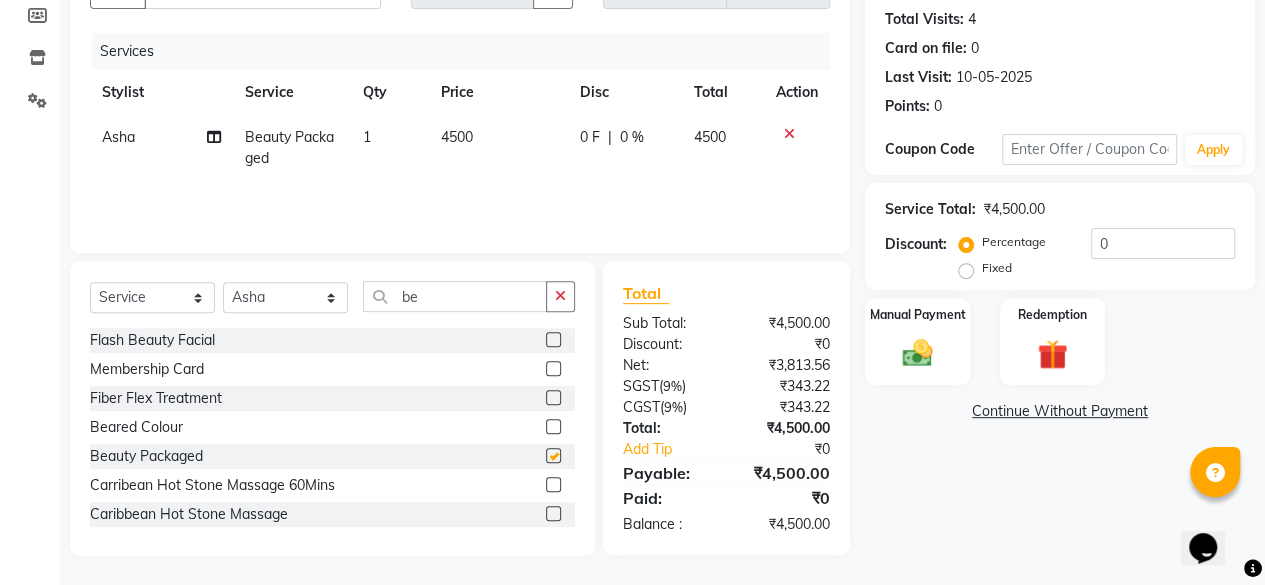 checkbox on "false" 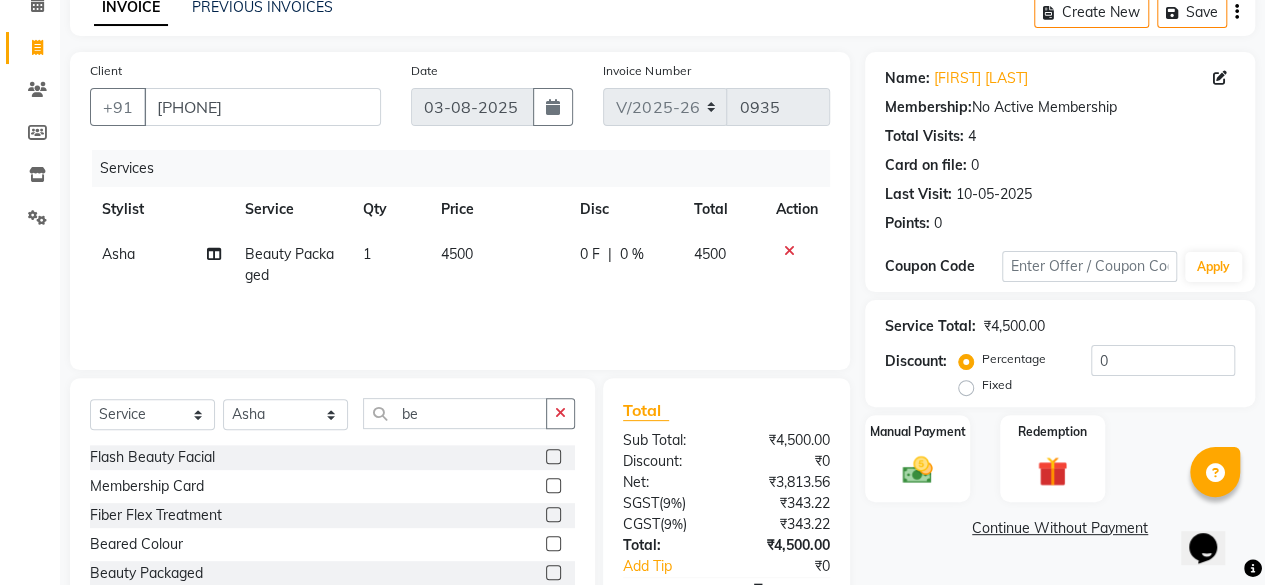 scroll, scrollTop: 15, scrollLeft: 0, axis: vertical 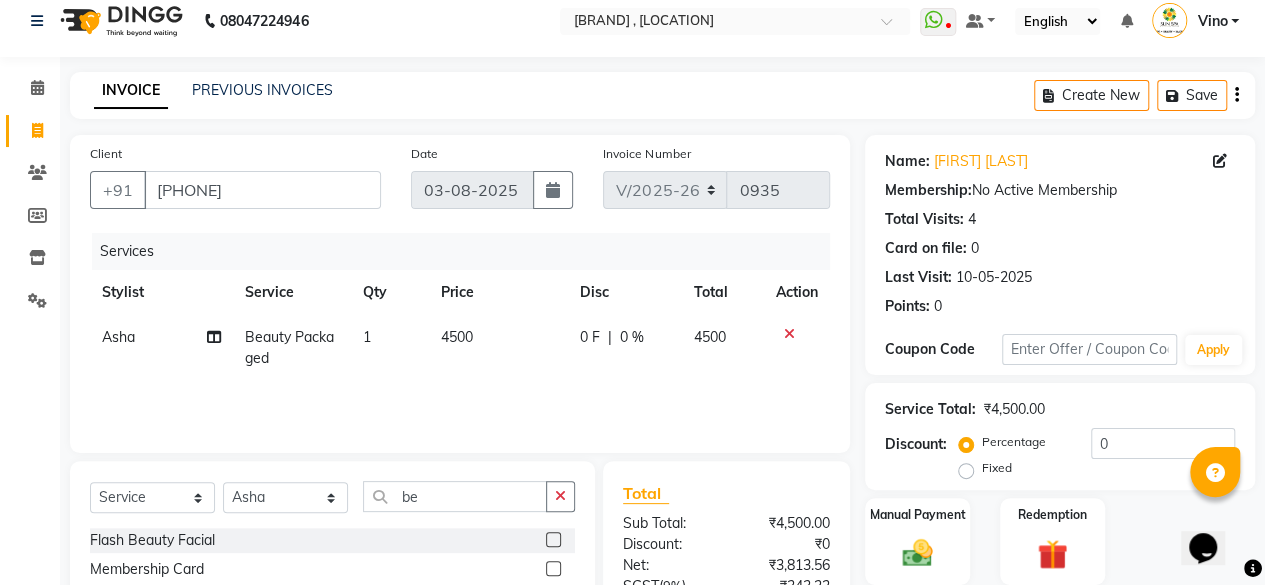 click on "4500" 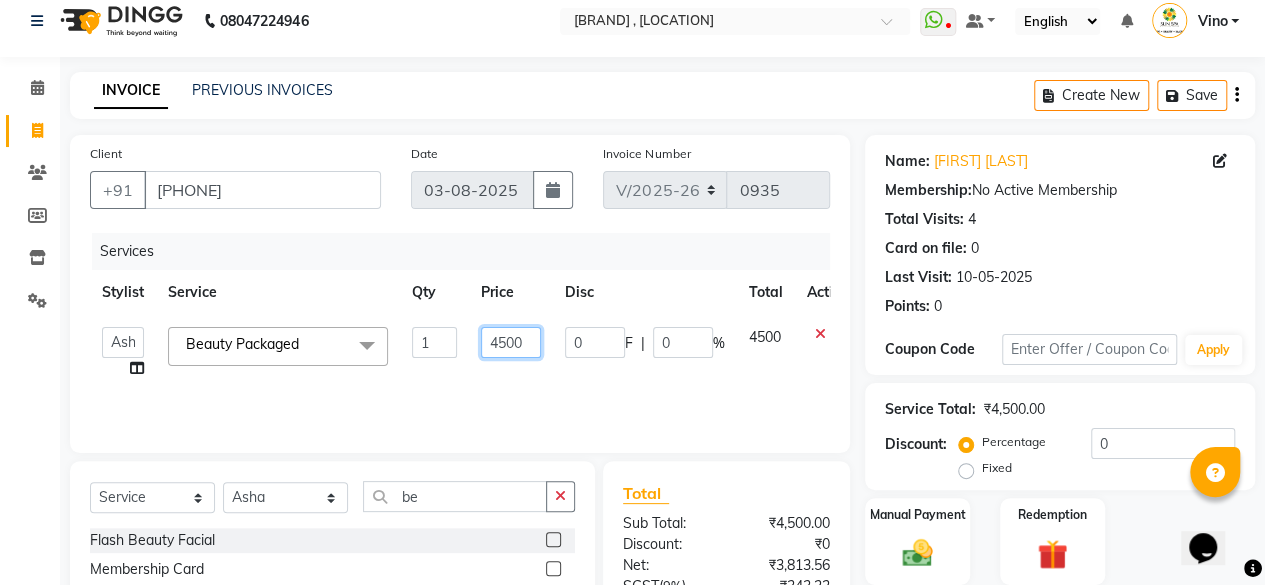 click on "4500" 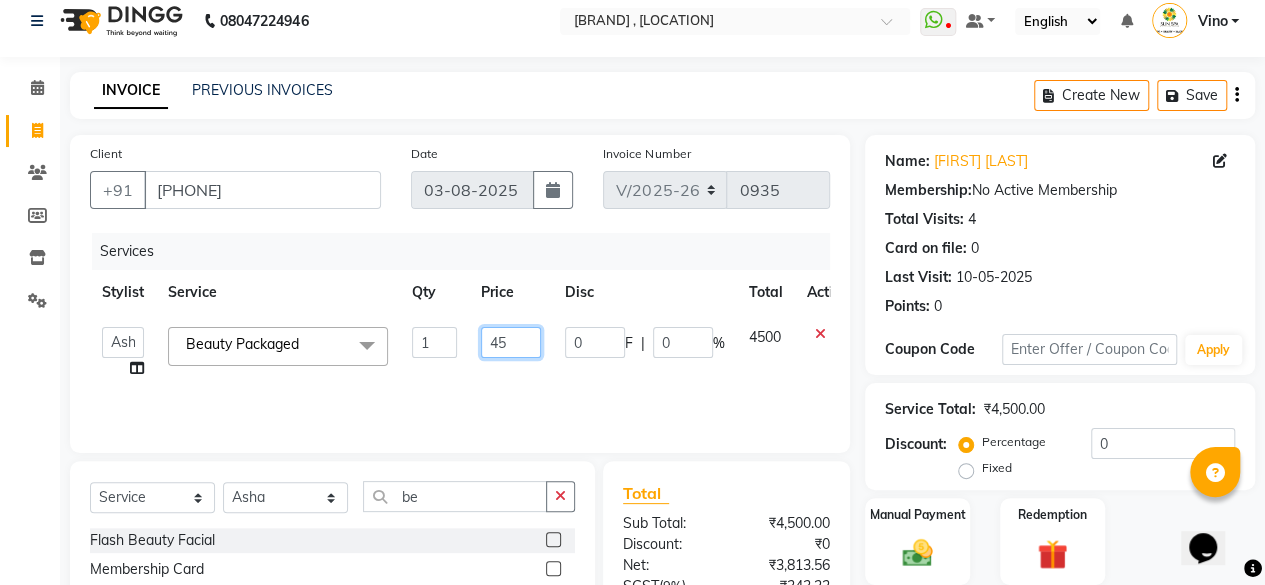 type on "4" 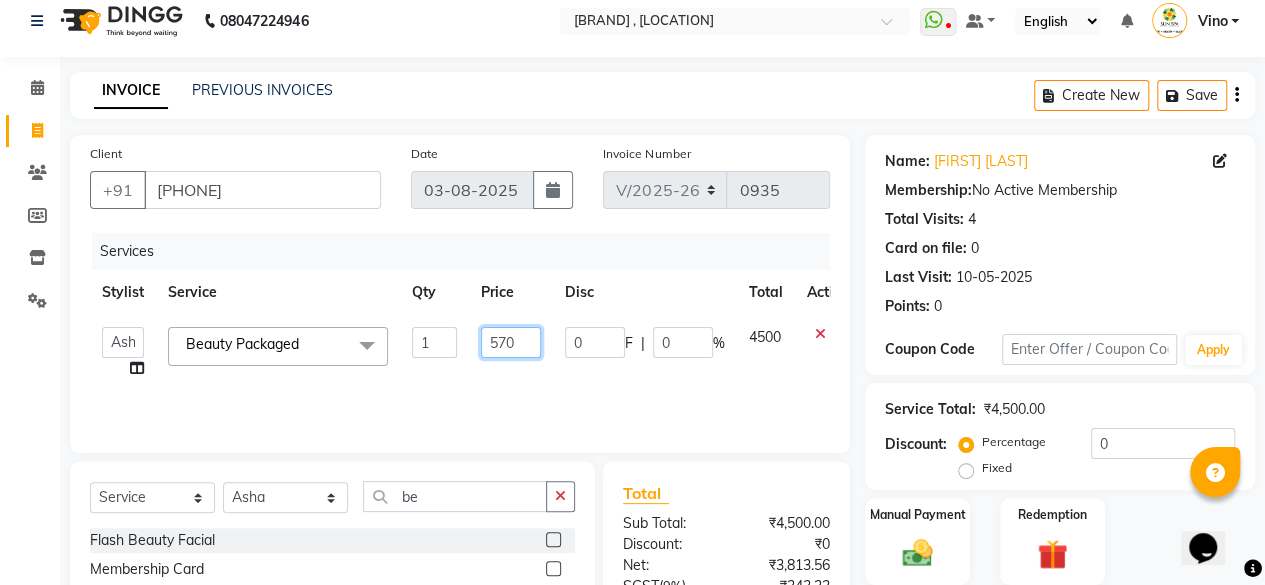 type on "5700" 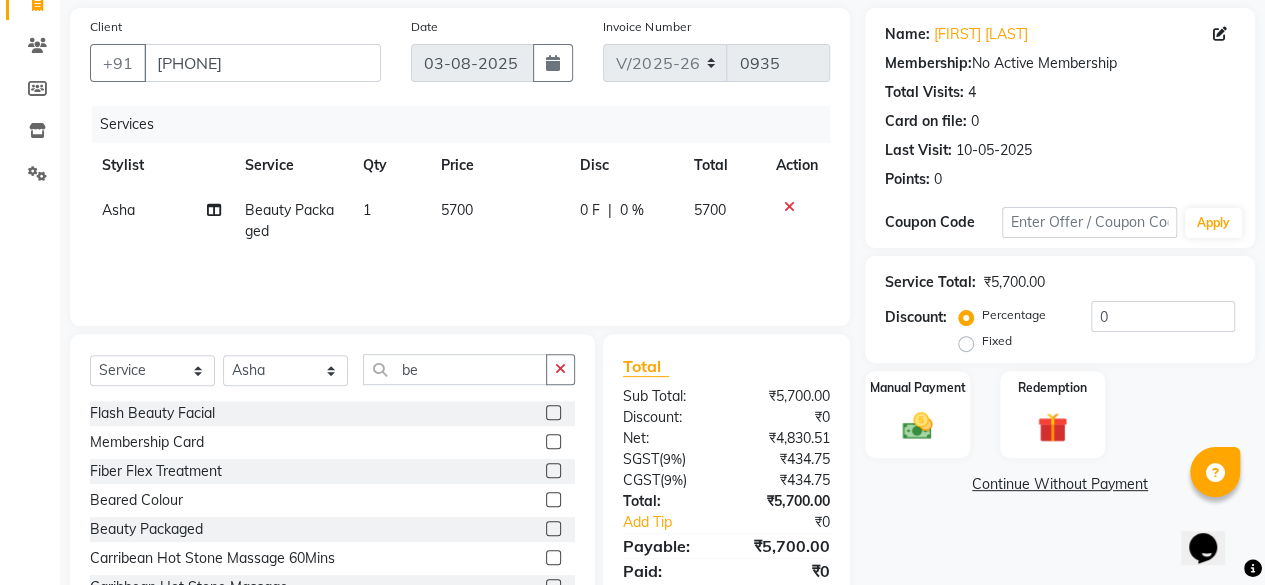 scroll, scrollTop: 215, scrollLeft: 0, axis: vertical 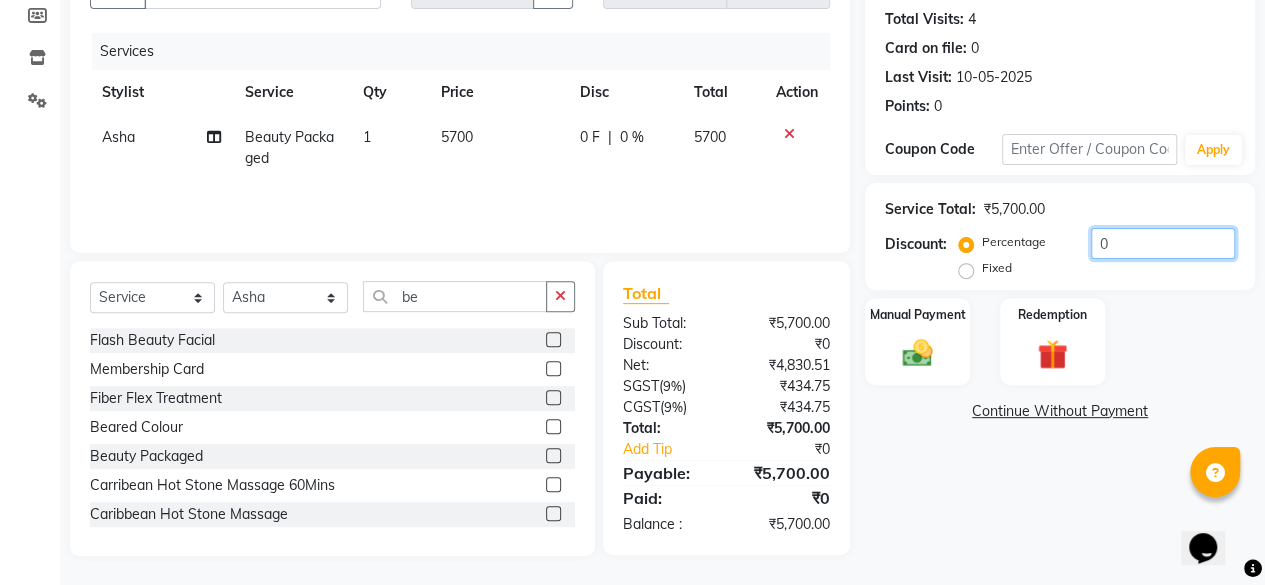 click on "0" 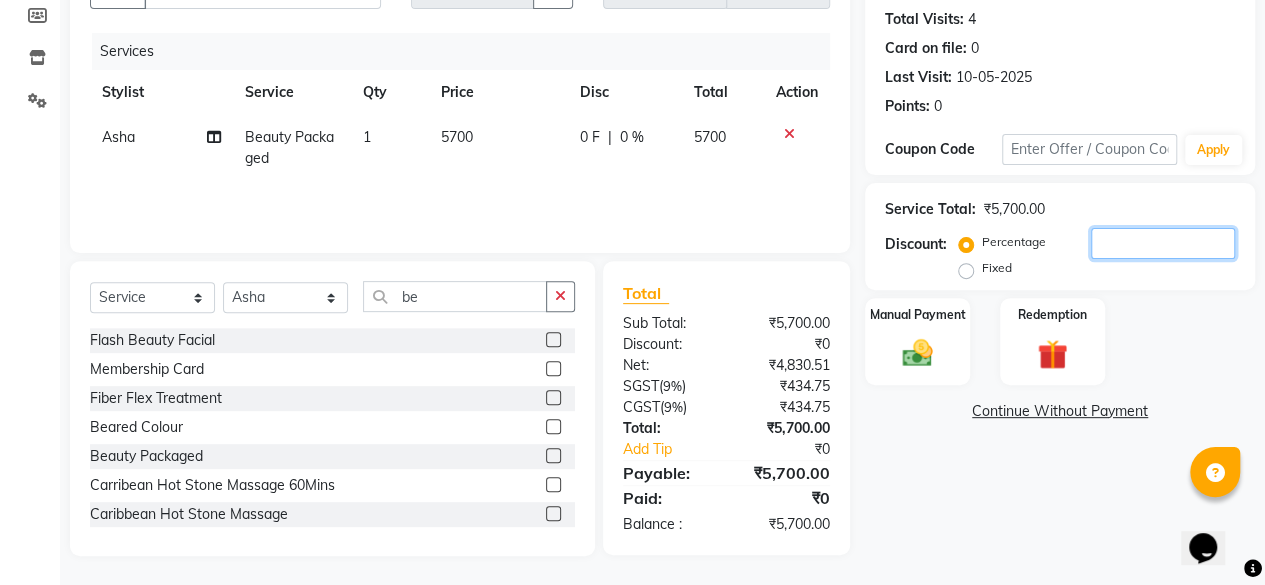 type 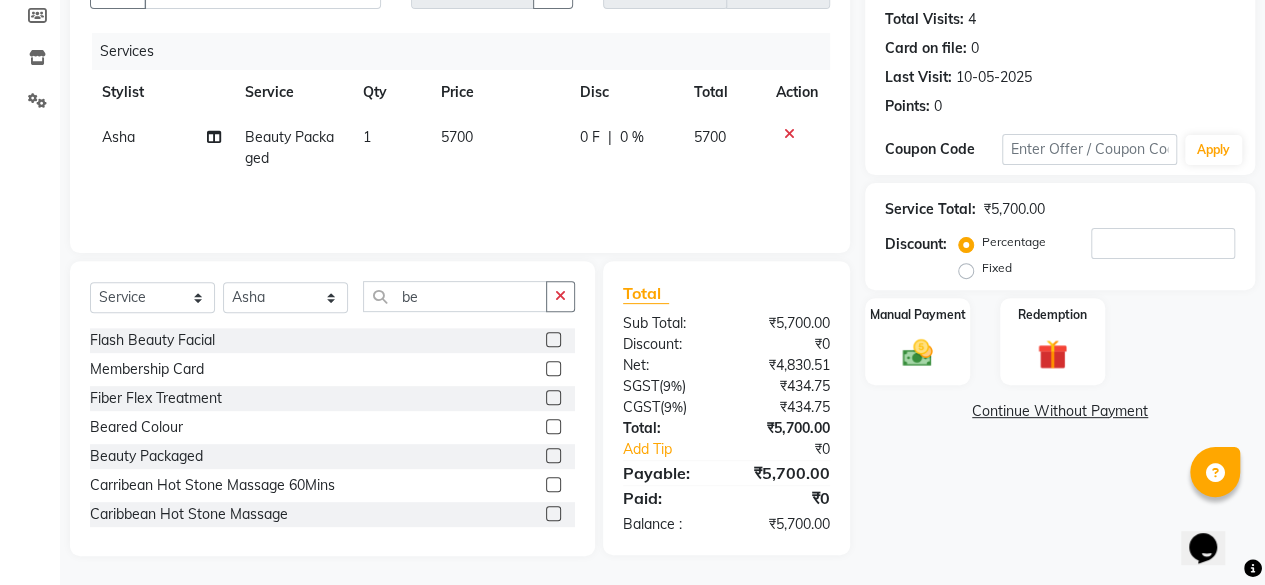 click on "Fixed" 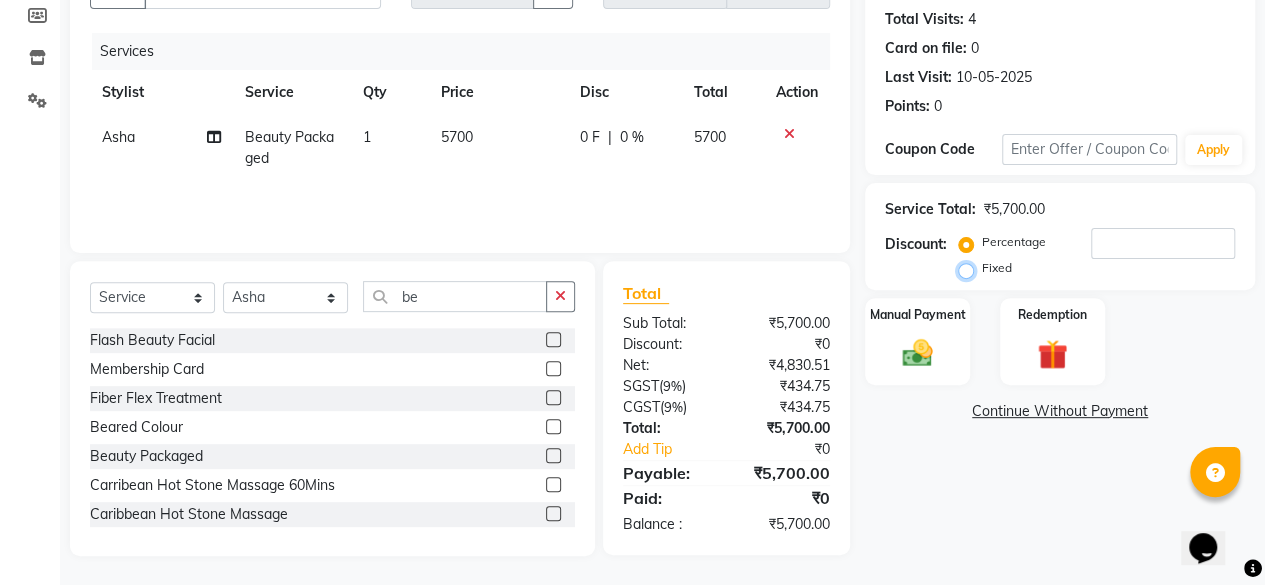 click on "Fixed" at bounding box center [970, 268] 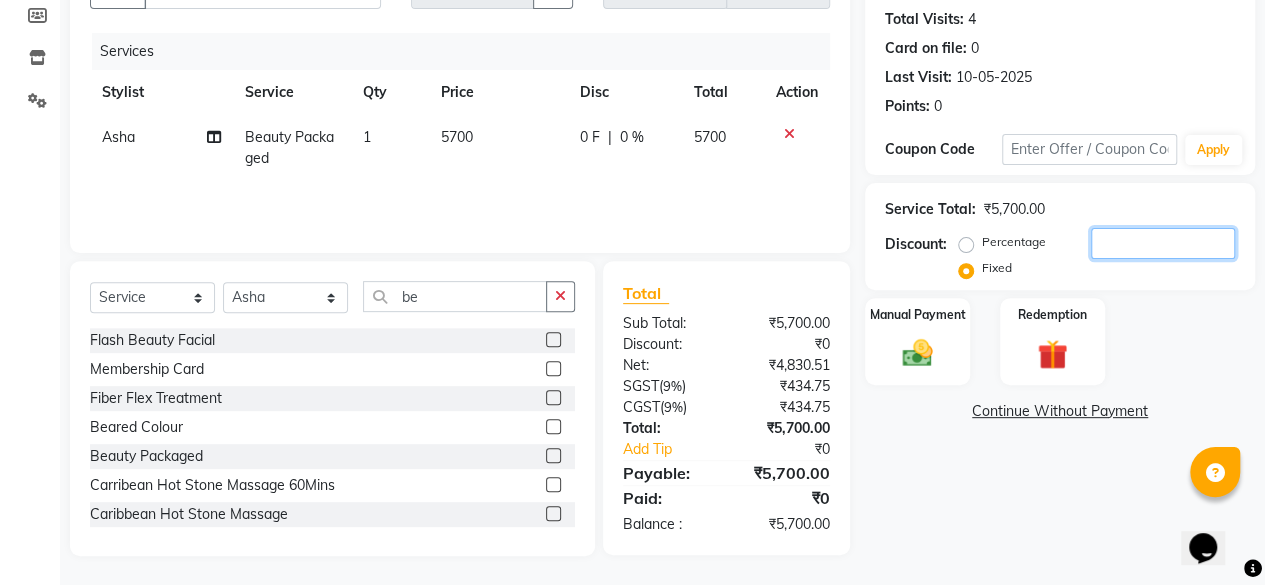 click 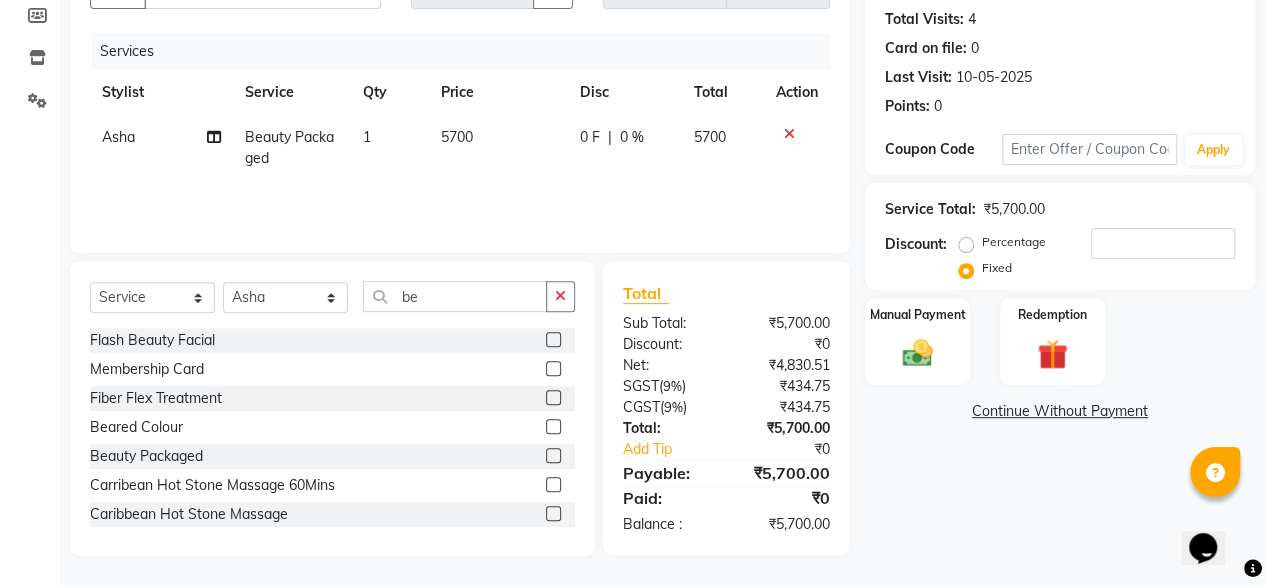 scroll, scrollTop: 0, scrollLeft: 0, axis: both 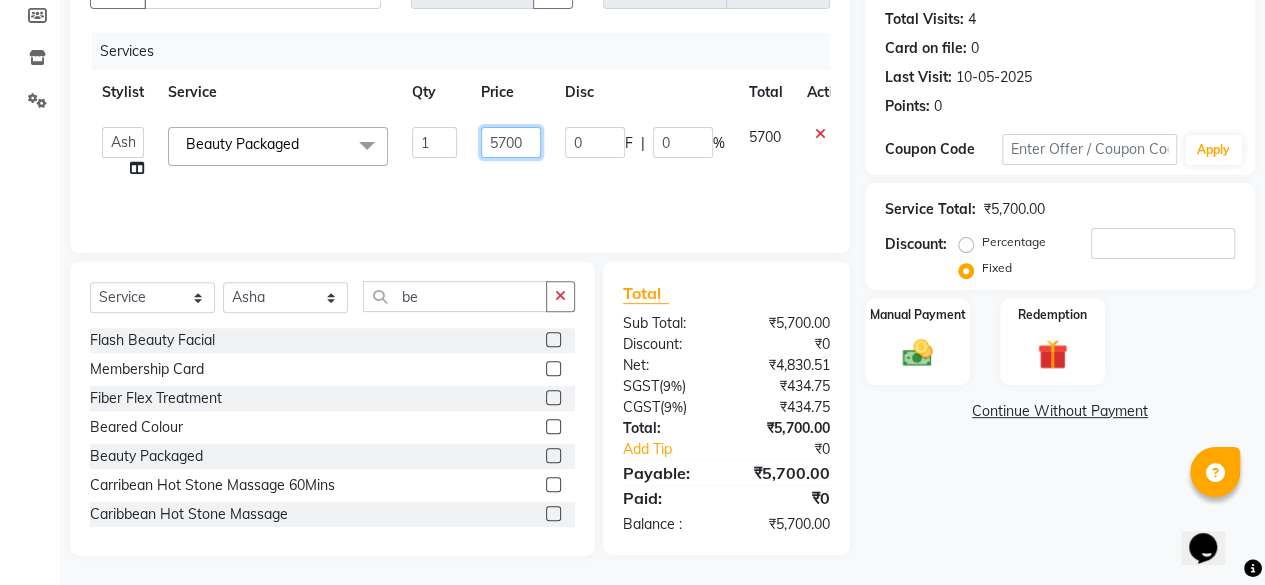 click on "5700" 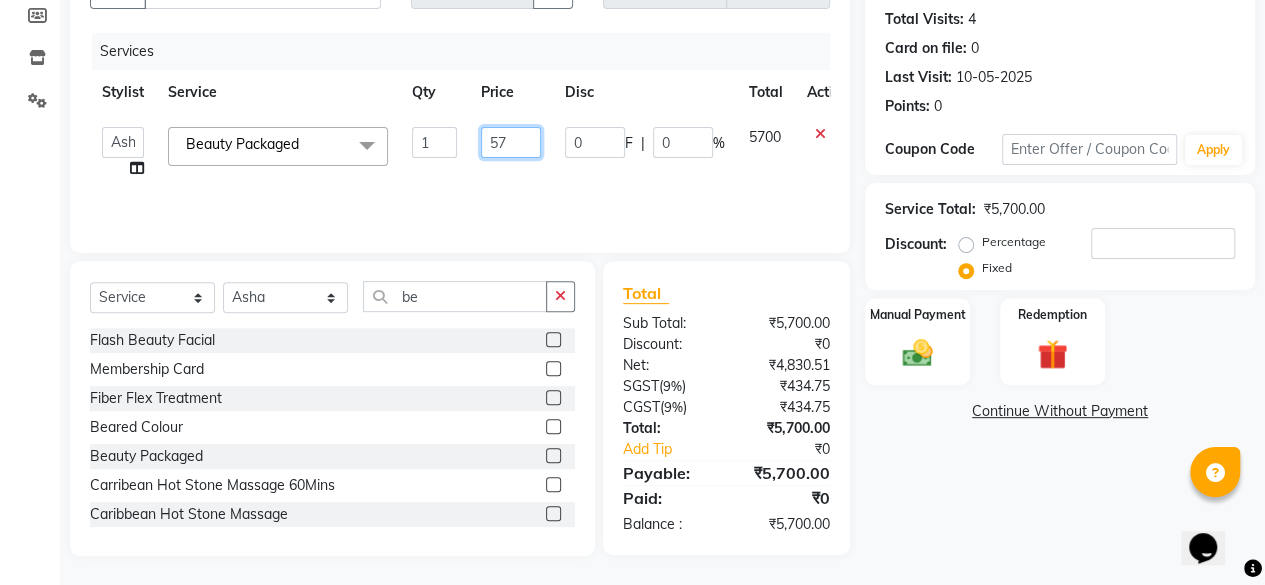 type on "5" 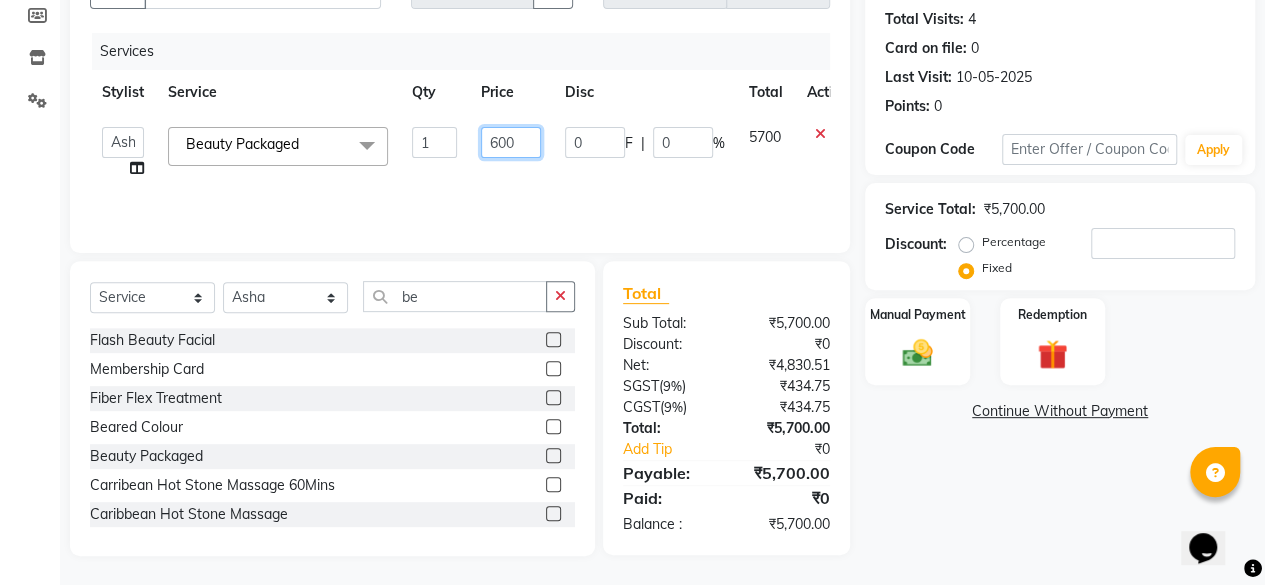 type on "6000" 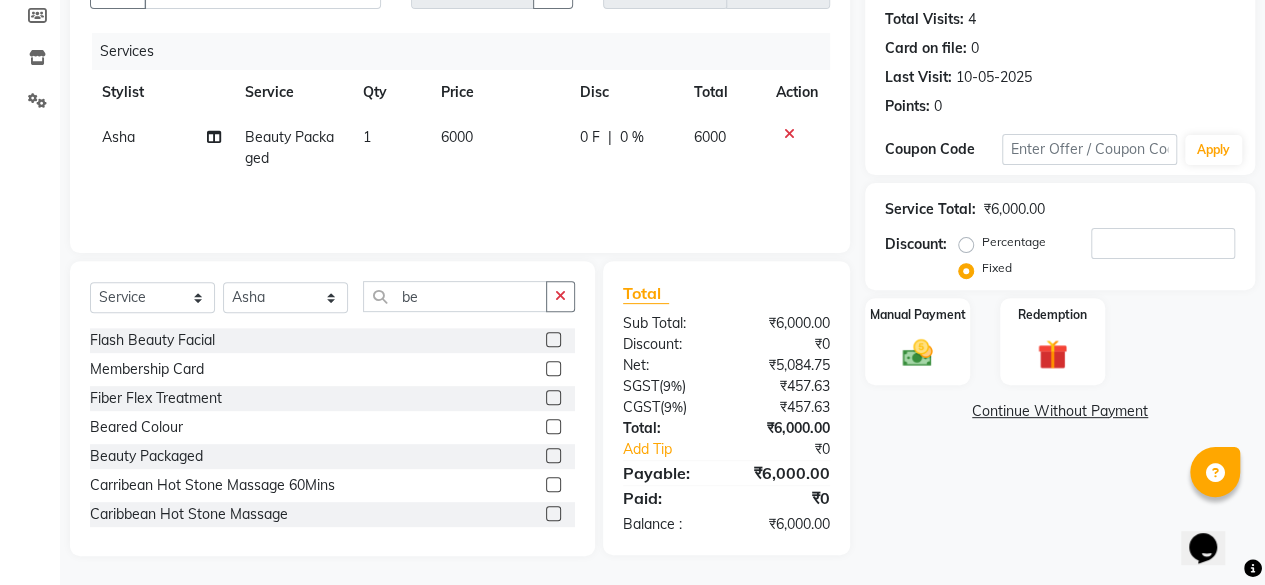 click on "Fixed" 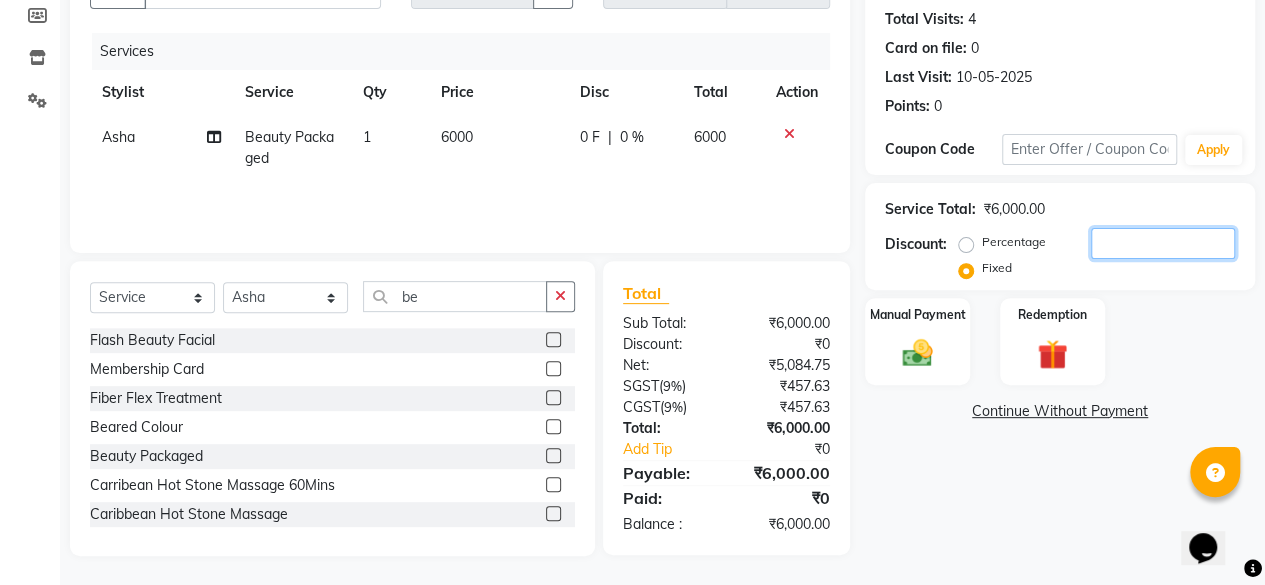 click 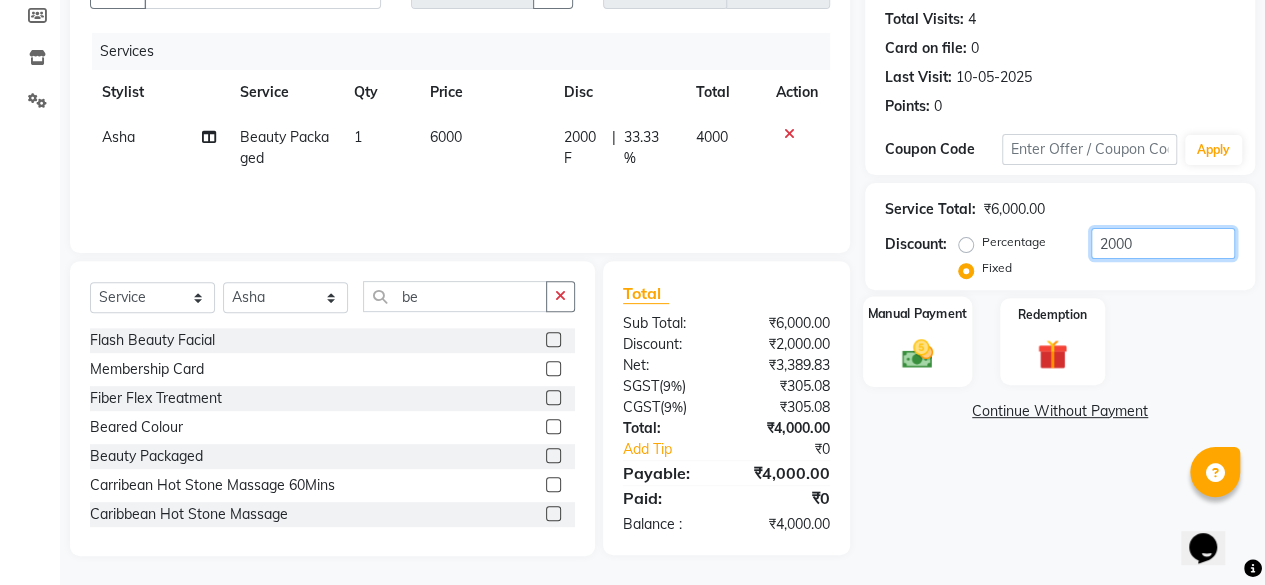 type on "2000" 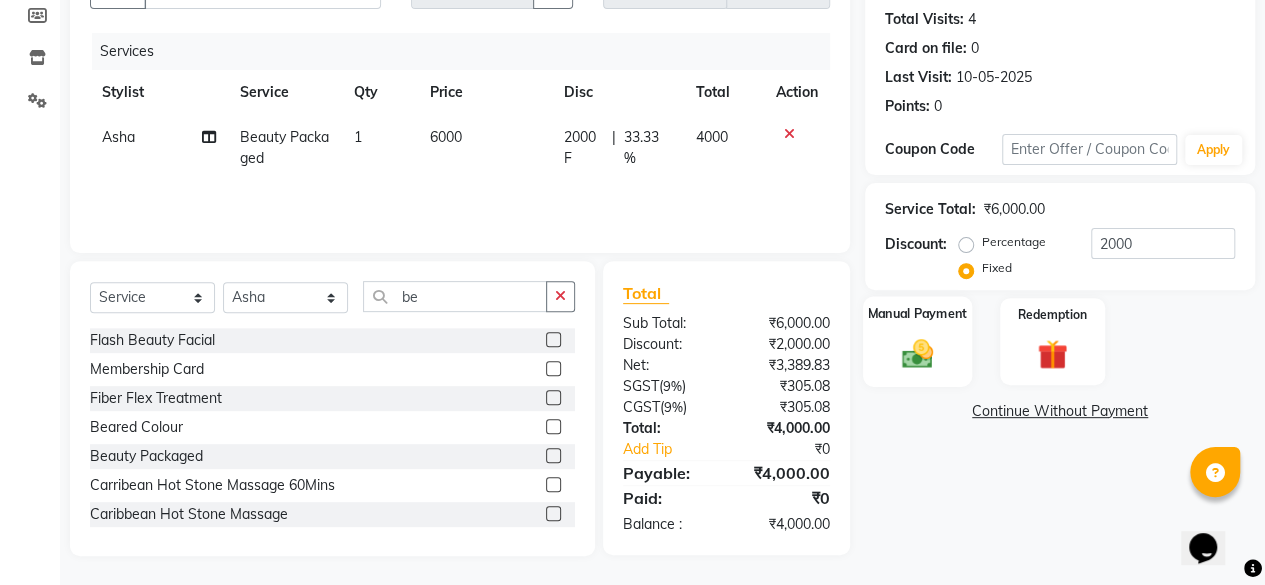 click 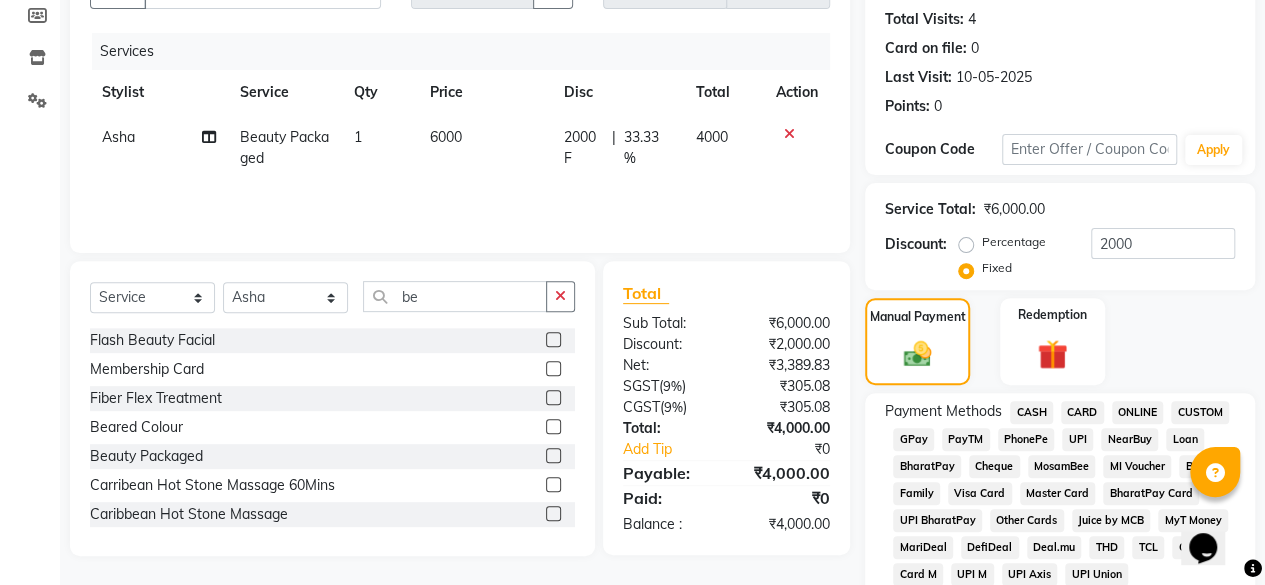click on "CASH" 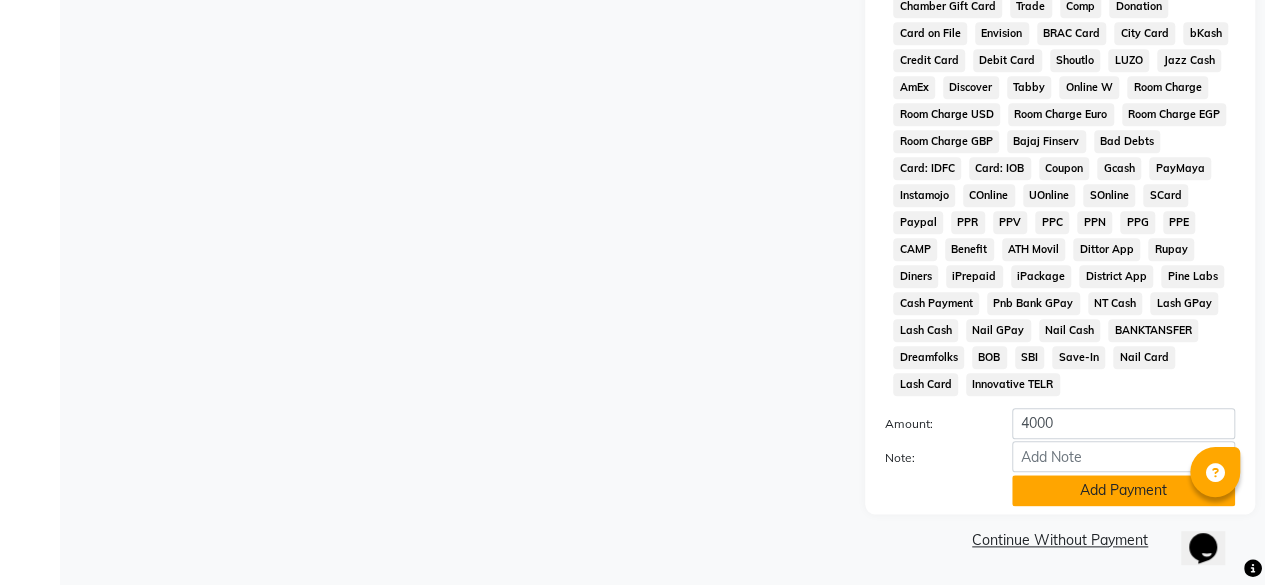 click on "Add Payment" 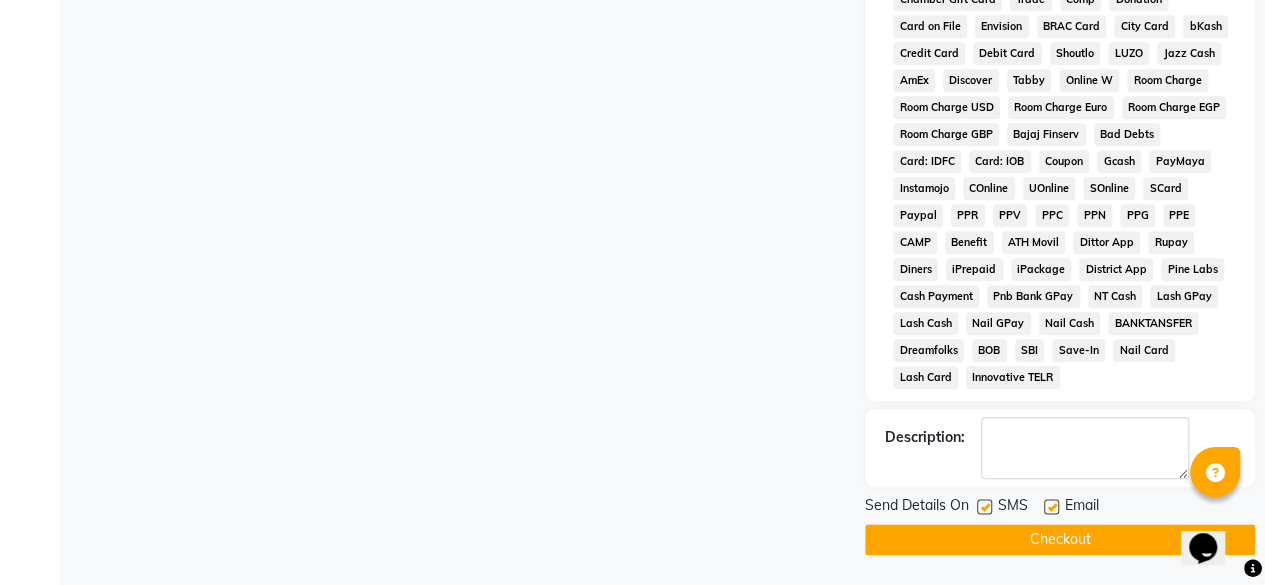 scroll, scrollTop: 930, scrollLeft: 0, axis: vertical 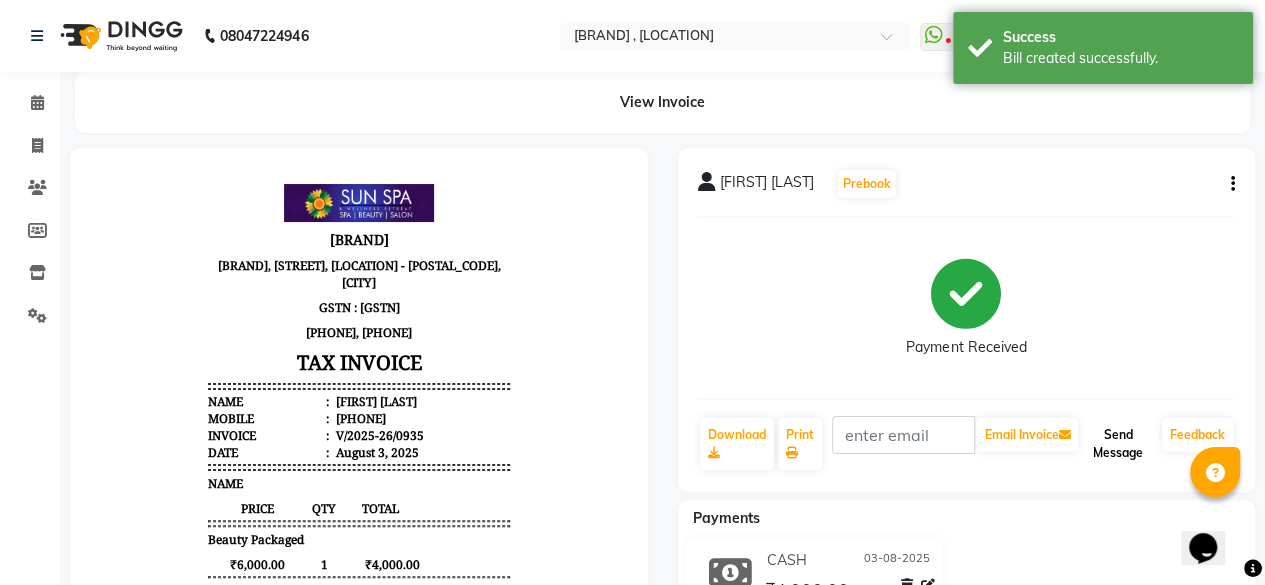 click on "Send Message" 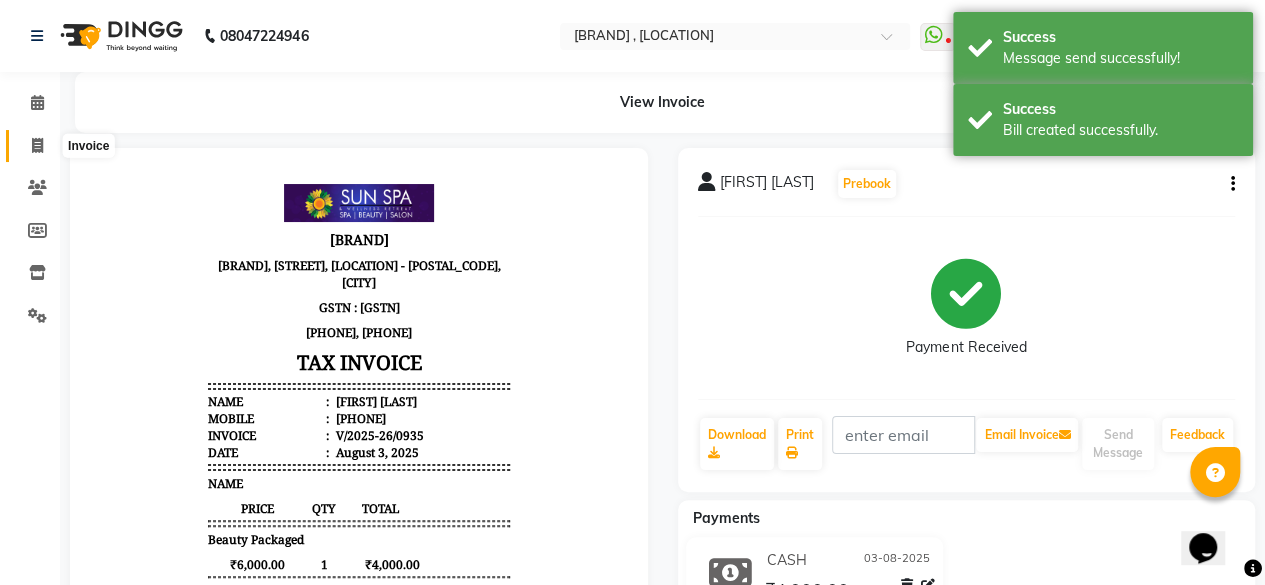 click 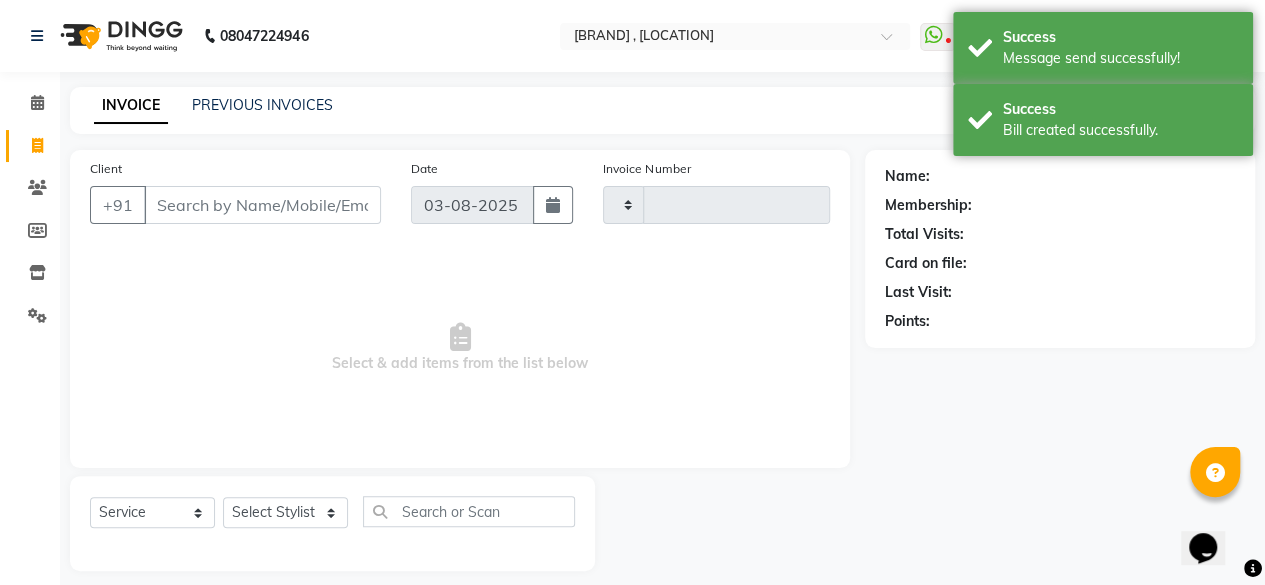 scroll, scrollTop: 15, scrollLeft: 0, axis: vertical 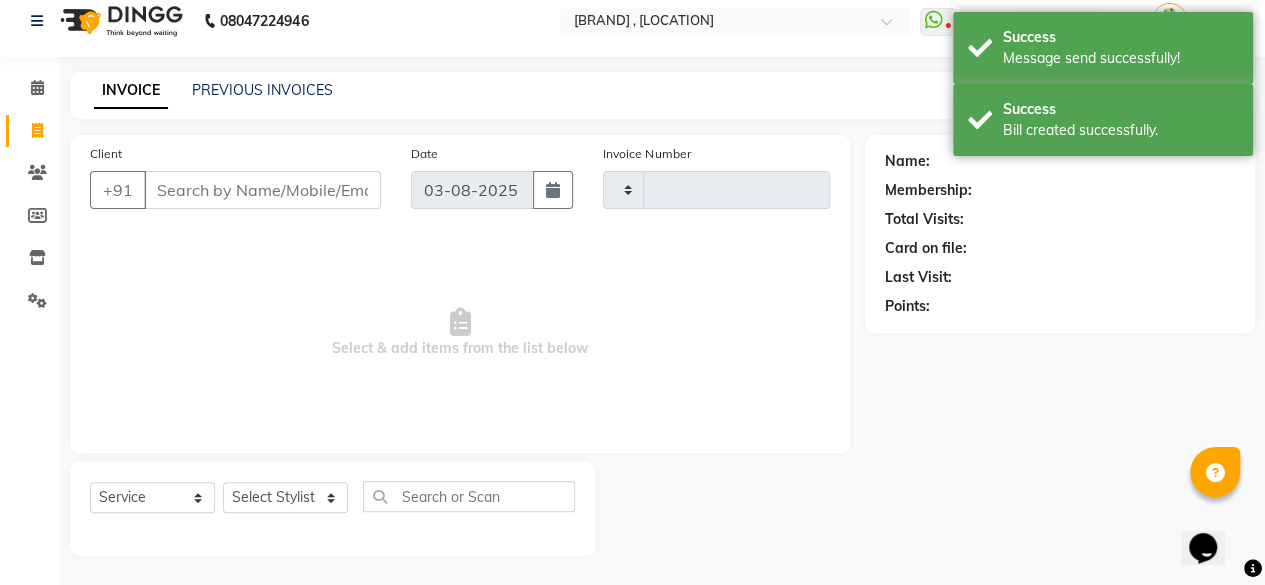 type on "0936" 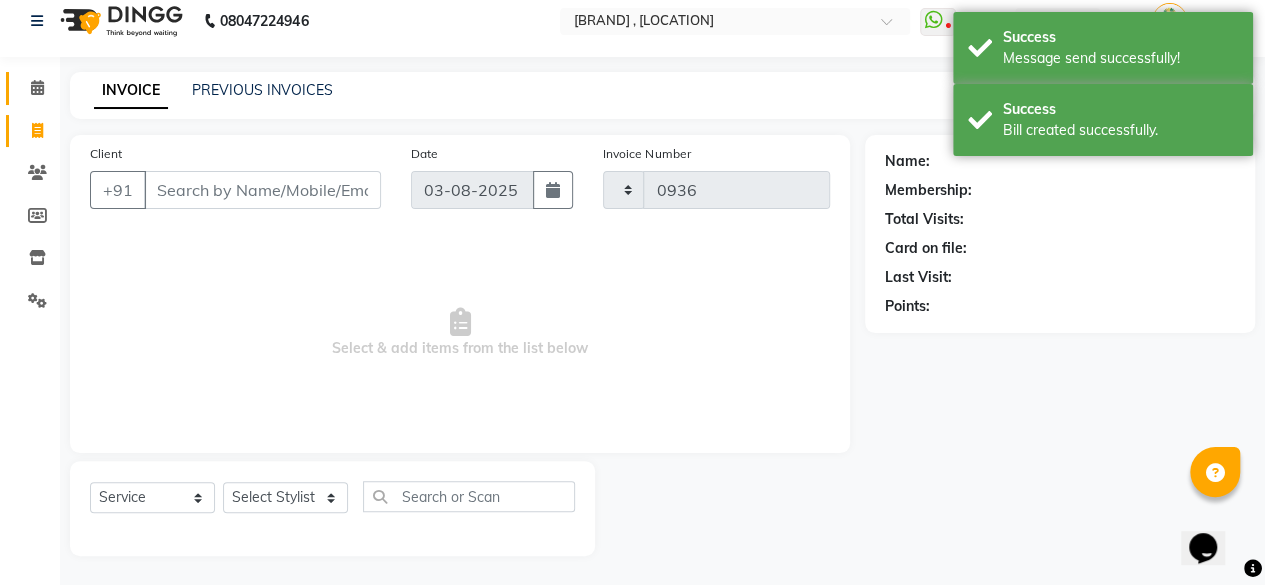 select on "5782" 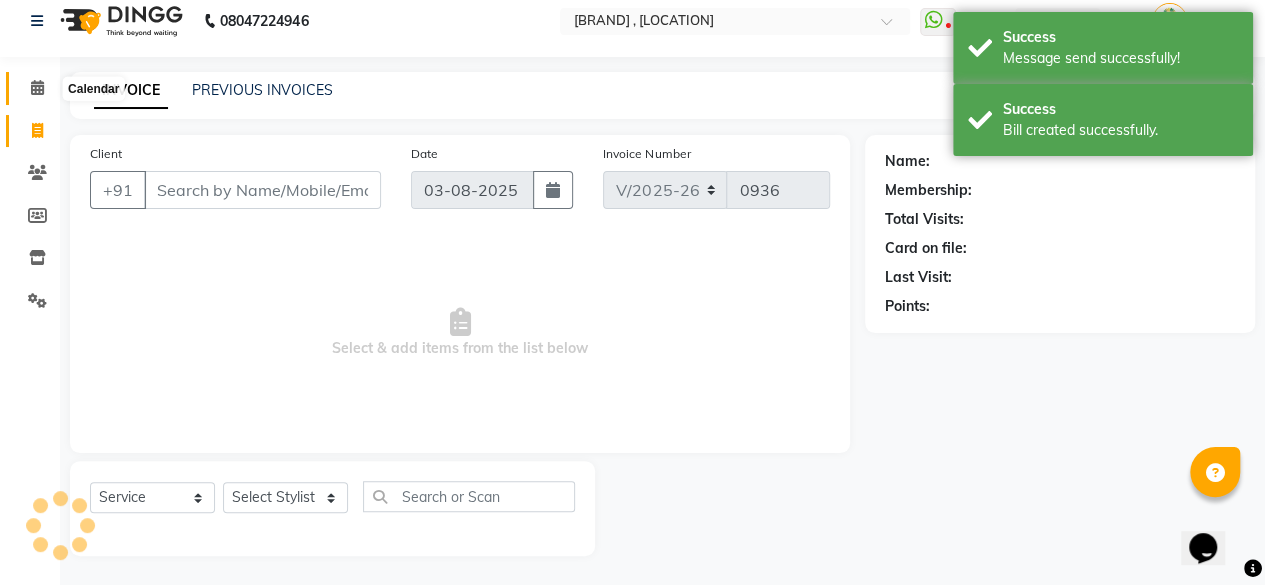 click 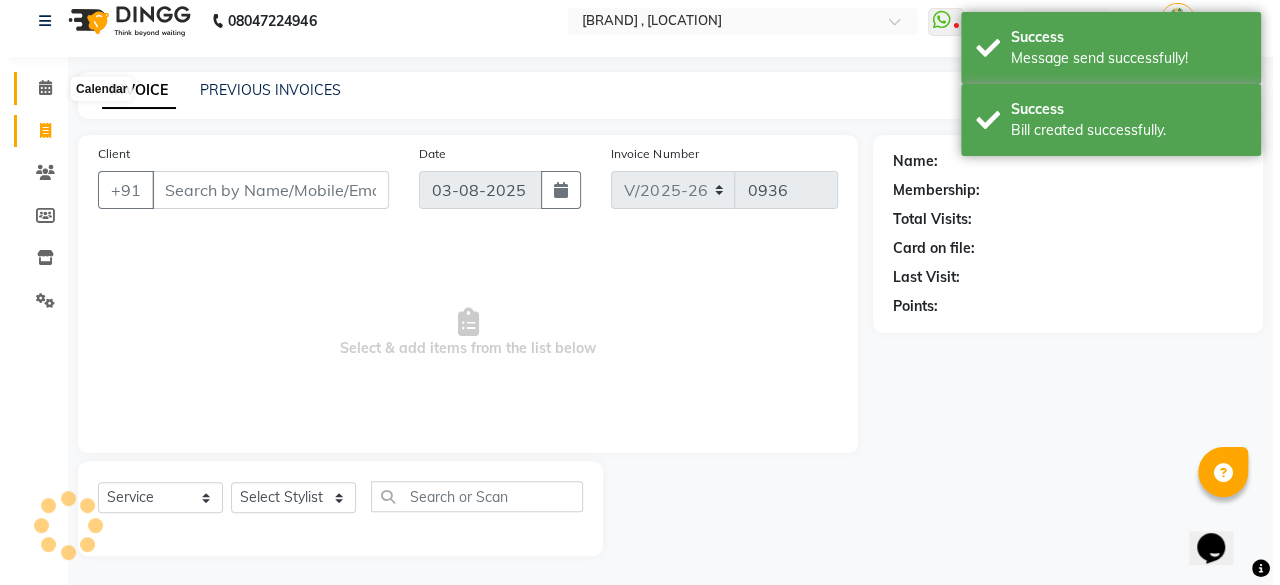 scroll, scrollTop: 0, scrollLeft: 0, axis: both 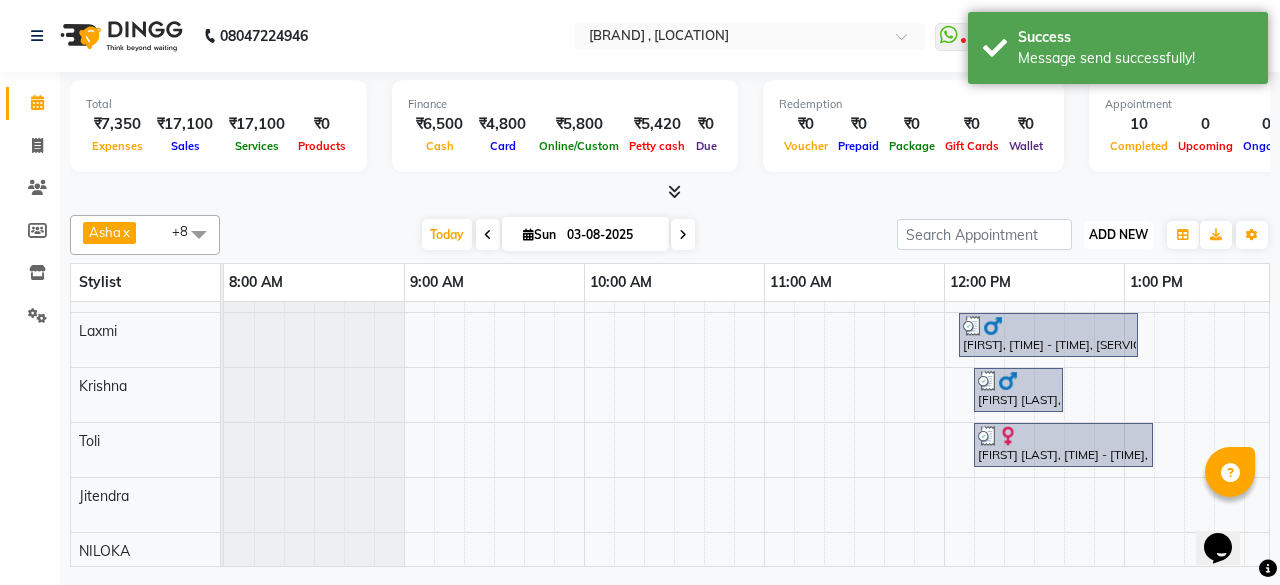 click on "ADD NEW" at bounding box center [1118, 234] 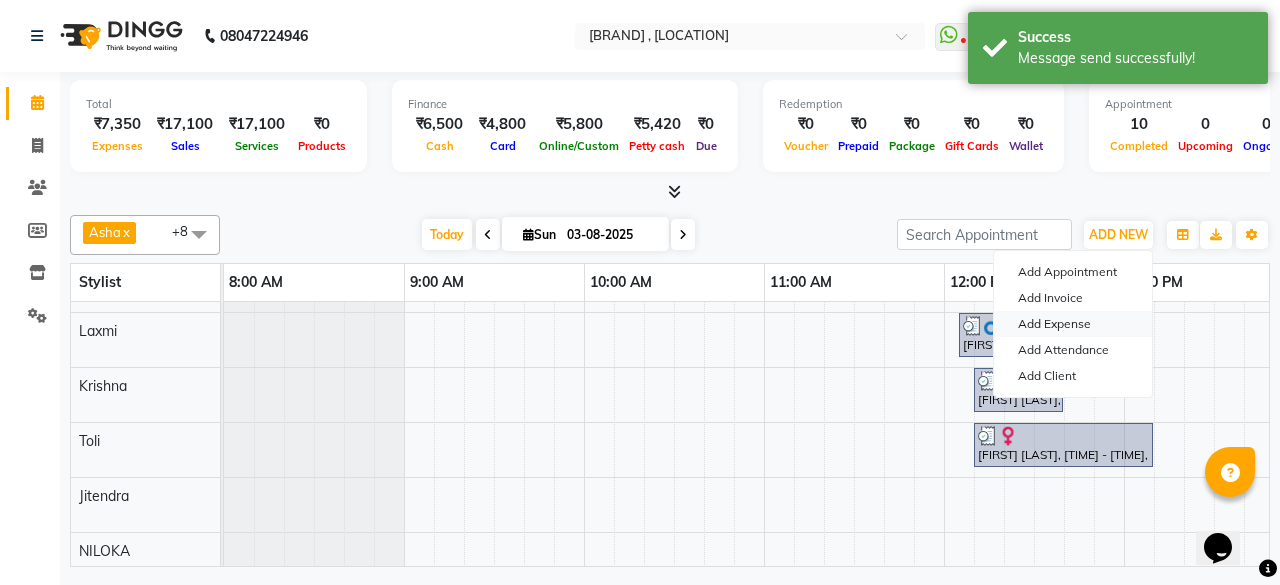 click on "Add Expense" at bounding box center (1073, 324) 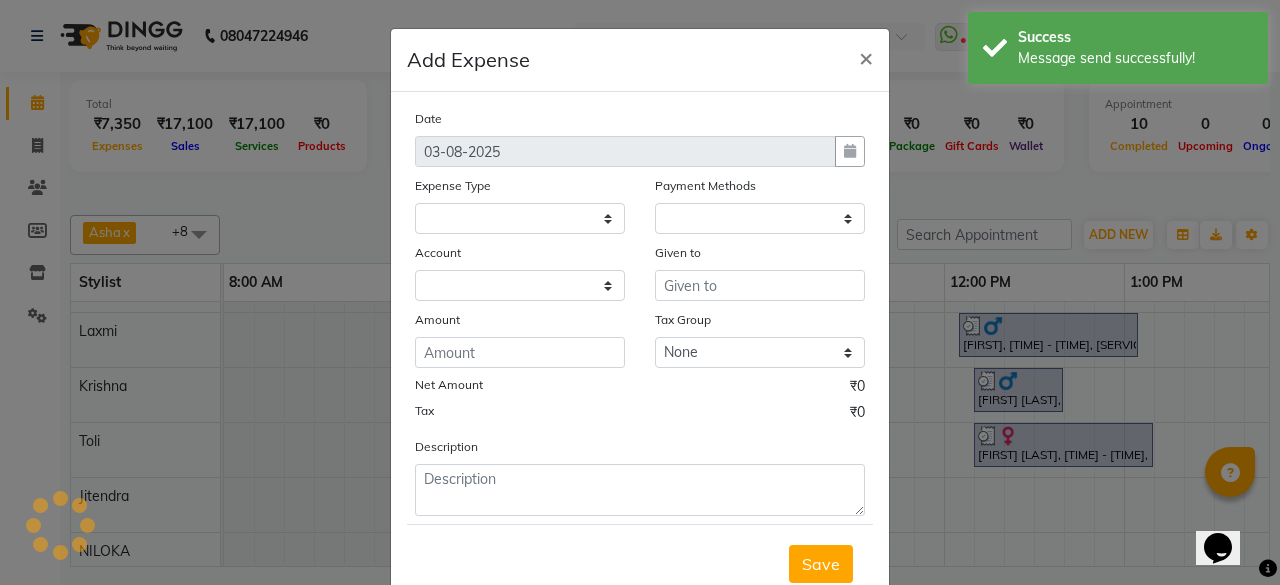 select 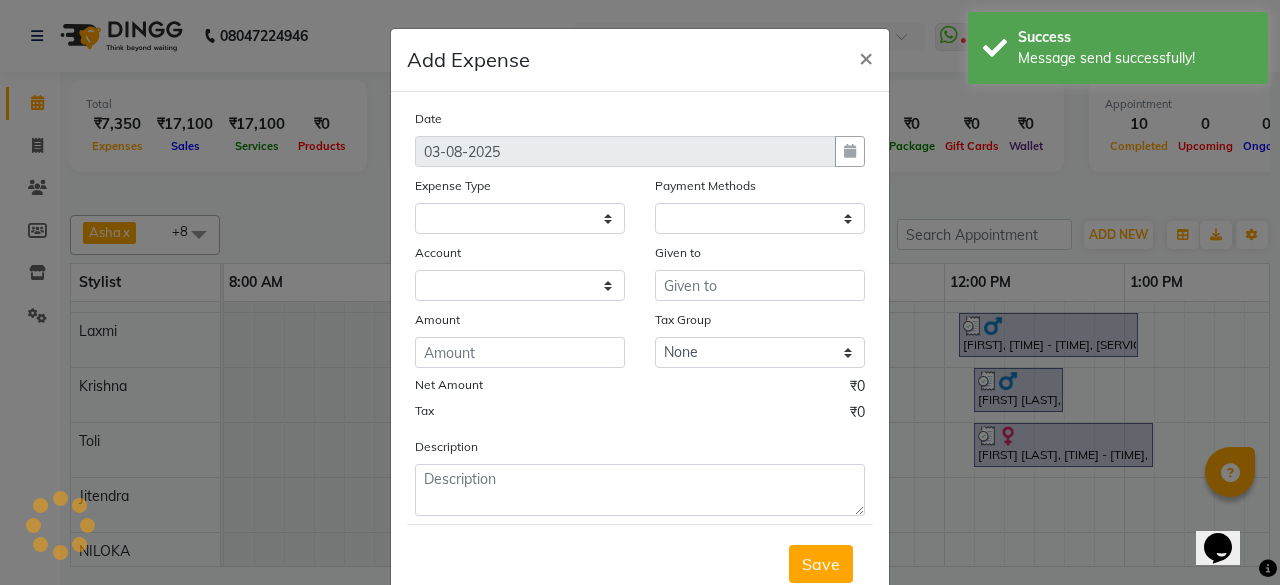 select on "1" 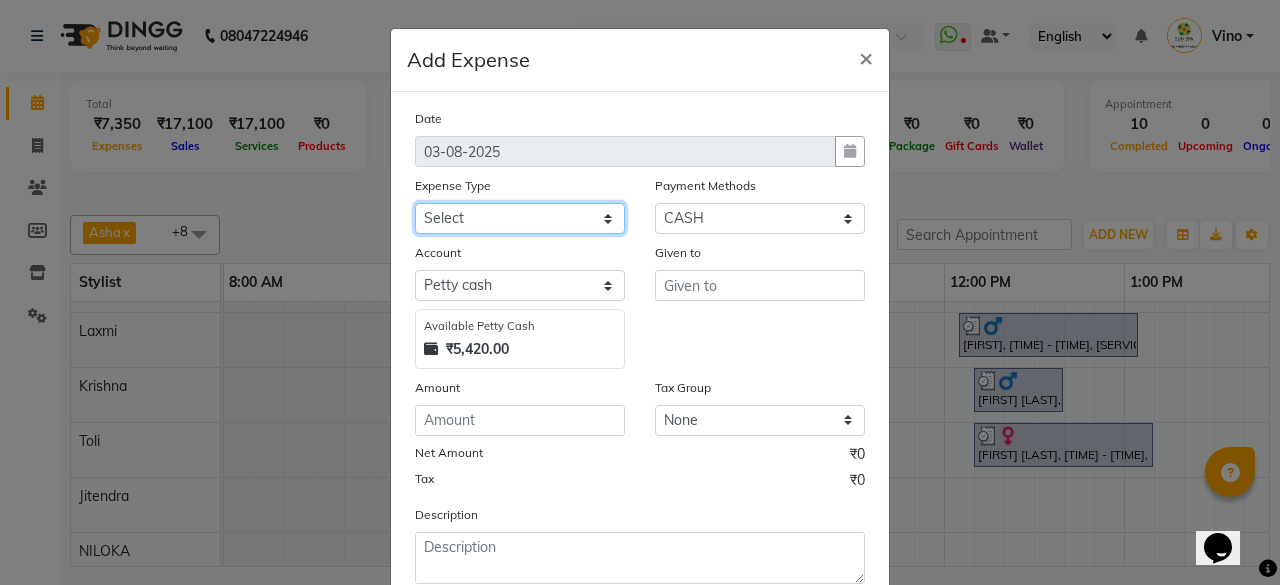 click on "Select Advance Salary Bank charges Car maintenance  Cash transfer to bank Cash transfer to hub Client Snacks Events Expance Fuel Incentive JUSTDAIL Loan Repayment Maintenance Marketing Miscellaneous [FIRST] [LAST] Other Pantry Product Room Rent staff Salary Shop Rent Staff Snacks Tax Tea & Refreshment Utilities" 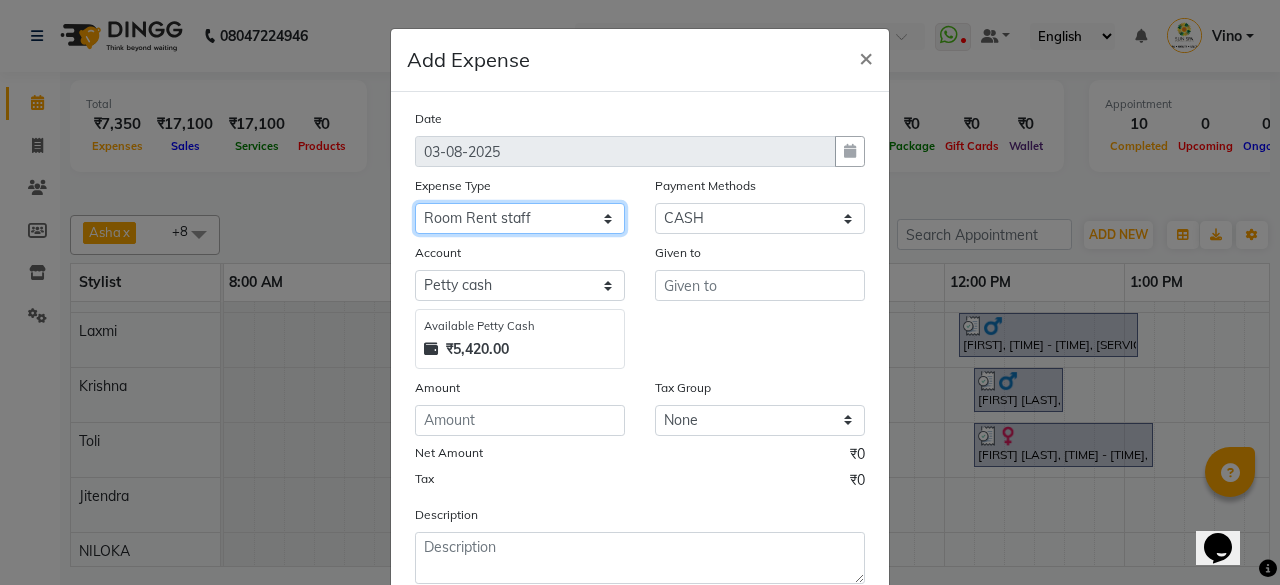 click on "Select Advance Salary Bank charges Car maintenance  Cash transfer to bank Cash transfer to hub Client Snacks Events Expance Fuel Incentive JUSTDAIL Loan Repayment Maintenance Marketing Miscellaneous [FIRST] [LAST] Other Pantry Product Room Rent staff Salary Shop Rent Staff Snacks Tax Tea & Refreshment Utilities" 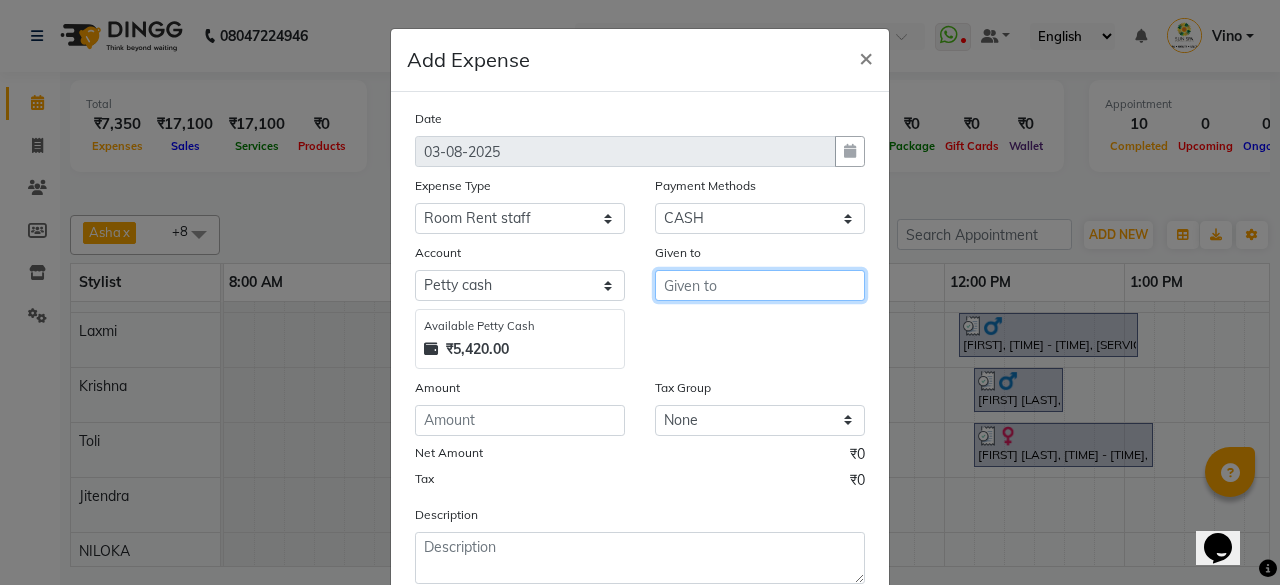 click at bounding box center [760, 285] 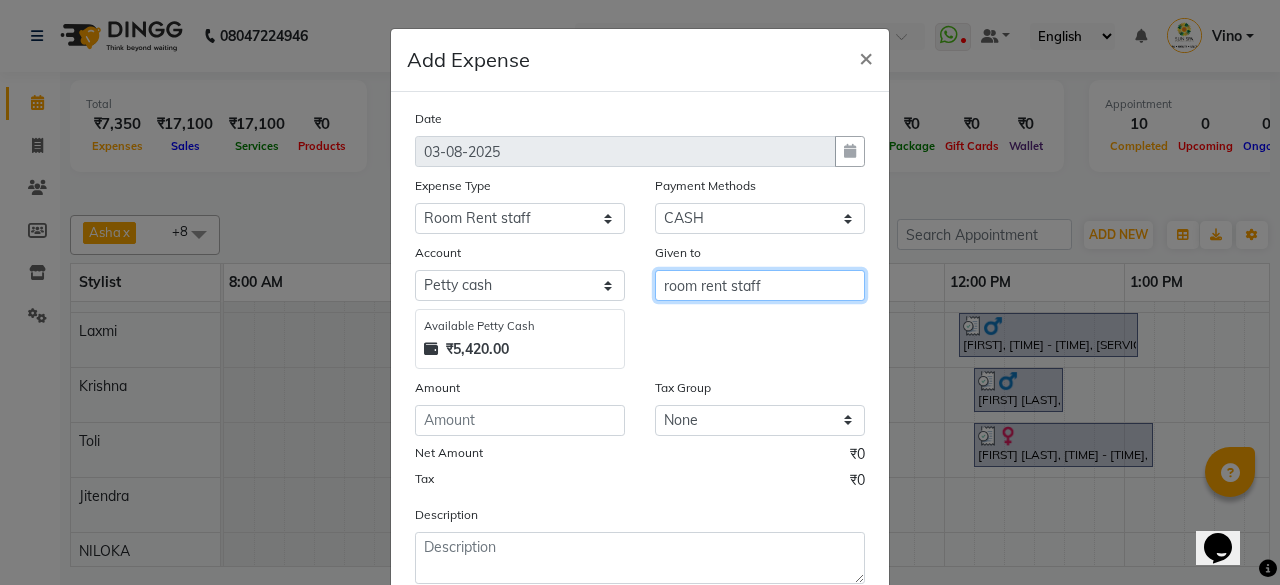 type on "room rent staff" 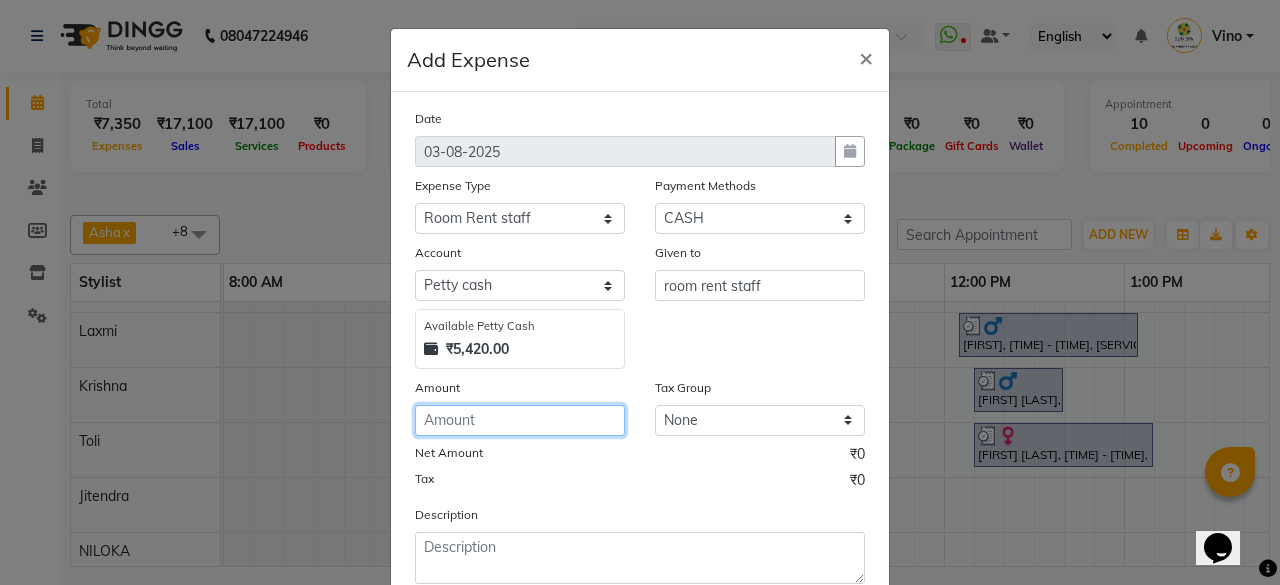 click 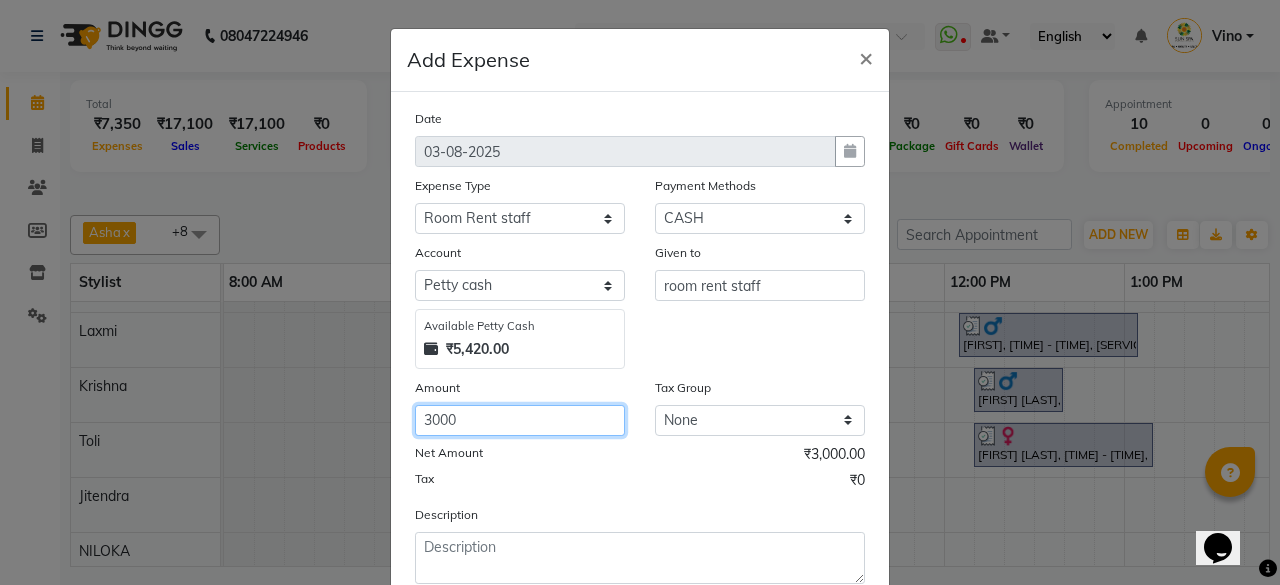 type on "3000" 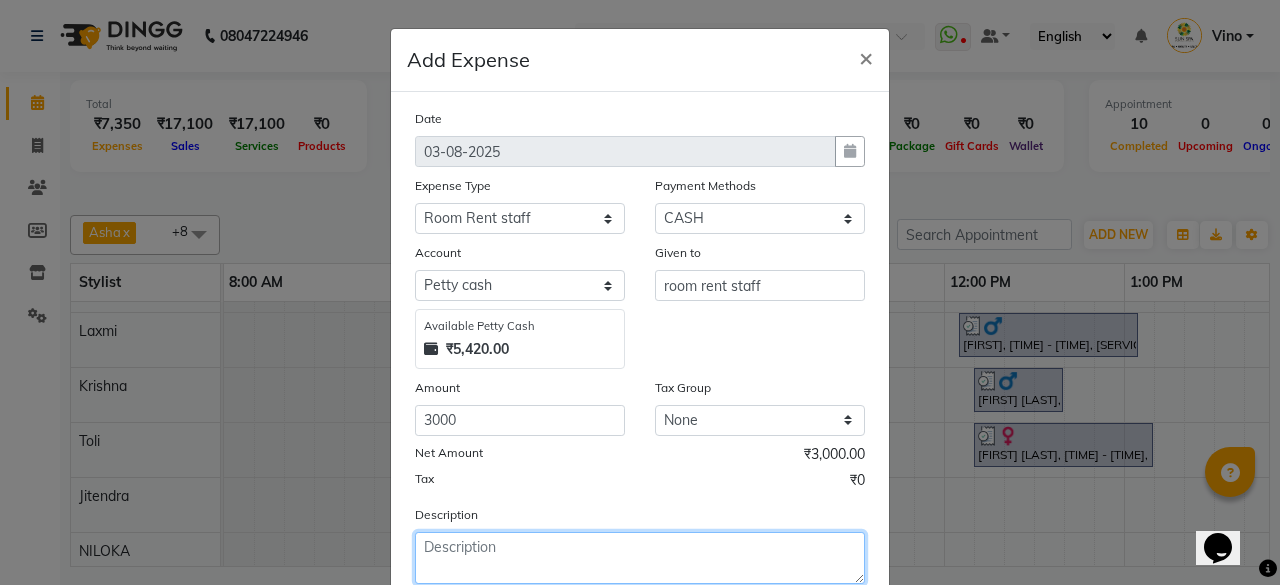 click 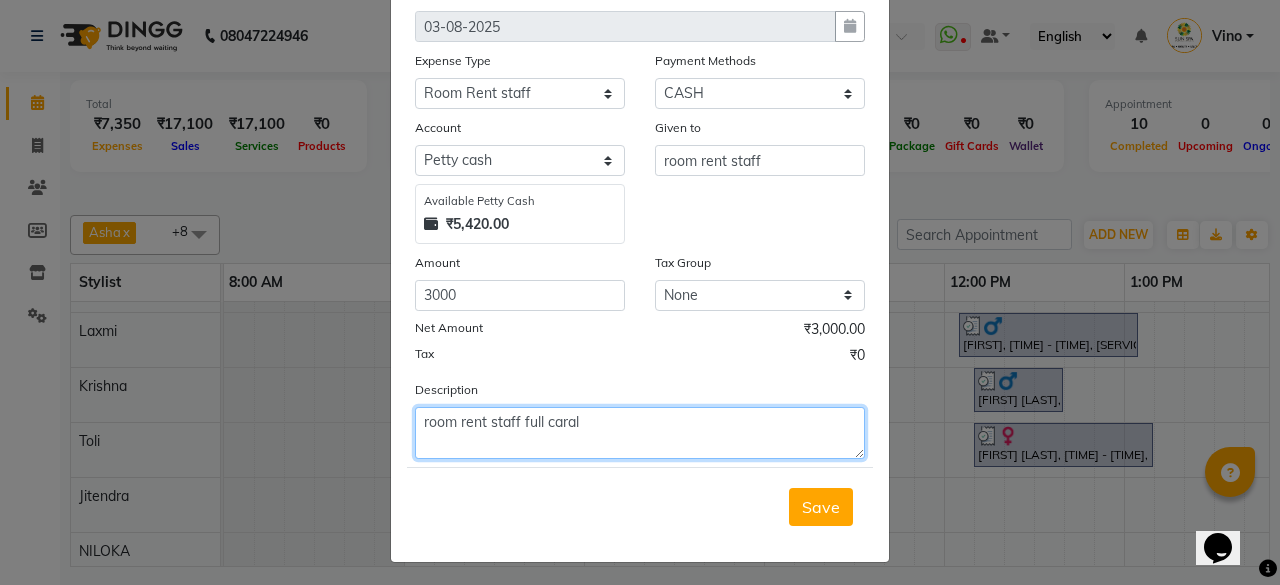 scroll, scrollTop: 127, scrollLeft: 0, axis: vertical 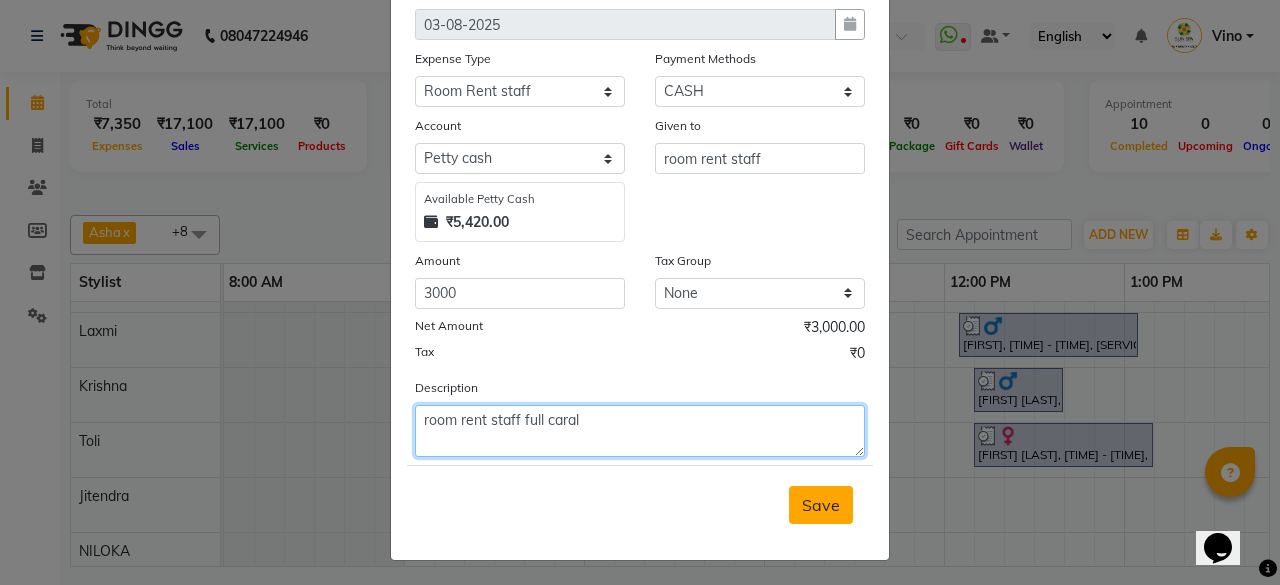 type on "room rent staff full caral" 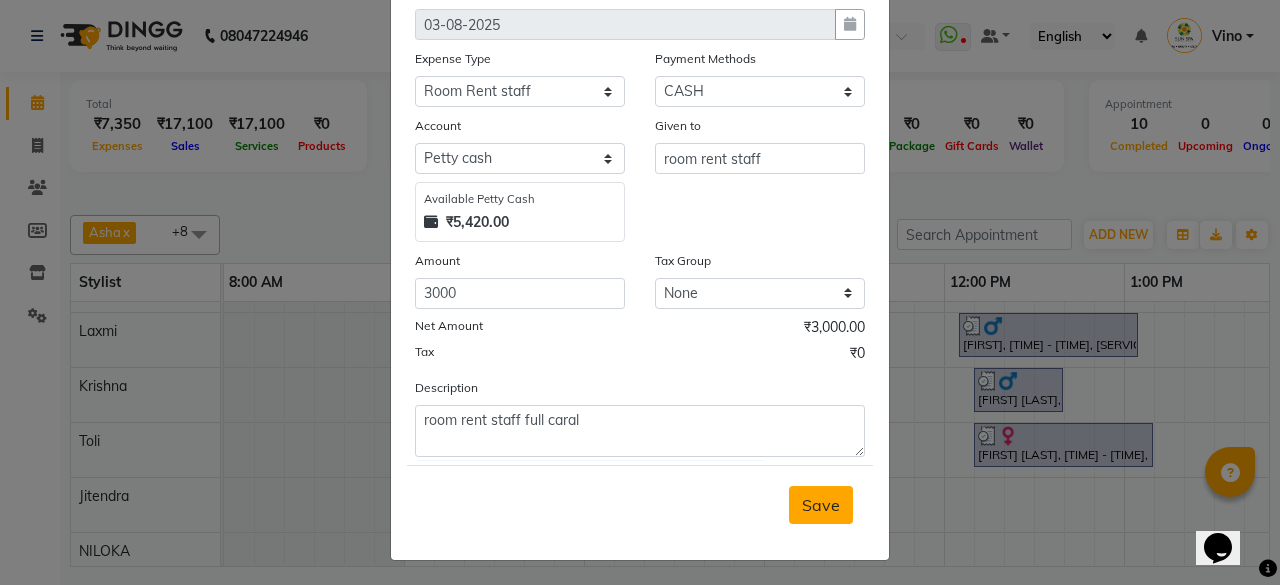 click on "Save" at bounding box center (821, 505) 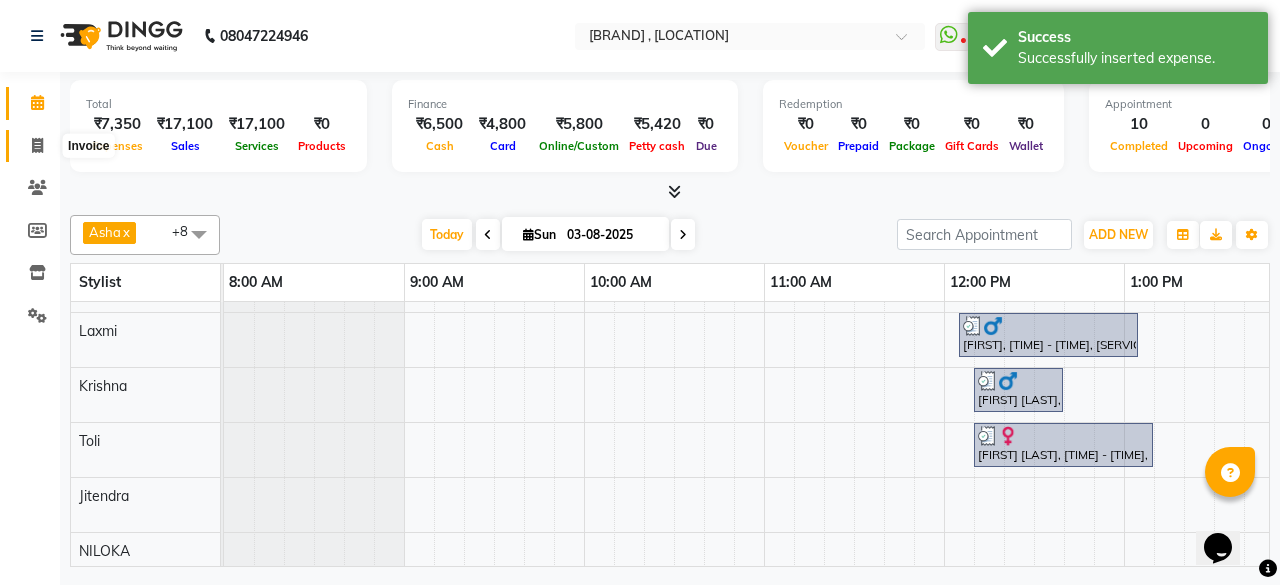 click 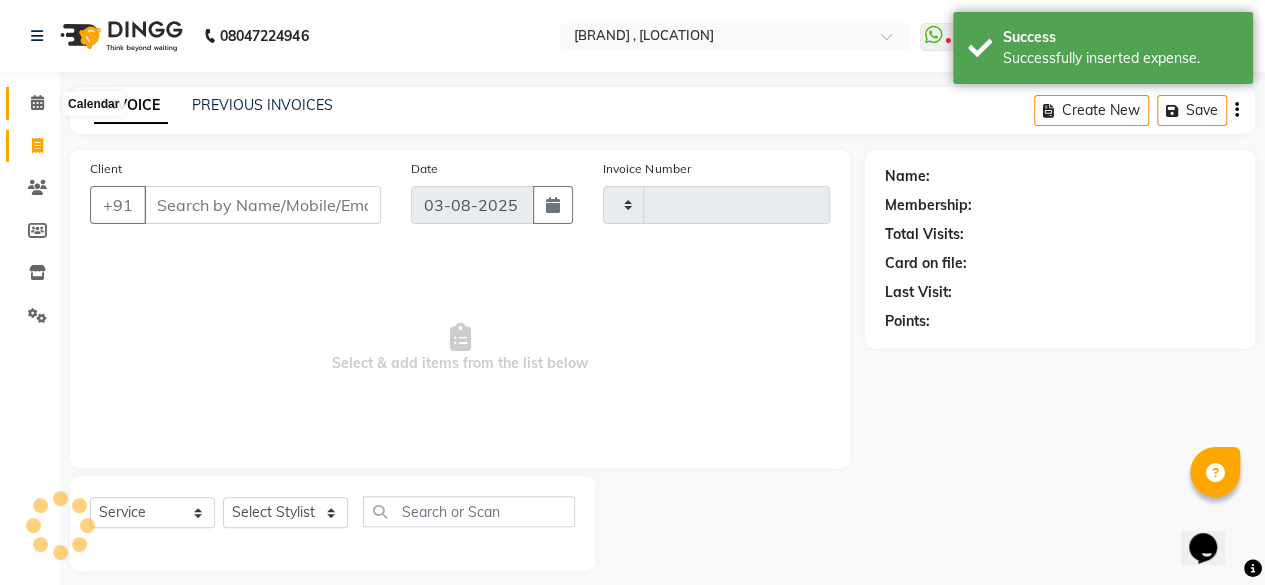 type on "0936" 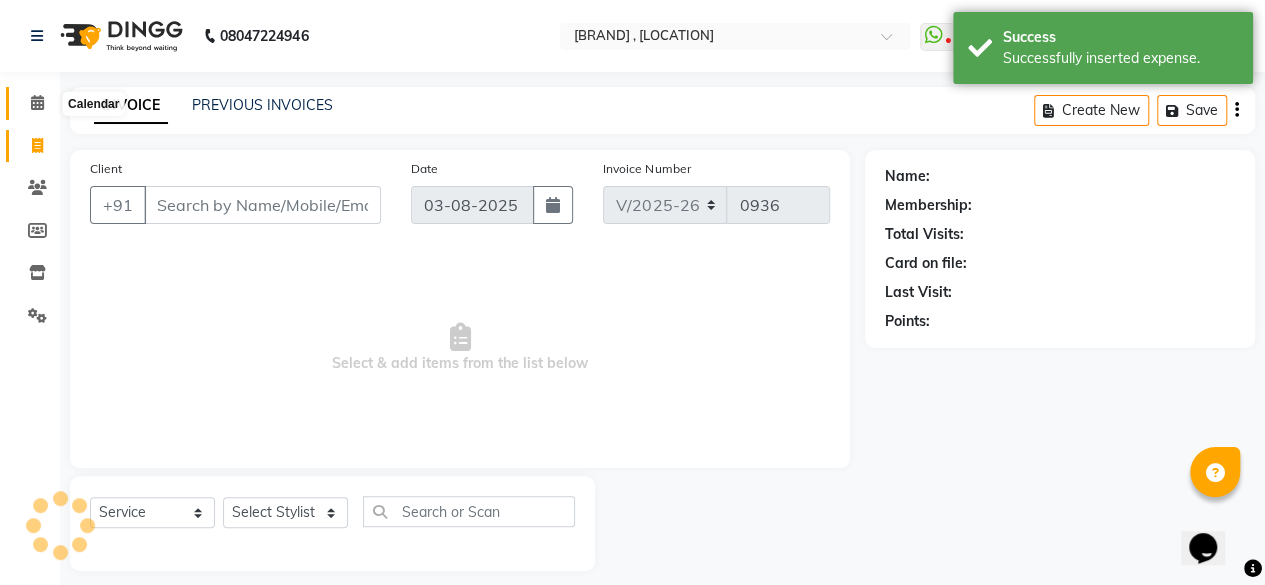 click 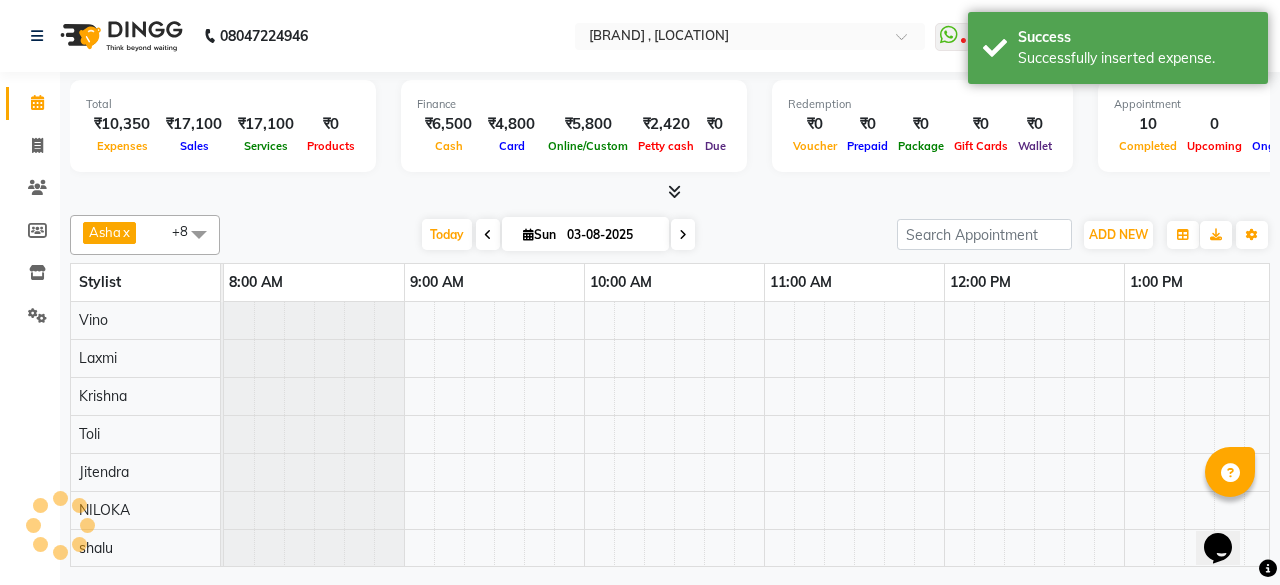 scroll, scrollTop: 0, scrollLeft: 1654, axis: horizontal 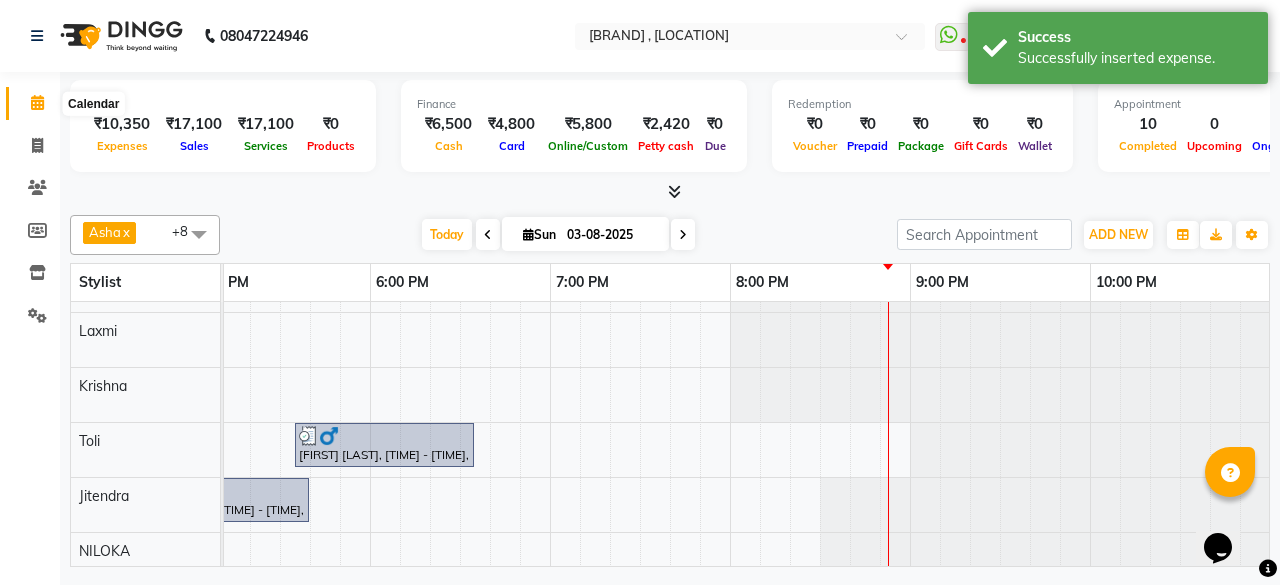 click 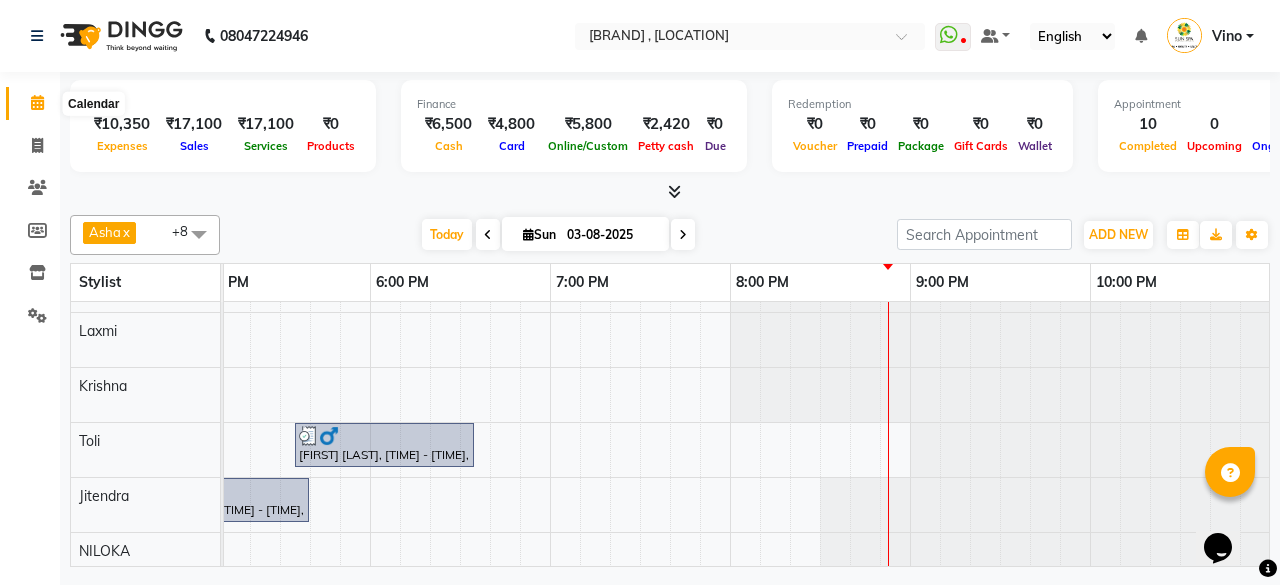 click 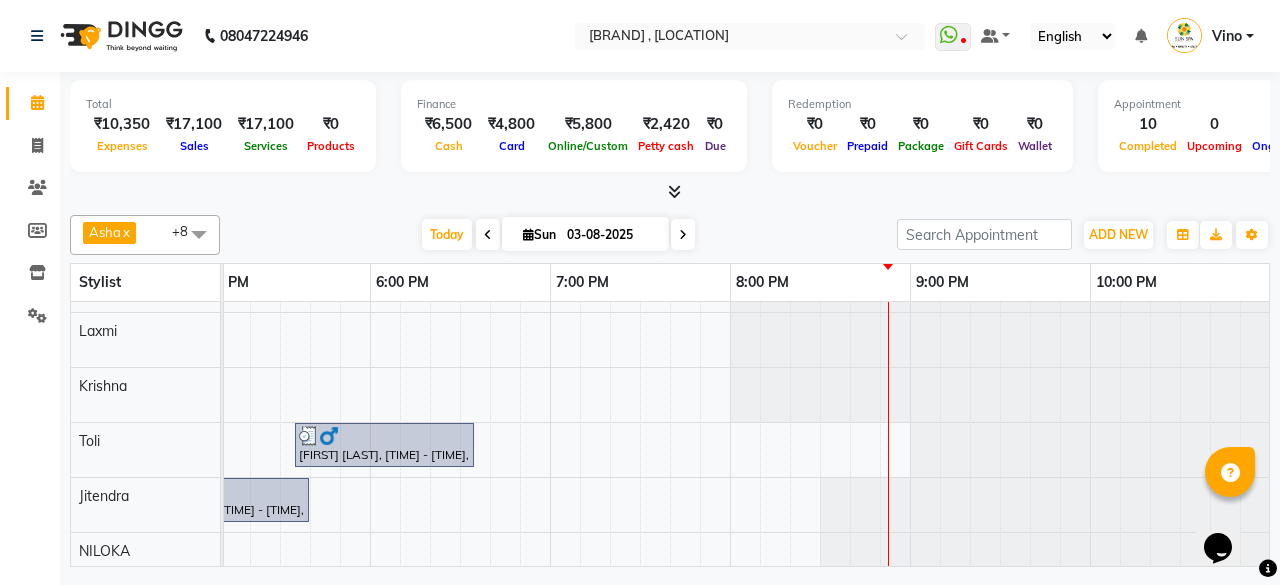 click at bounding box center (674, 191) 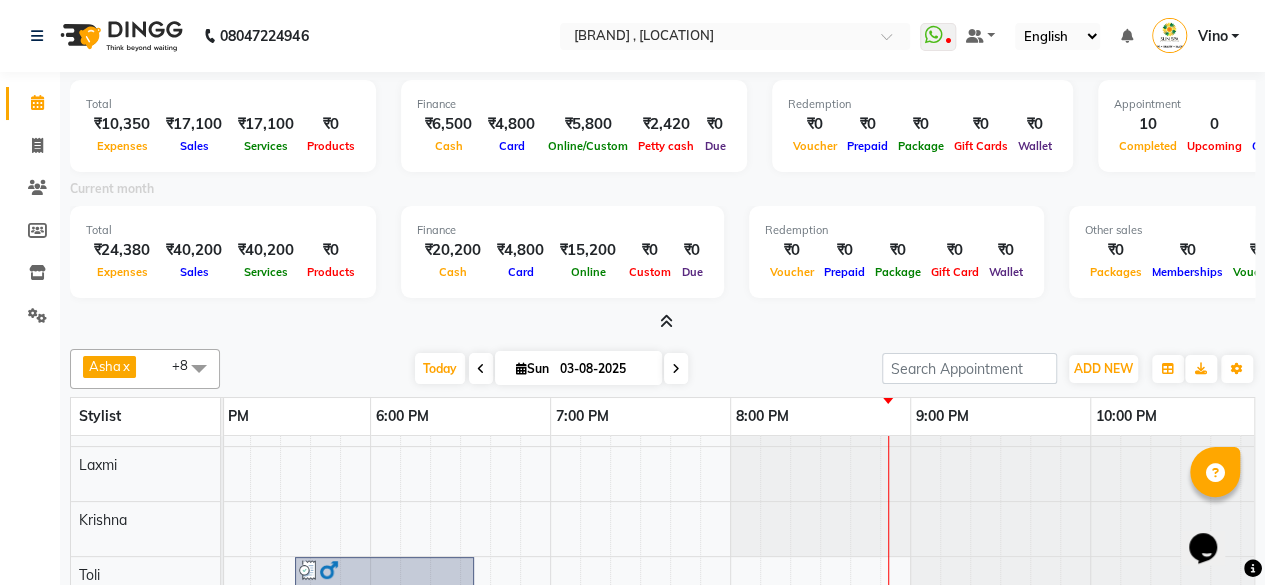 click at bounding box center [666, 321] 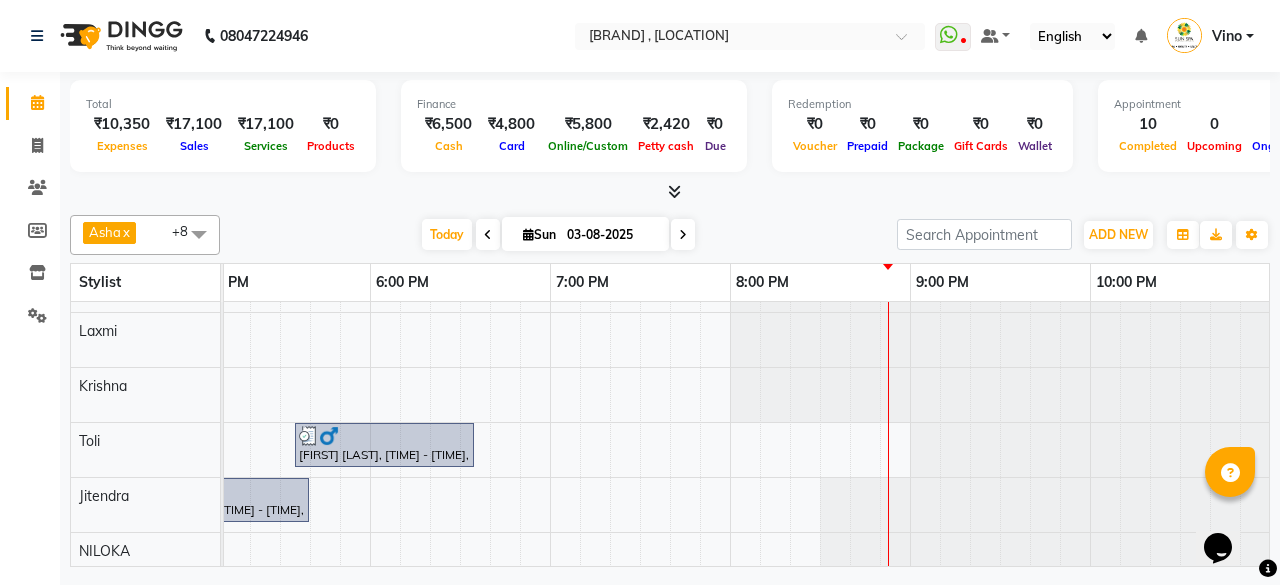 click at bounding box center (674, 191) 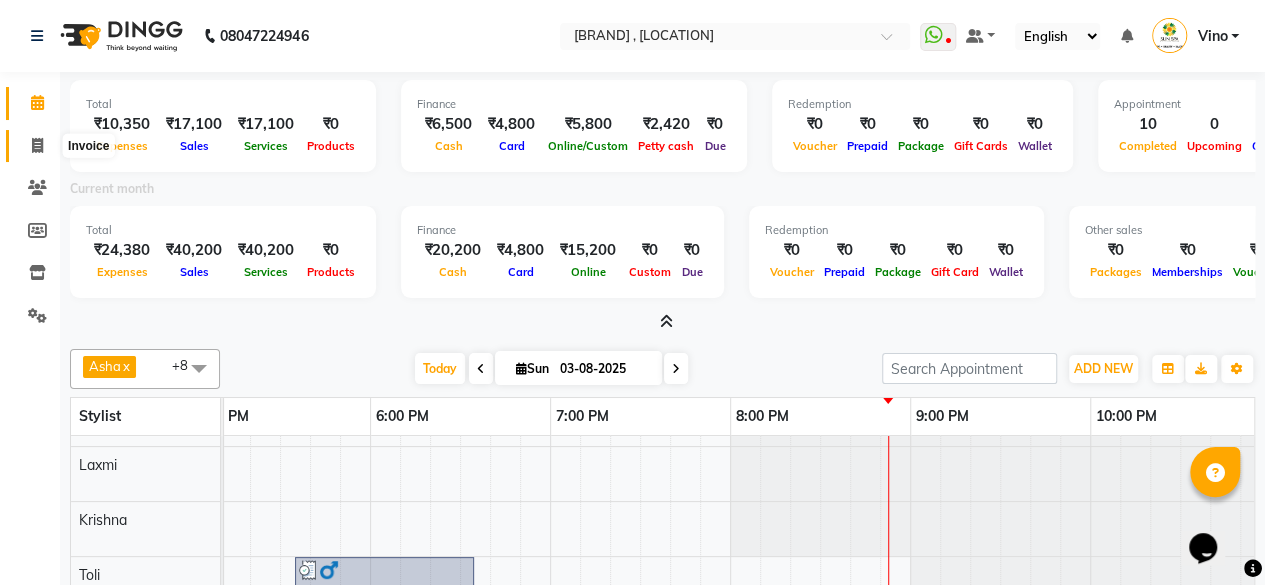 click 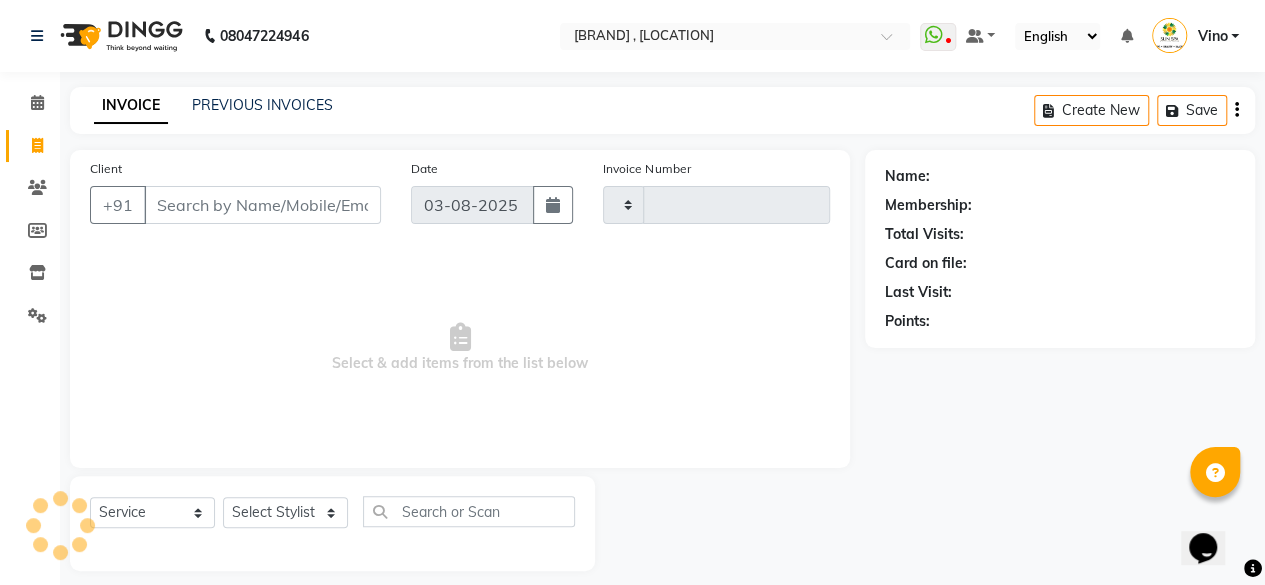 type on "0936" 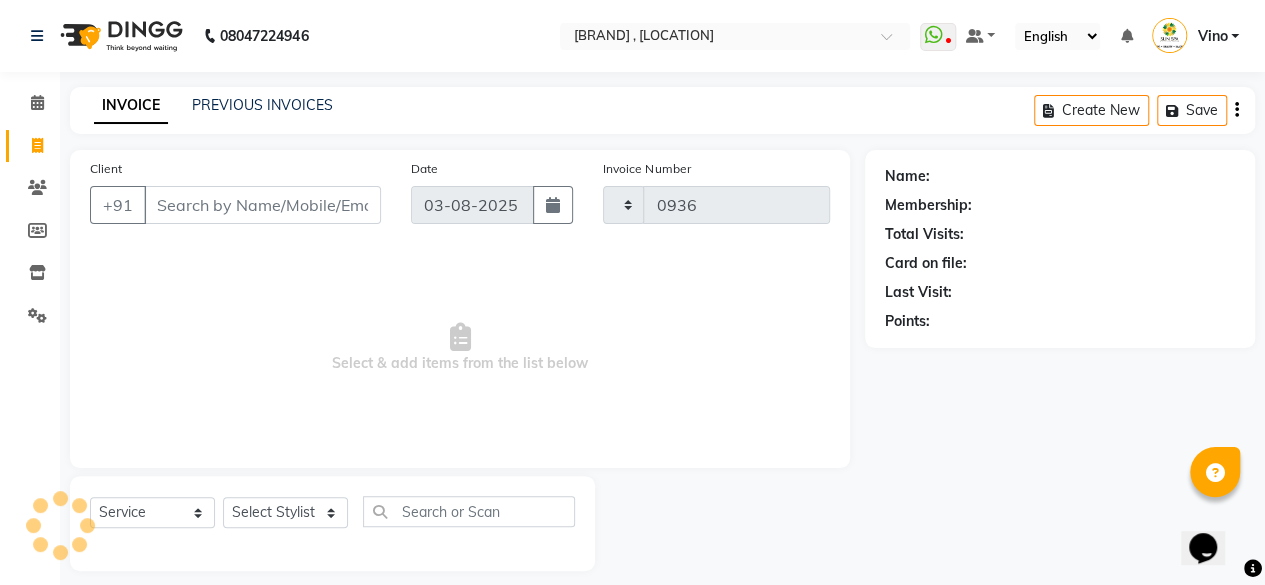 select on "5782" 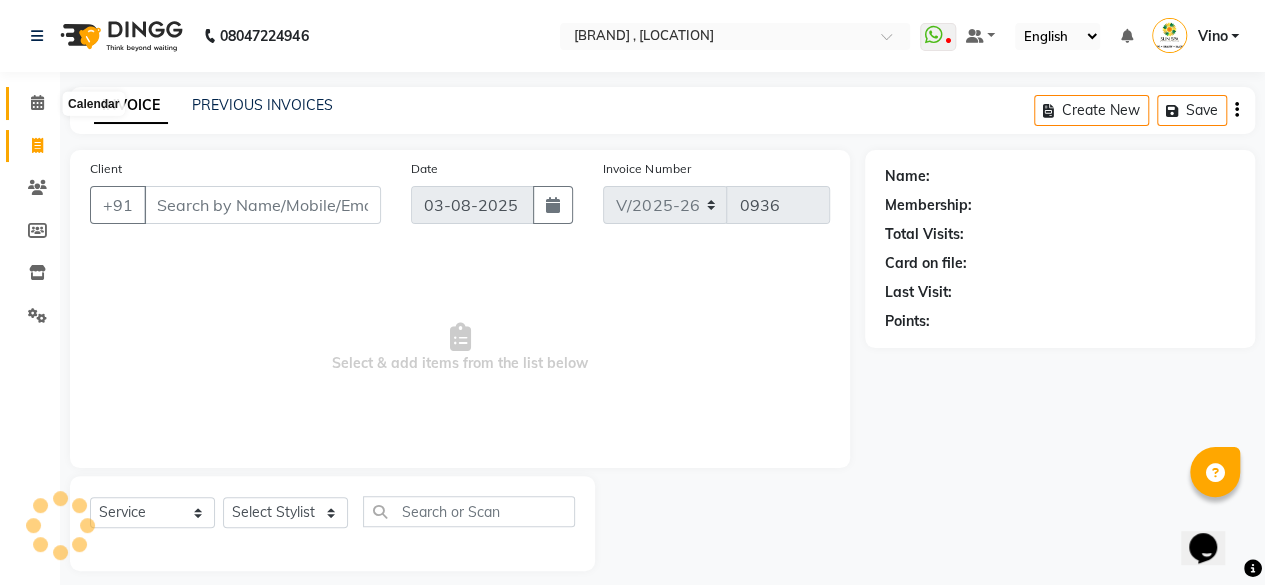 click 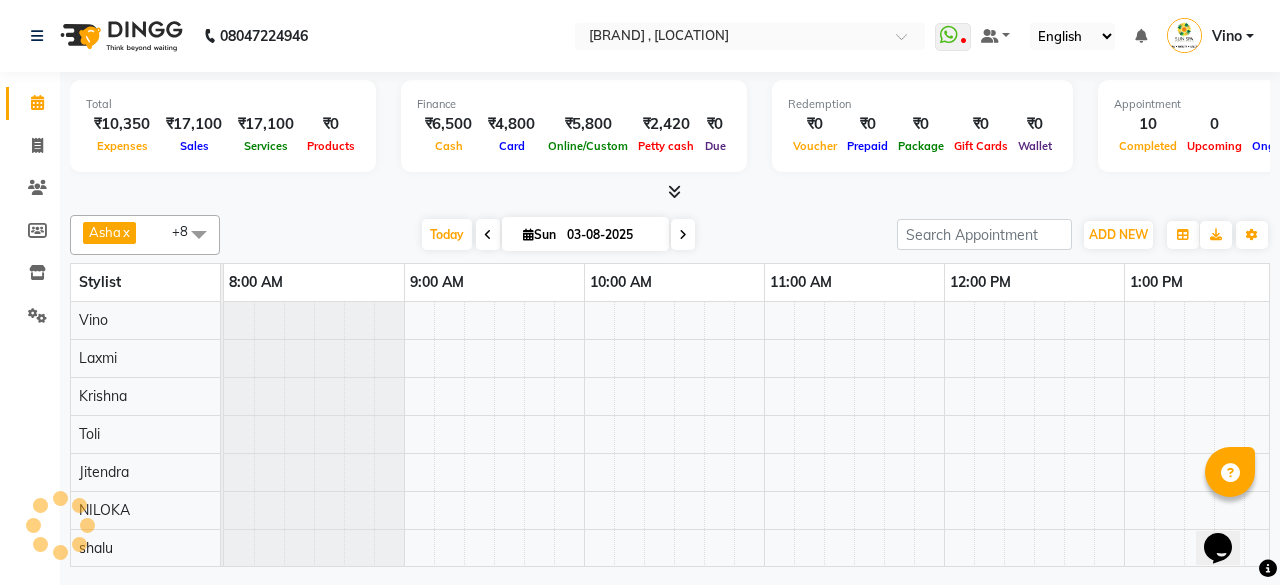 scroll, scrollTop: 0, scrollLeft: 0, axis: both 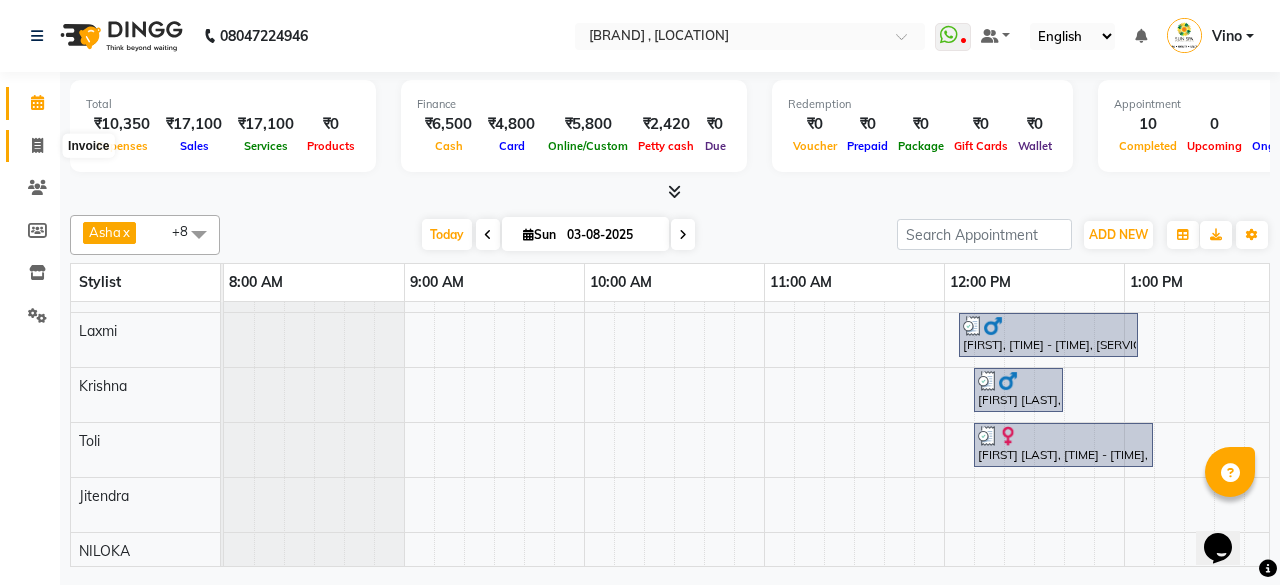 click 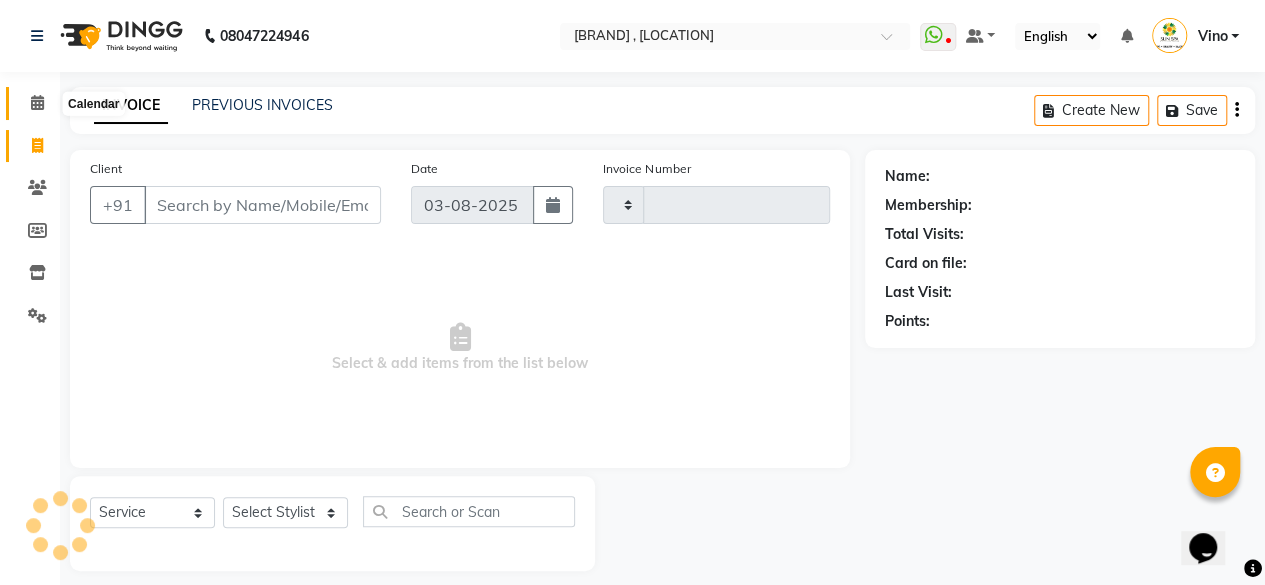 type on "0936" 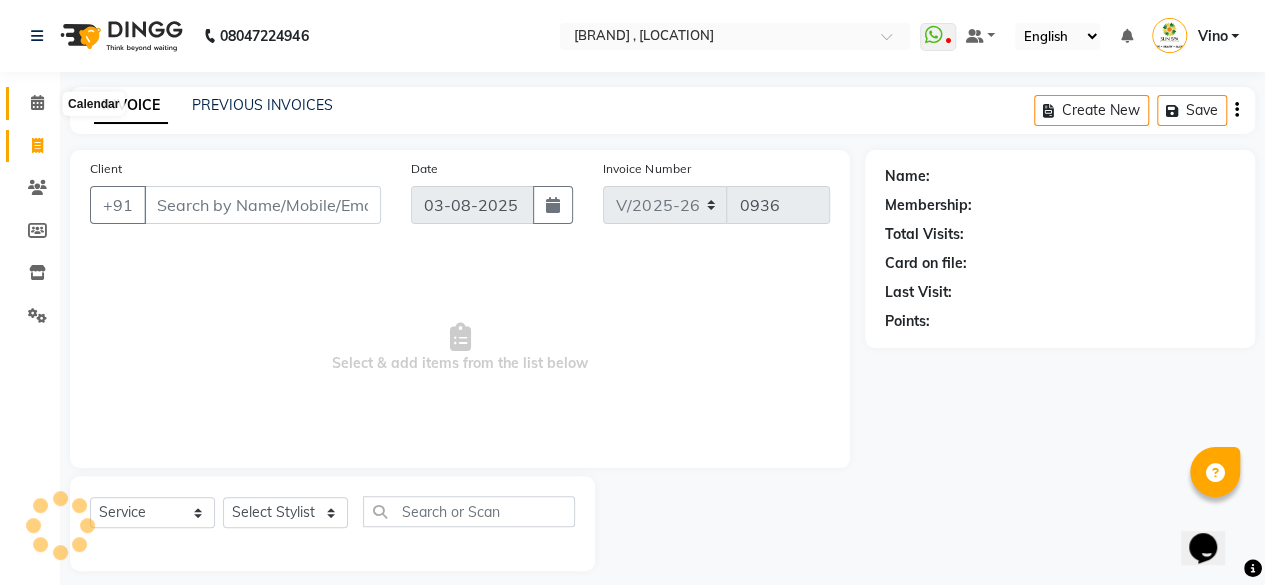 click 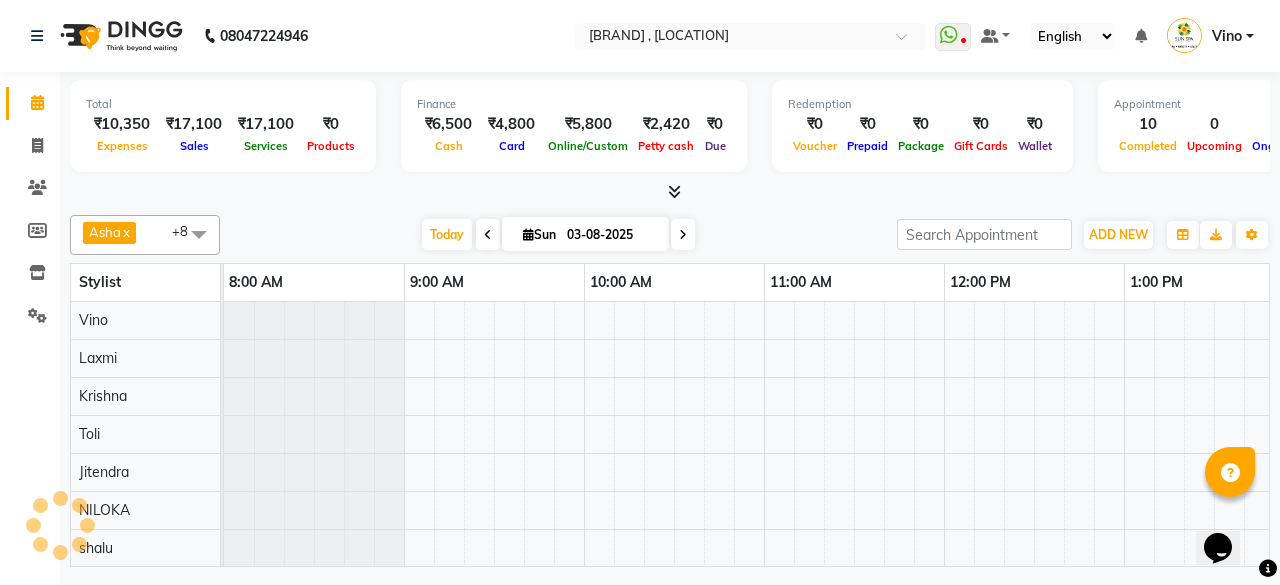 scroll, scrollTop: 0, scrollLeft: 1654, axis: horizontal 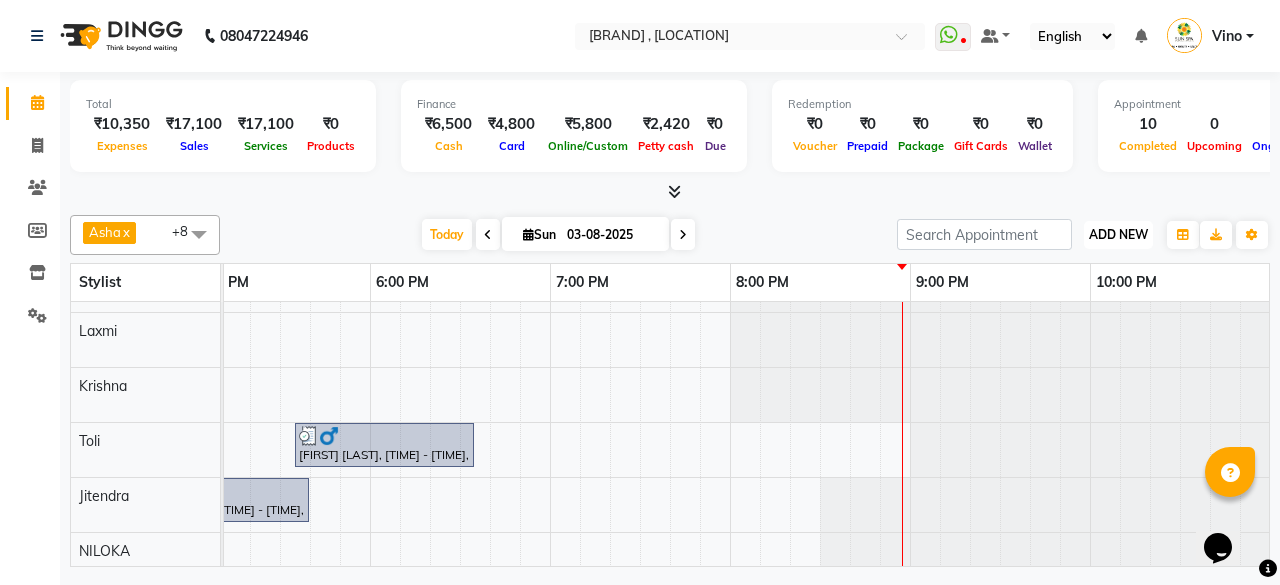 click on "ADD NEW" at bounding box center [1118, 234] 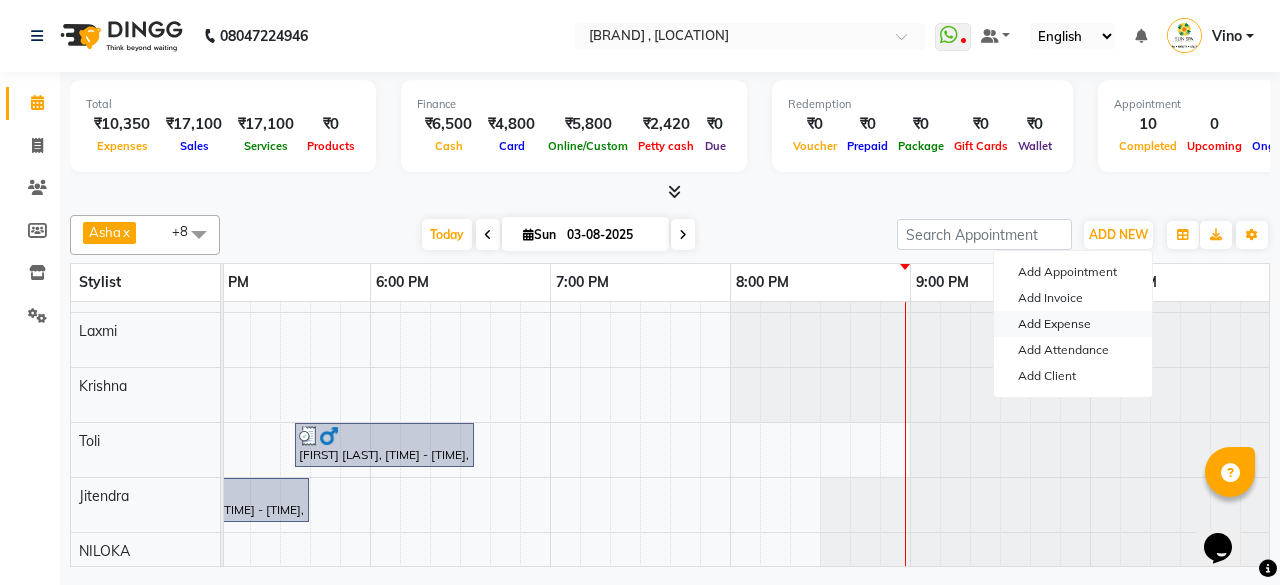 click on "Add Expense" at bounding box center [1073, 324] 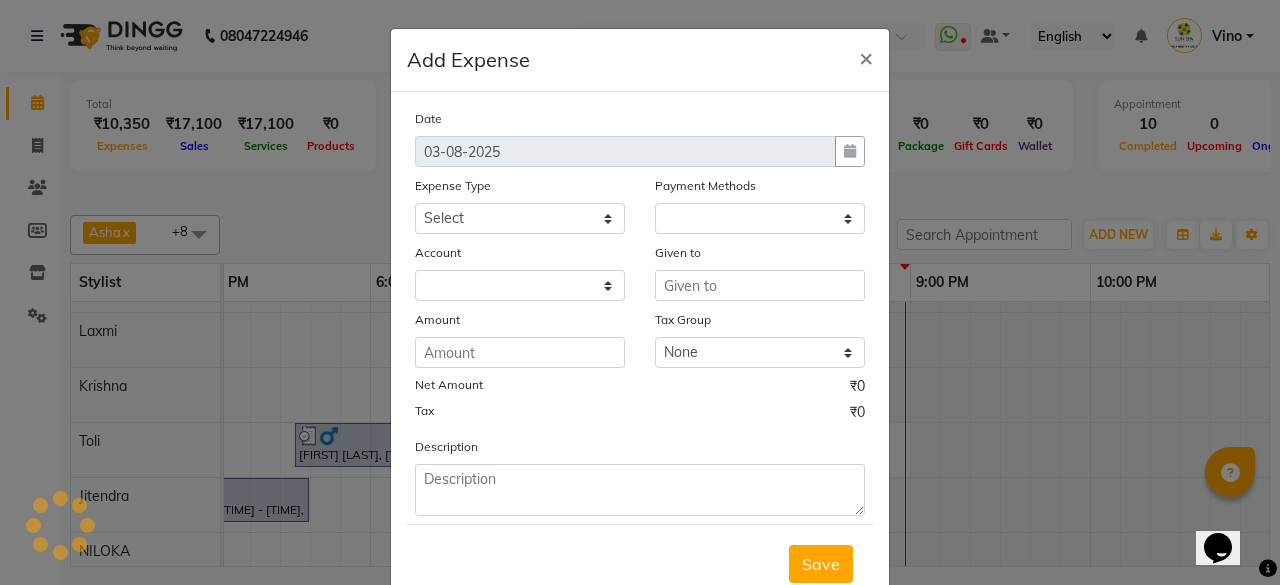 select on "1" 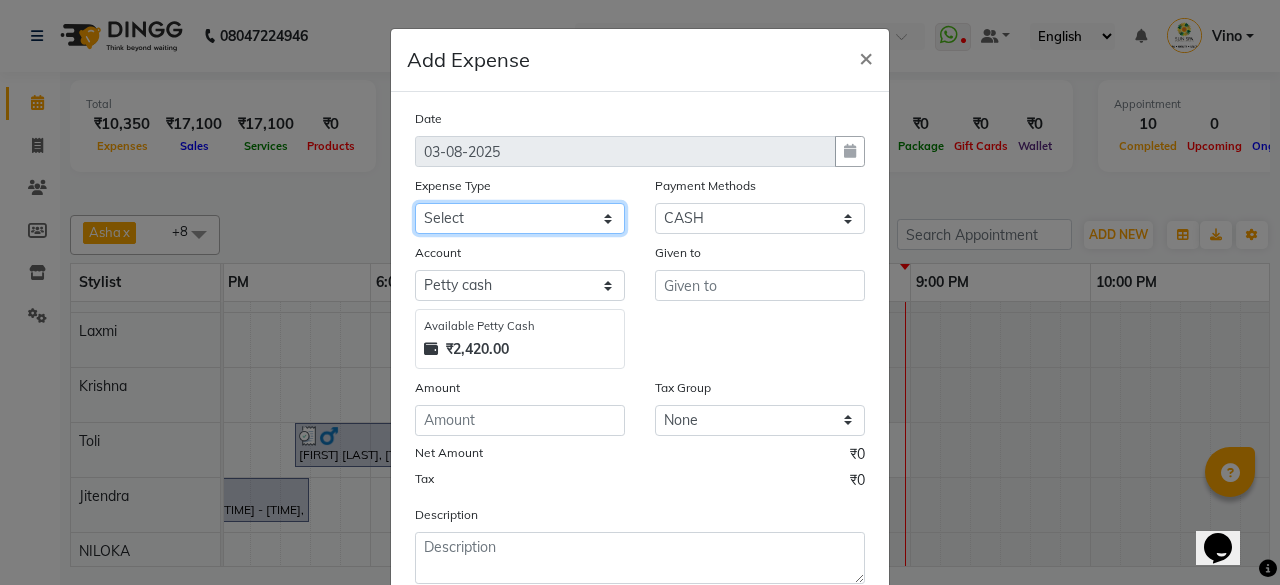 click on "Select Advance Salary Bank charges Car maintenance  Cash transfer to bank Cash transfer to hub Client Snacks Events Expance Fuel Incentive JUSTDAIL Loan Repayment Maintenance Marketing Miscellaneous [FIRST] [LAST] Other Pantry Product Room Rent staff Salary Shop Rent Staff Snacks Tax Tea & Refreshment Utilities" 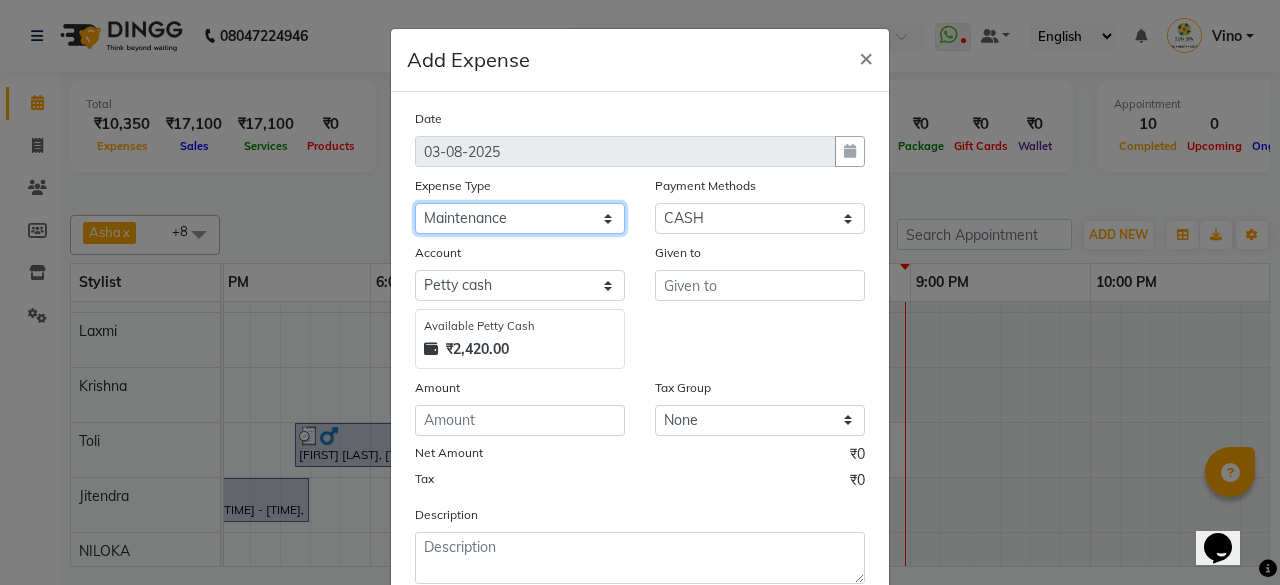 click on "Select Advance Salary Bank charges Car maintenance  Cash transfer to bank Cash transfer to hub Client Snacks Events Expance Fuel Incentive JUSTDAIL Loan Repayment Maintenance Marketing Miscellaneous [FIRST] [LAST] Other Pantry Product Room Rent staff Salary Shop Rent Staff Snacks Tax Tea & Refreshment Utilities" 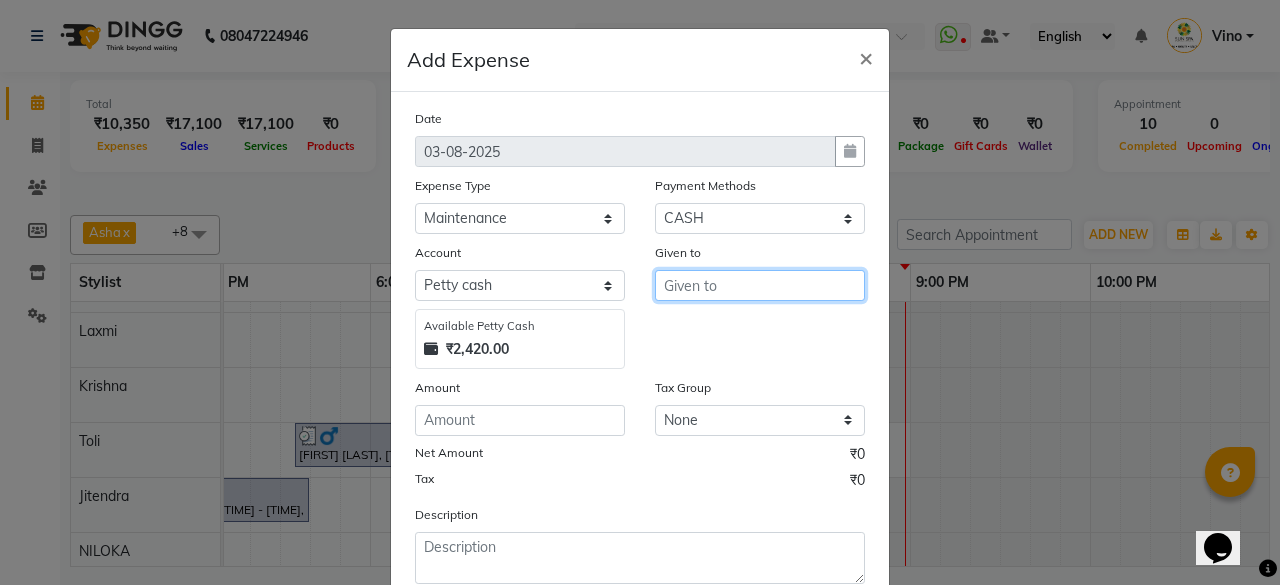 click at bounding box center (760, 285) 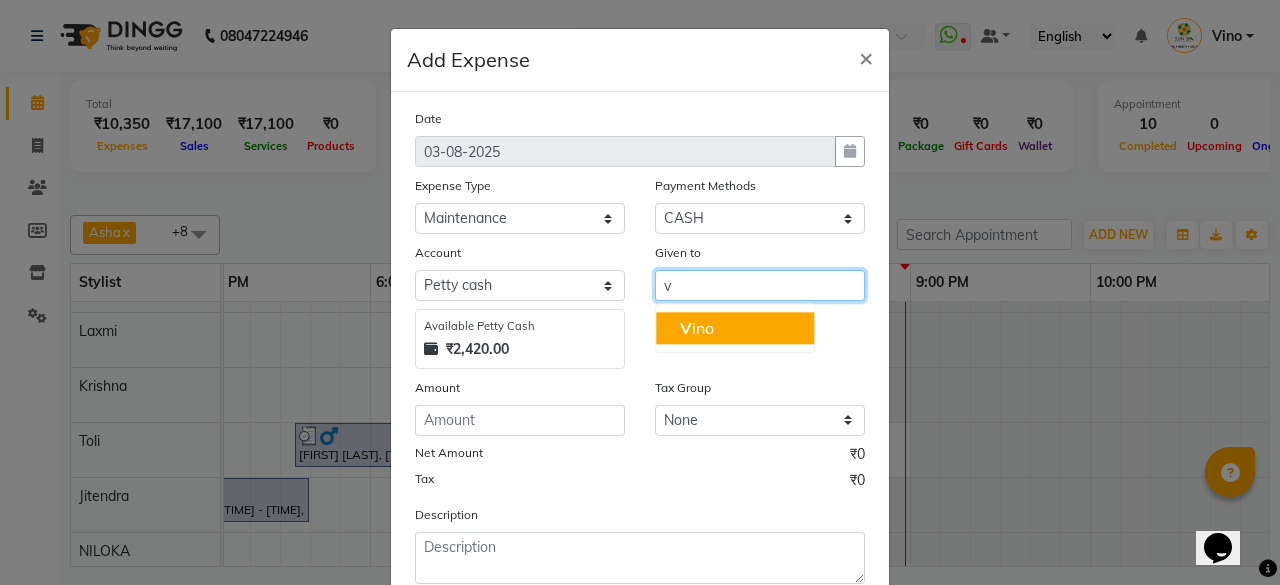 drag, startPoint x: 706, startPoint y: 313, endPoint x: 647, endPoint y: 370, distance: 82.036575 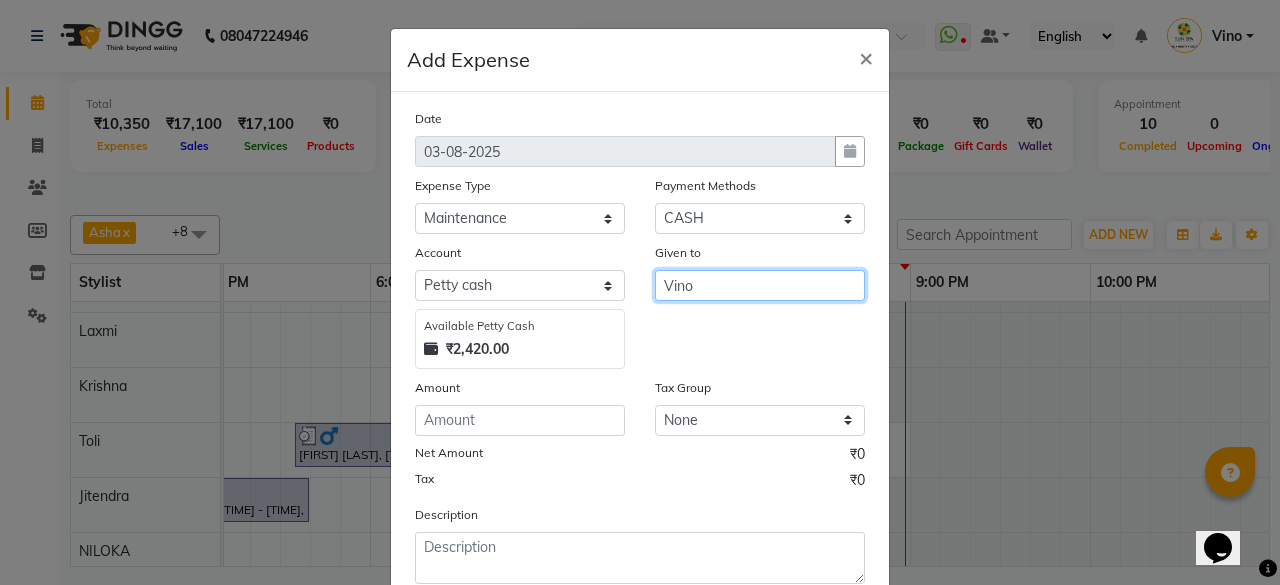 type on "Vino" 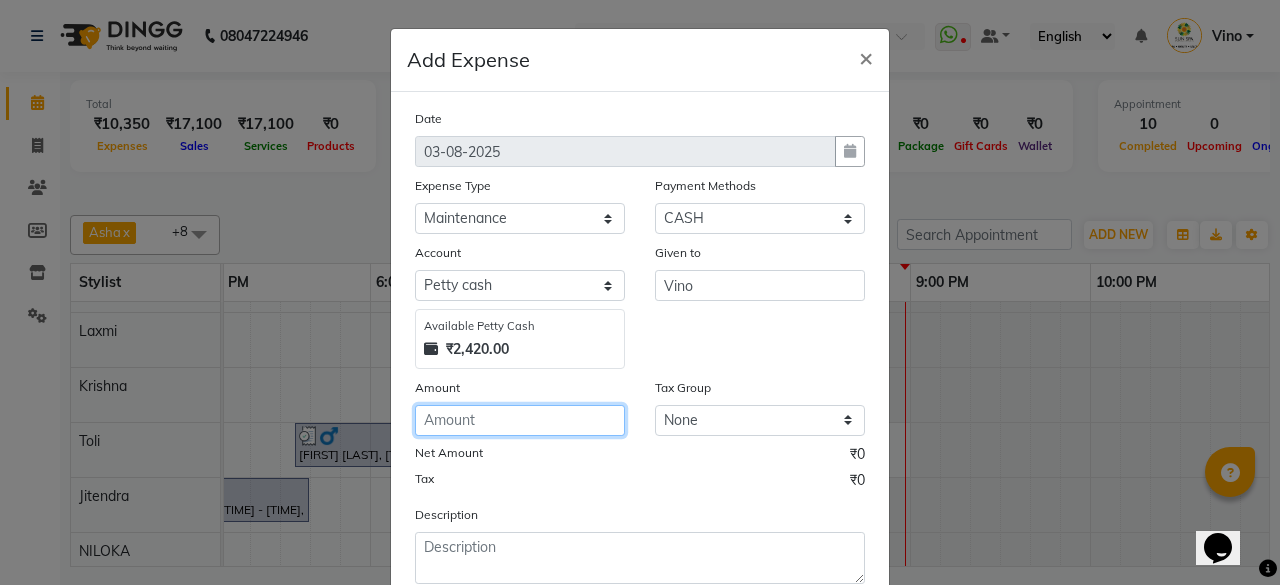 click 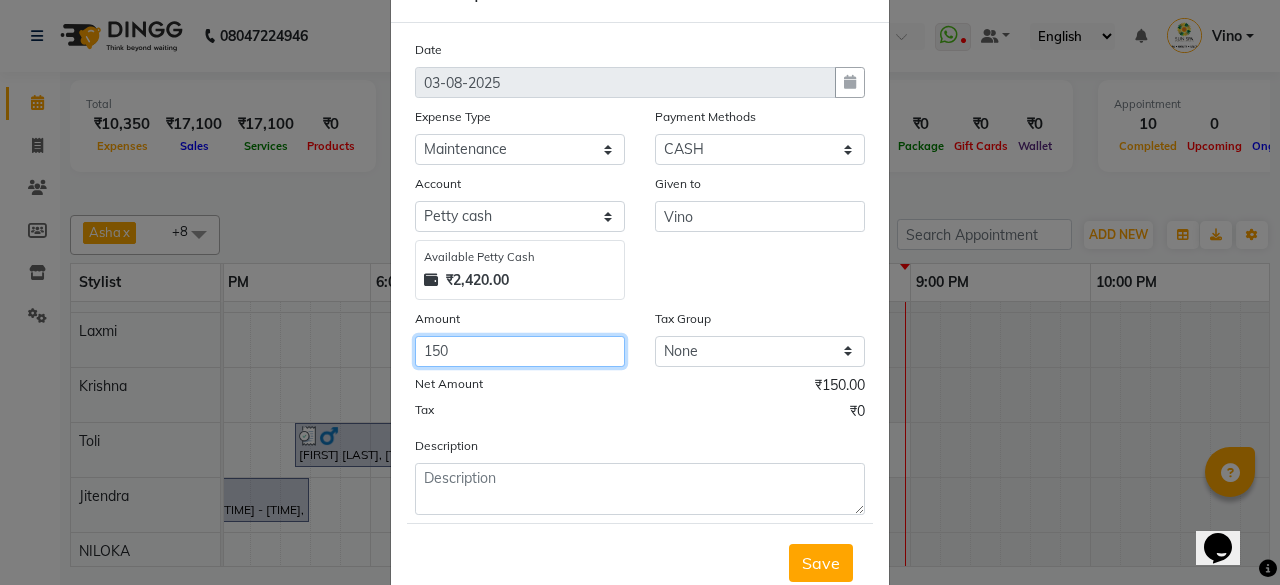 scroll, scrollTop: 127, scrollLeft: 0, axis: vertical 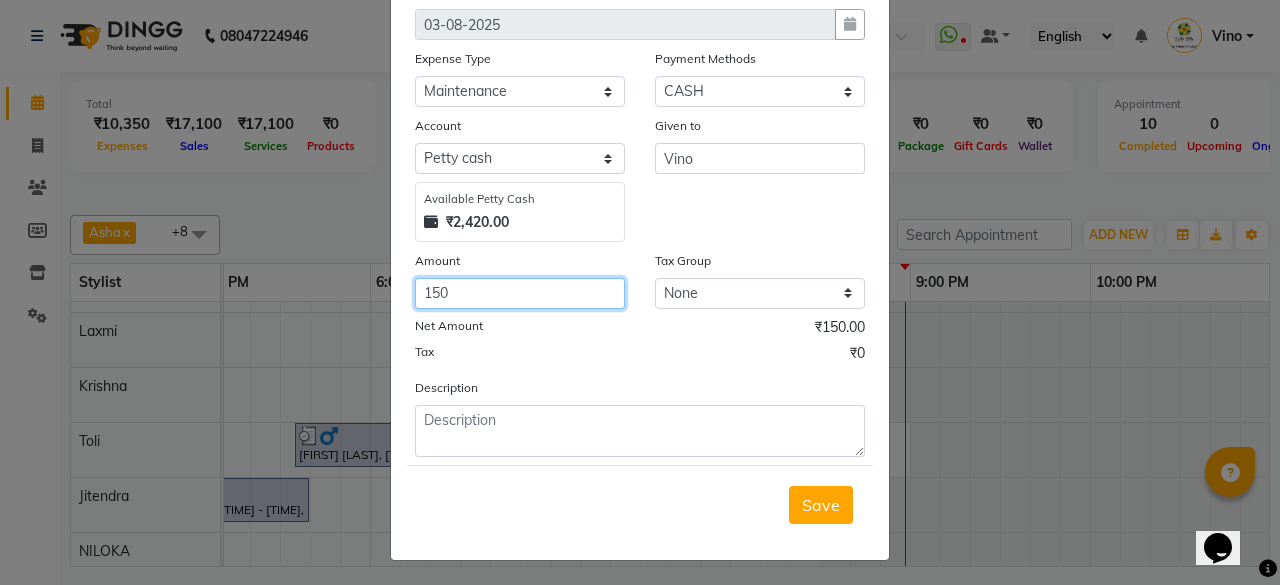 type on "150" 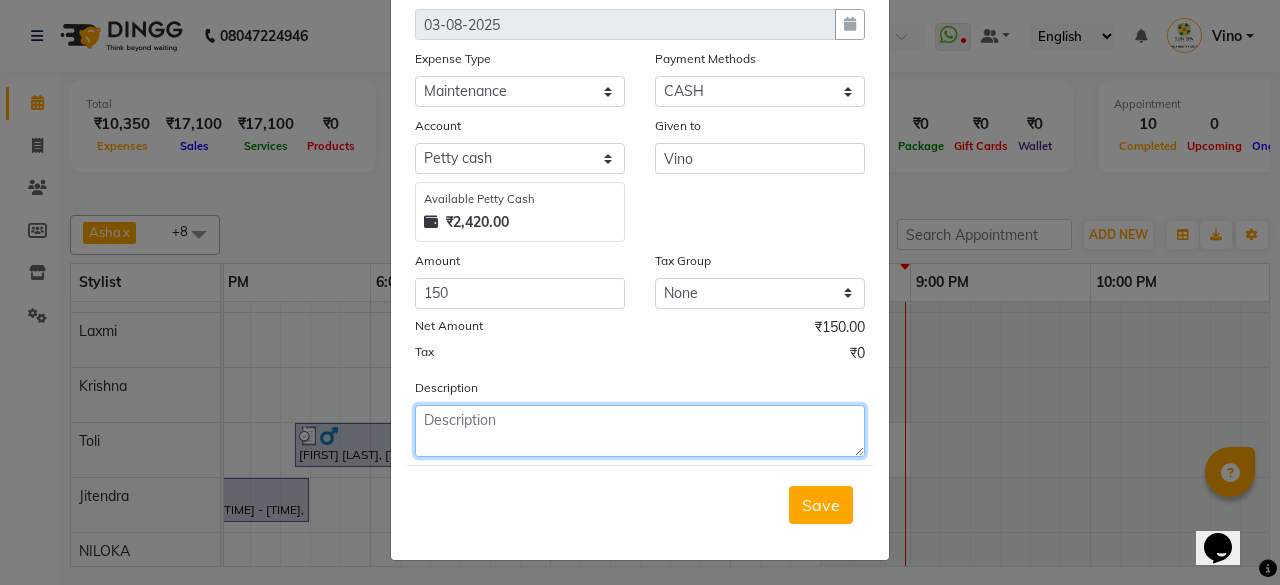 click 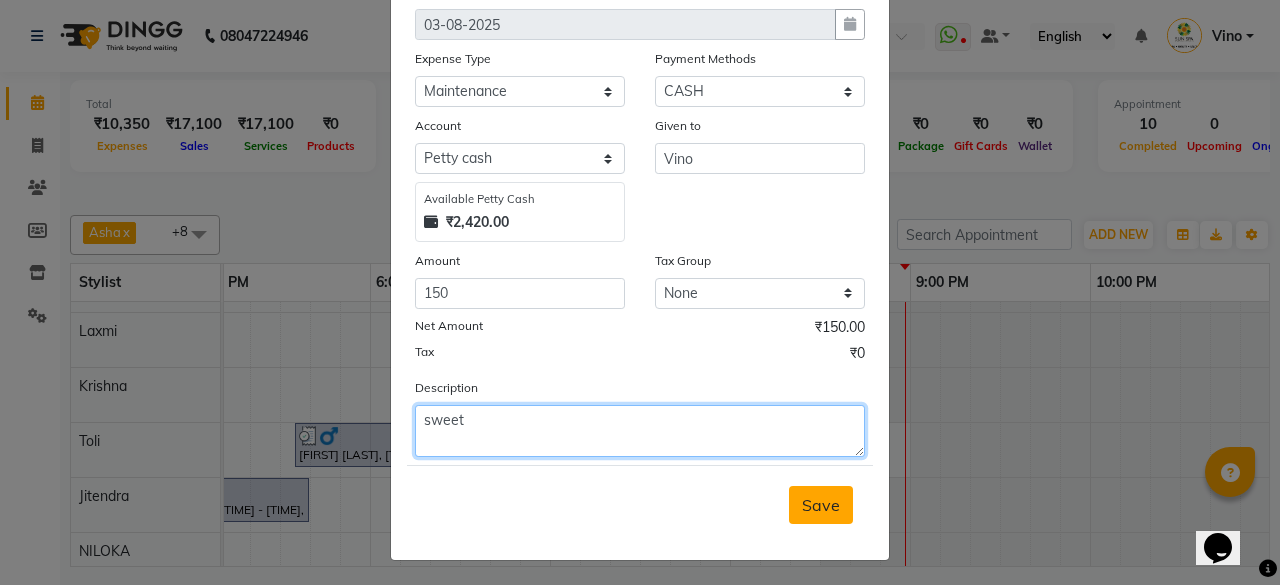 type on "sweet" 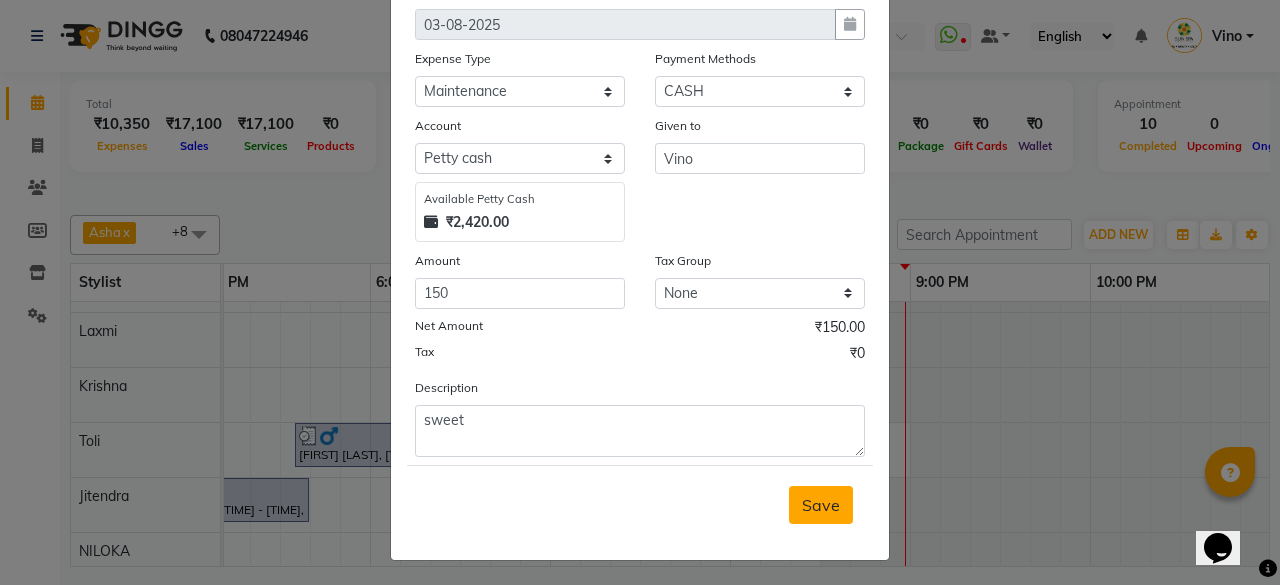 click on "Save" at bounding box center (821, 505) 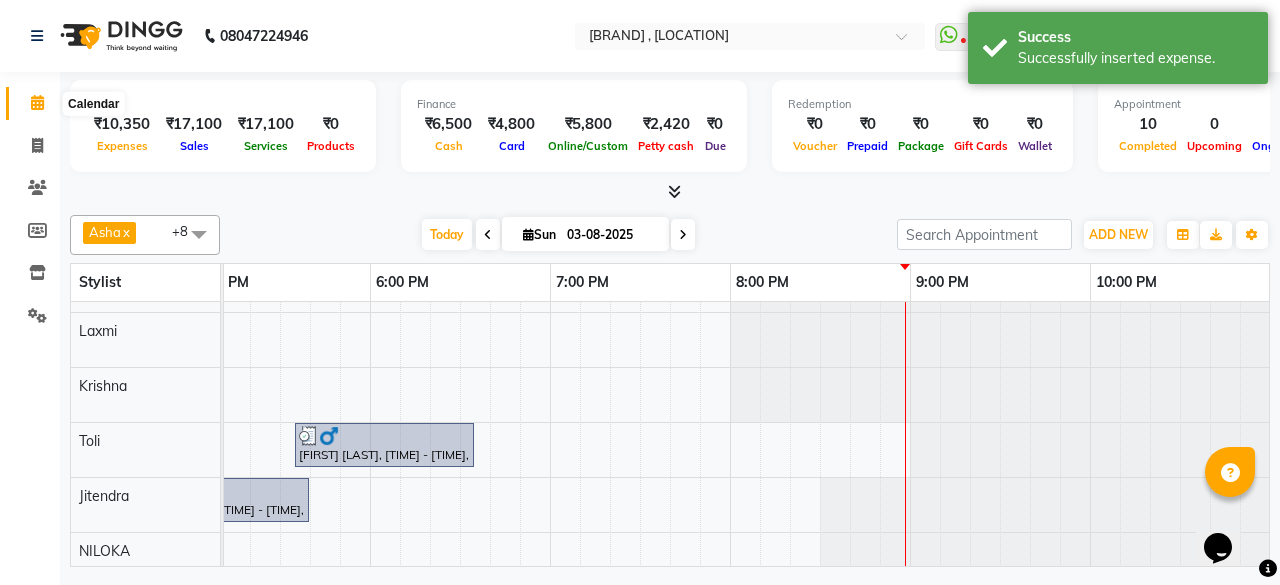 click 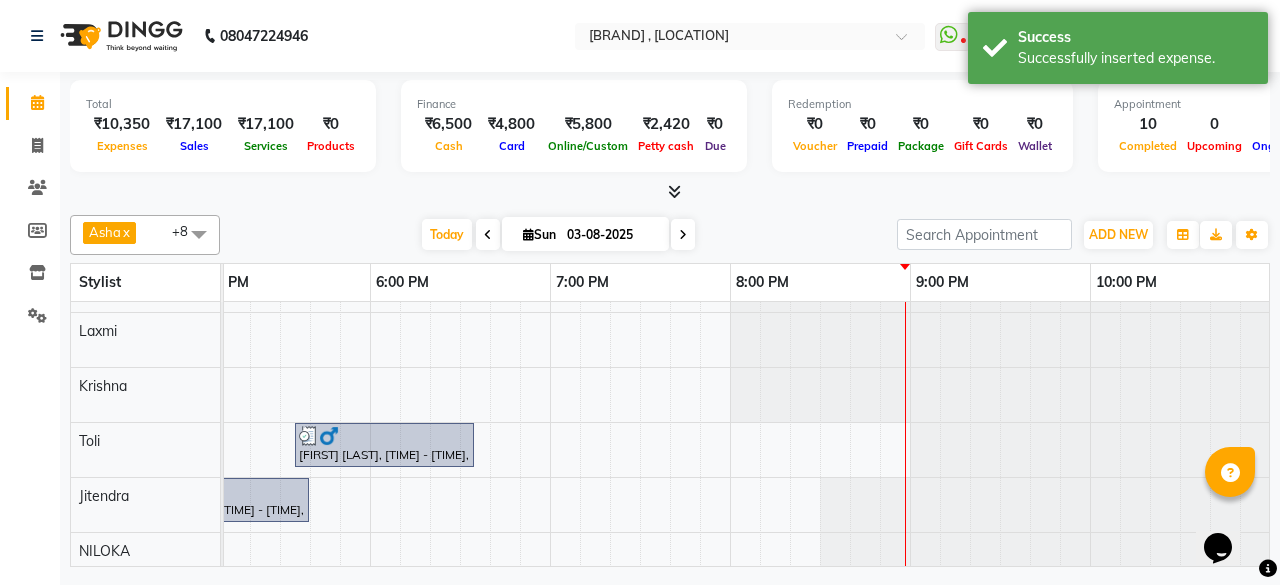 click 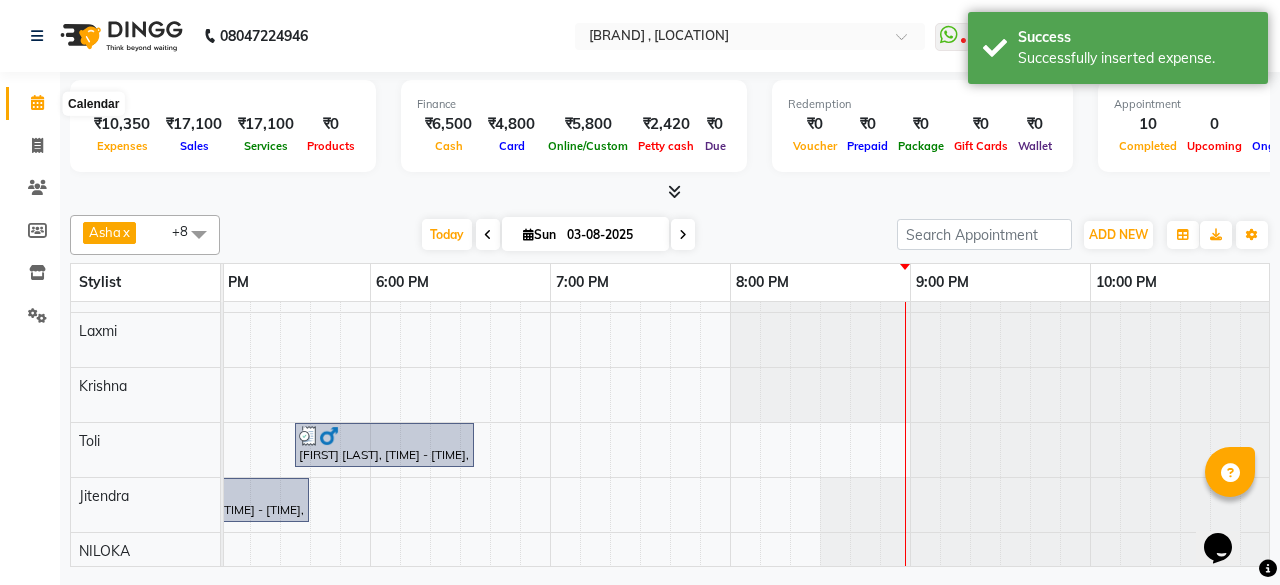click 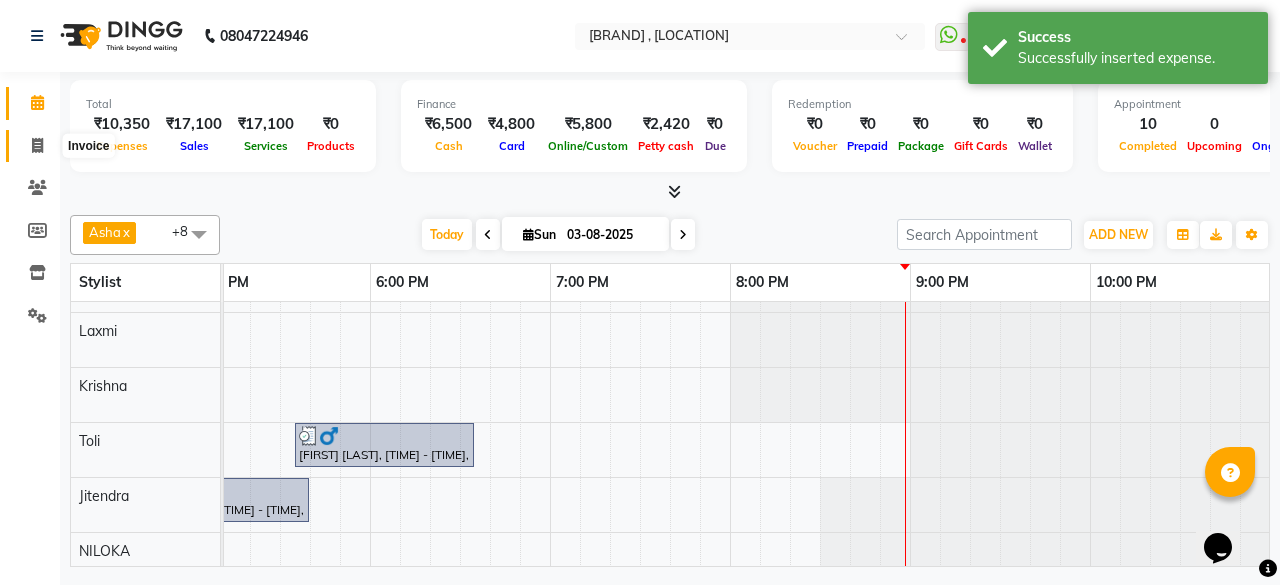 click 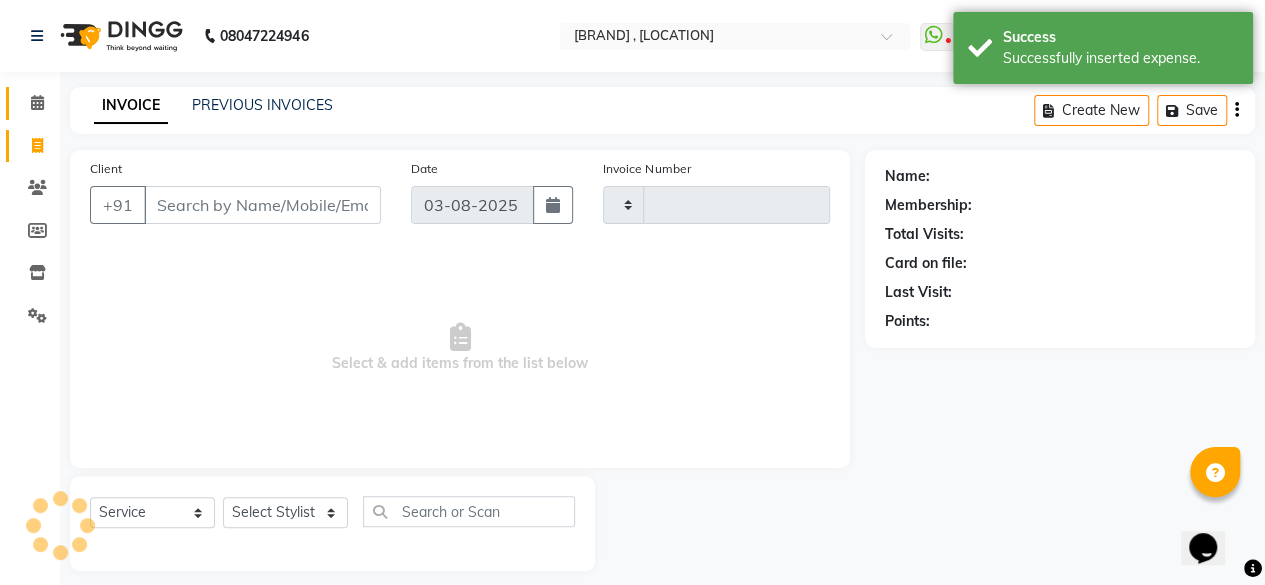 type on "0936" 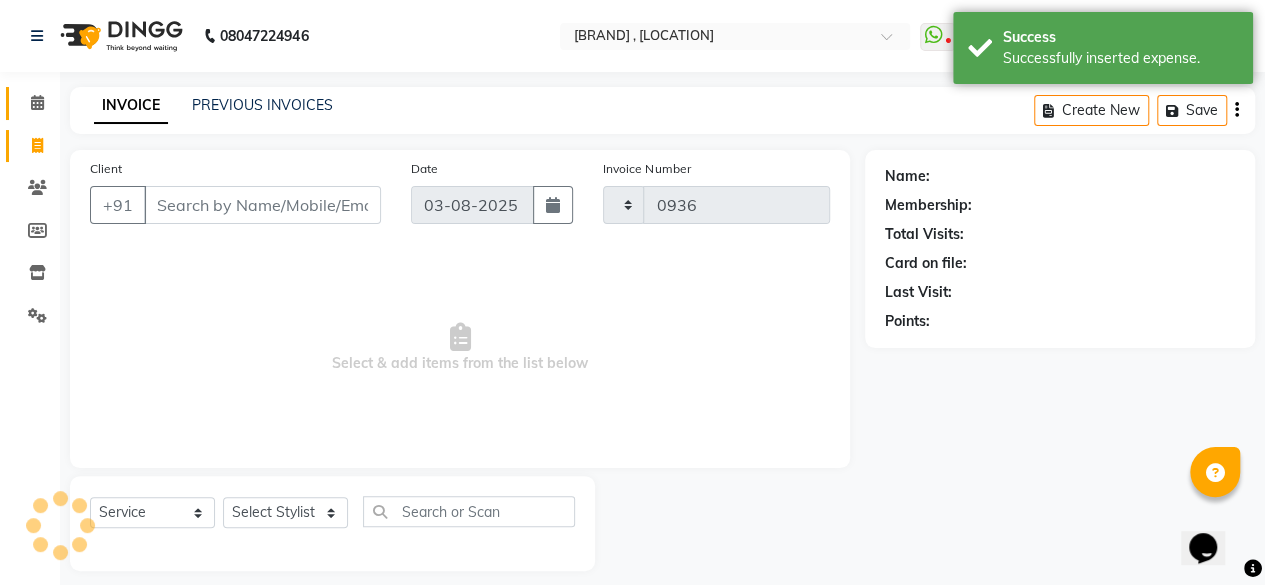 select on "5782" 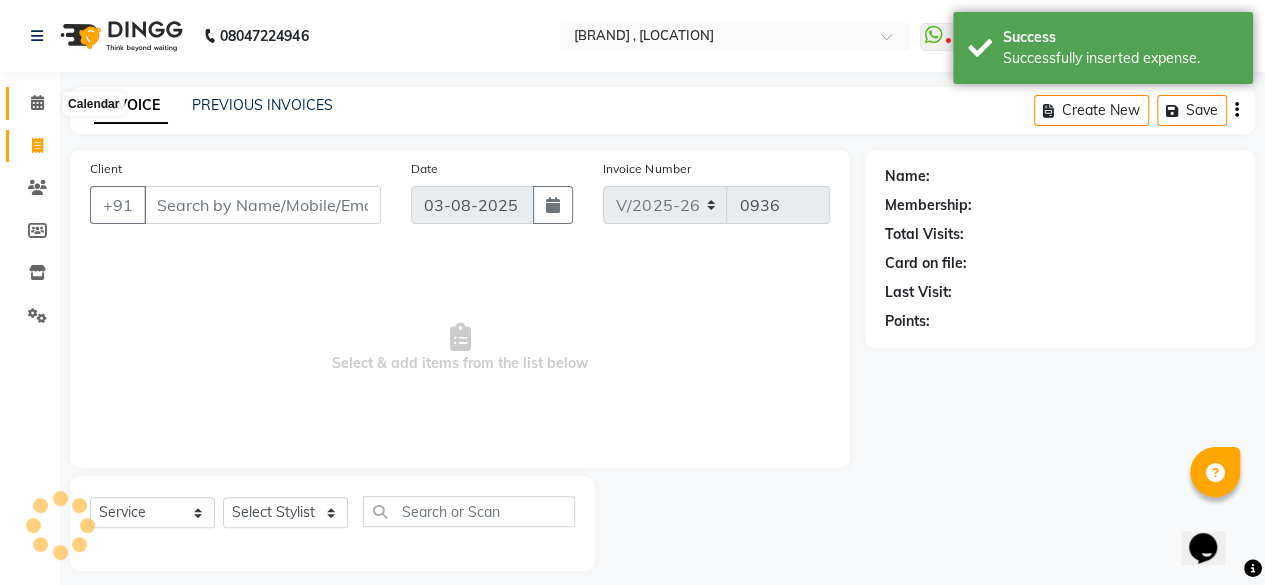 click 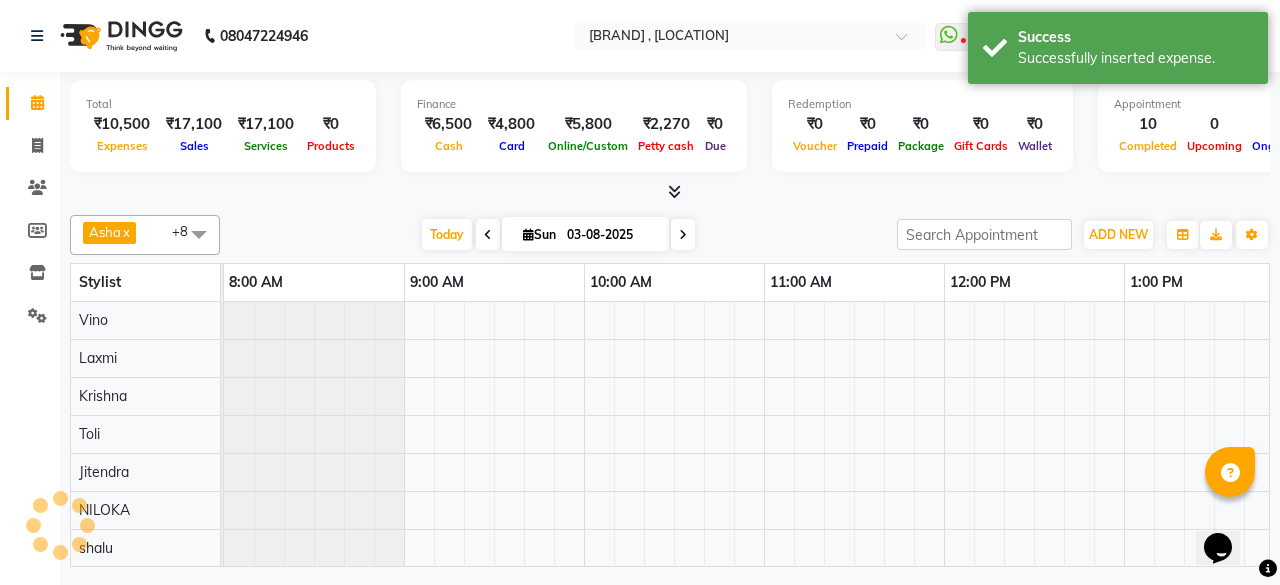 scroll, scrollTop: 0, scrollLeft: 1654, axis: horizontal 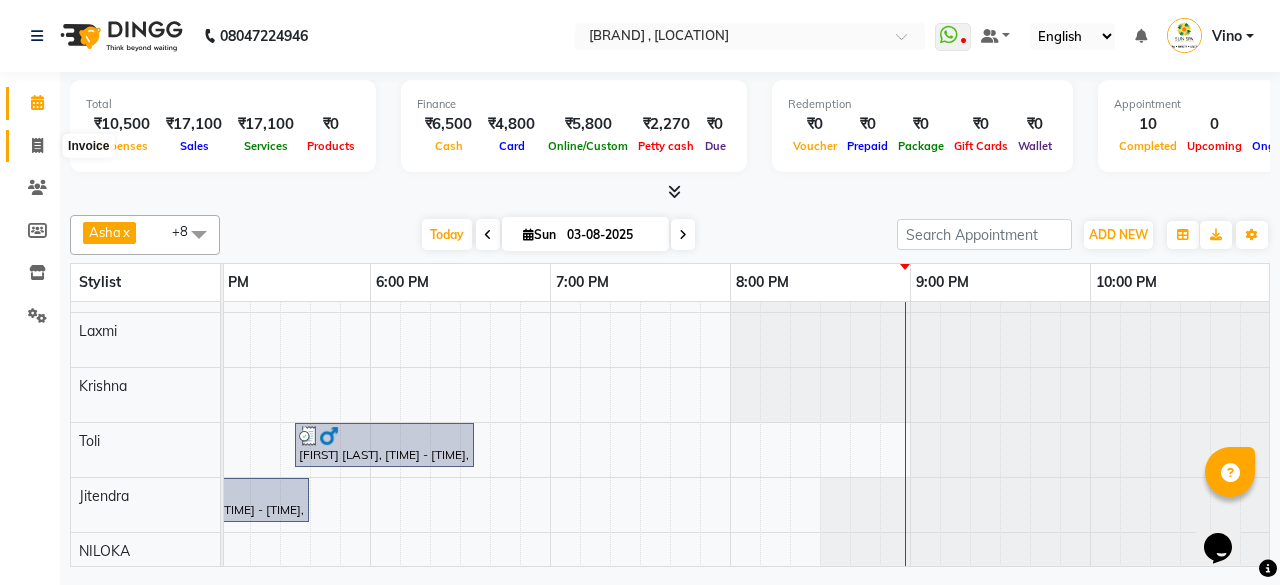 click 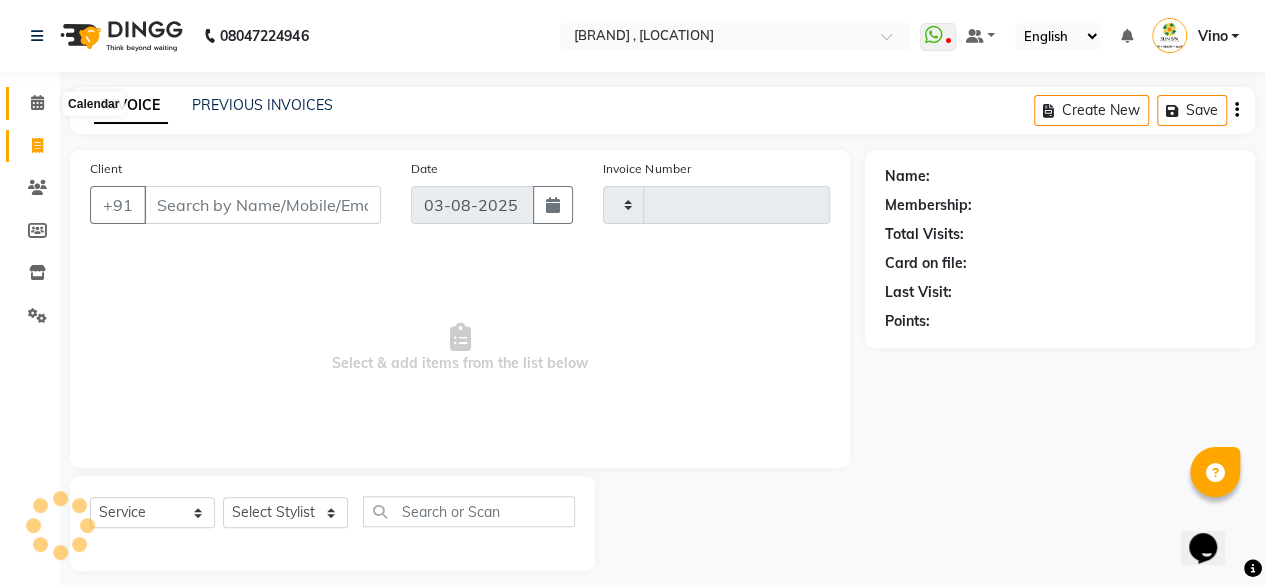 type on "0936" 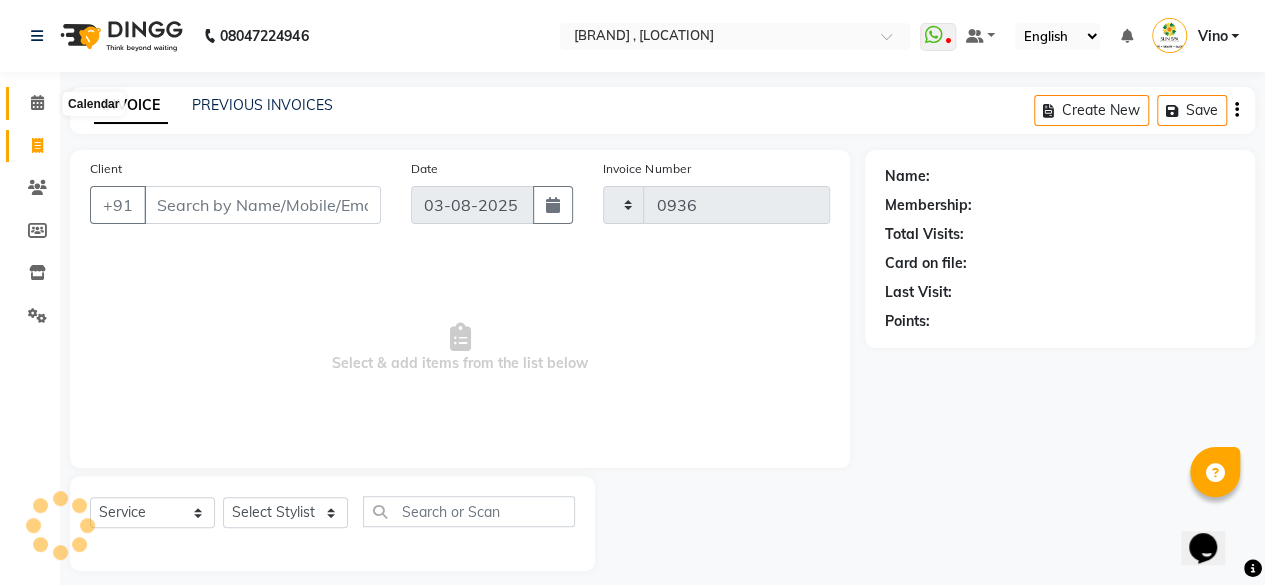 select on "5782" 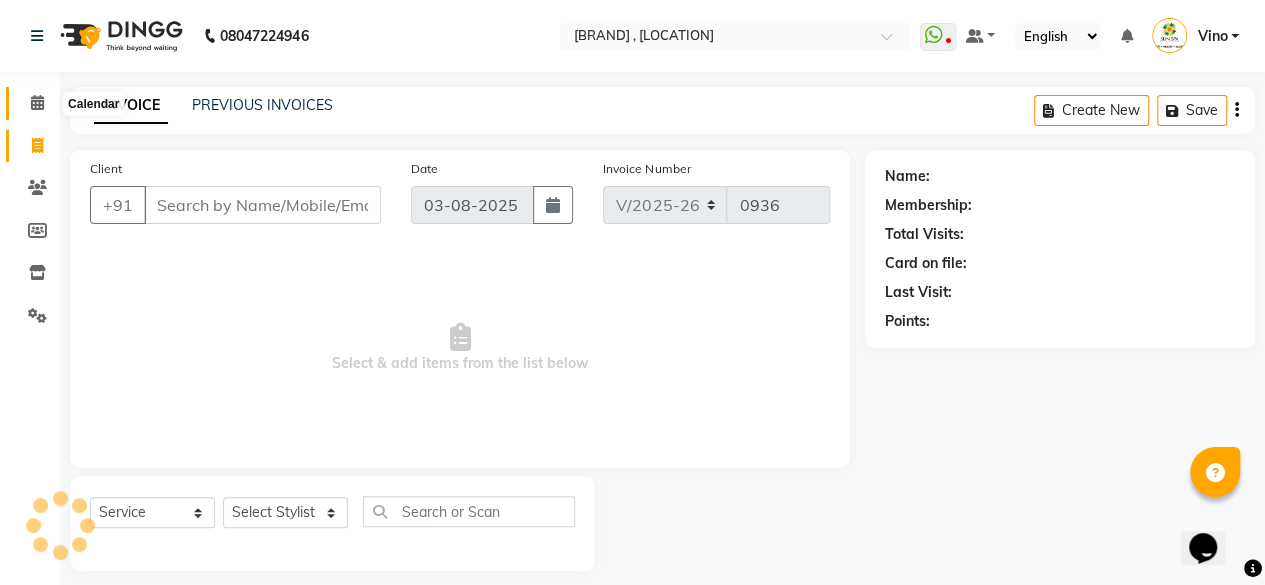 click 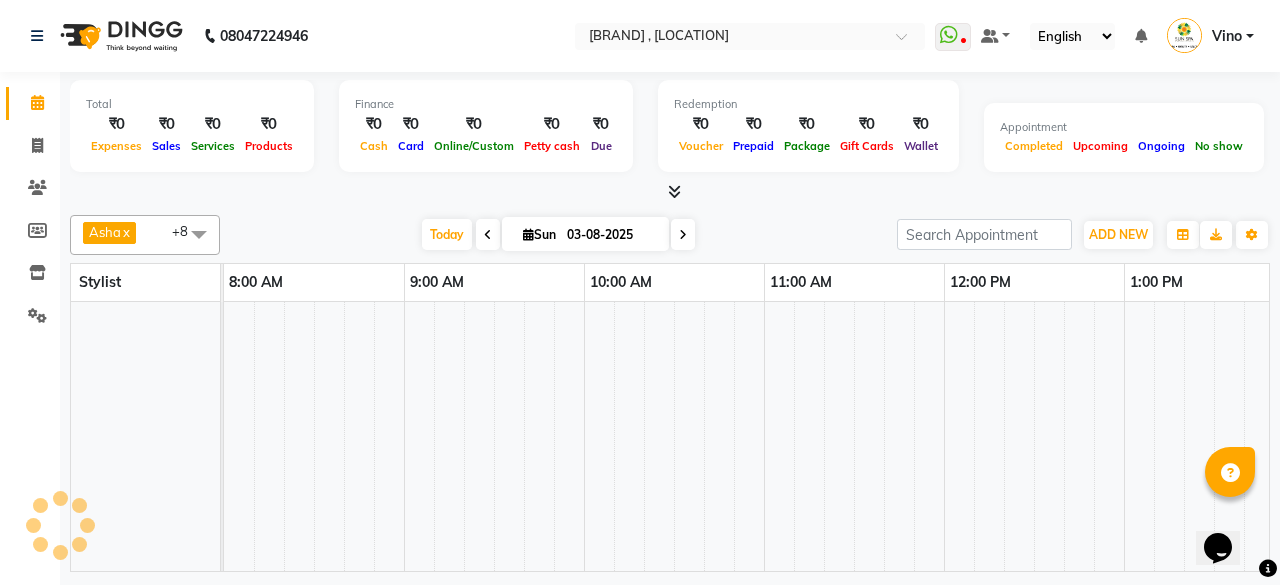 scroll, scrollTop: 0, scrollLeft: 1654, axis: horizontal 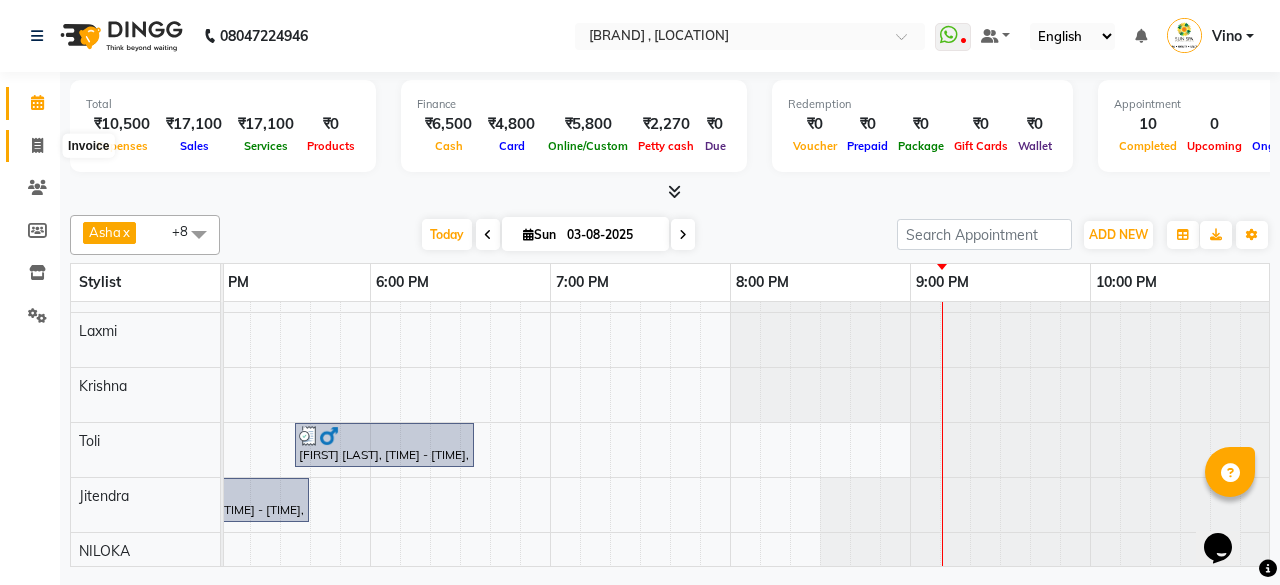 click 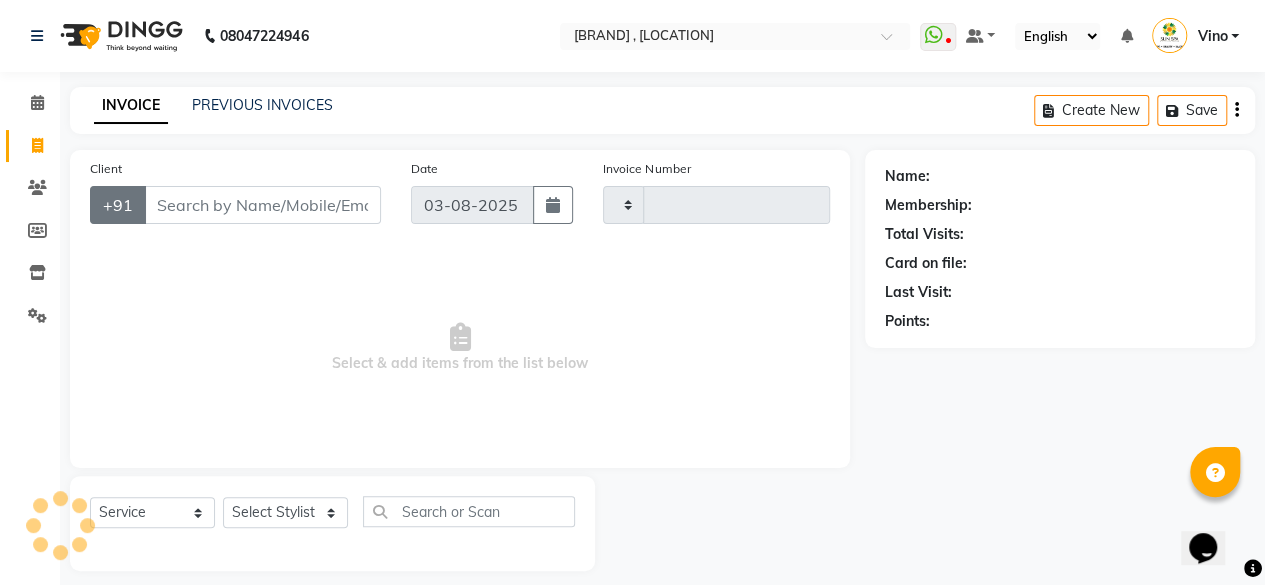 type on "0936" 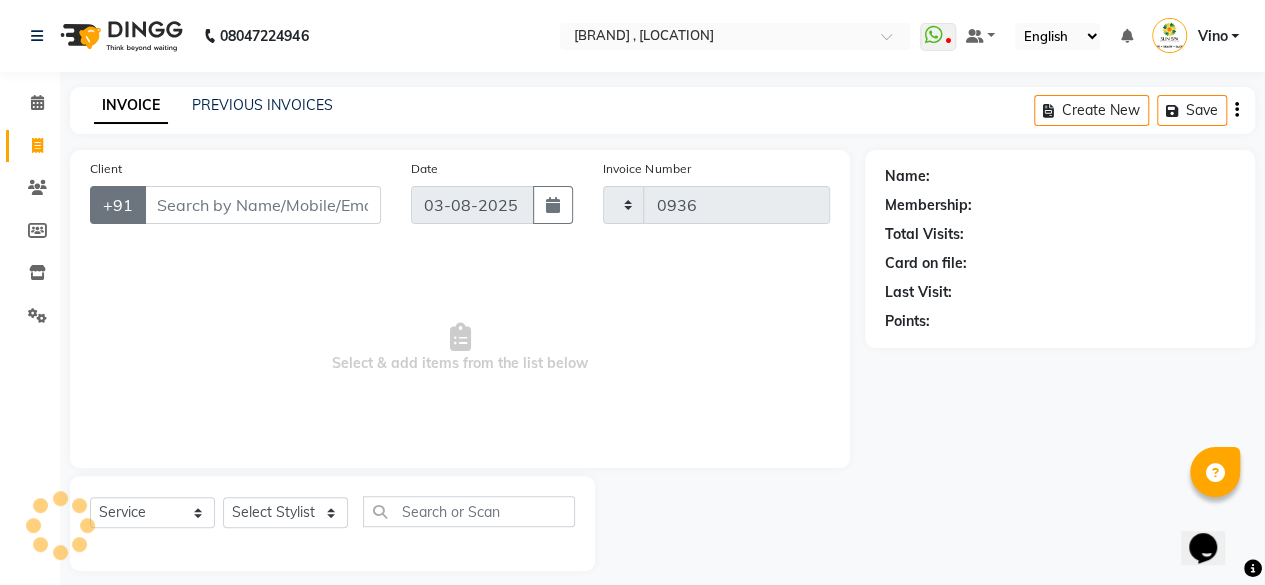 select on "5782" 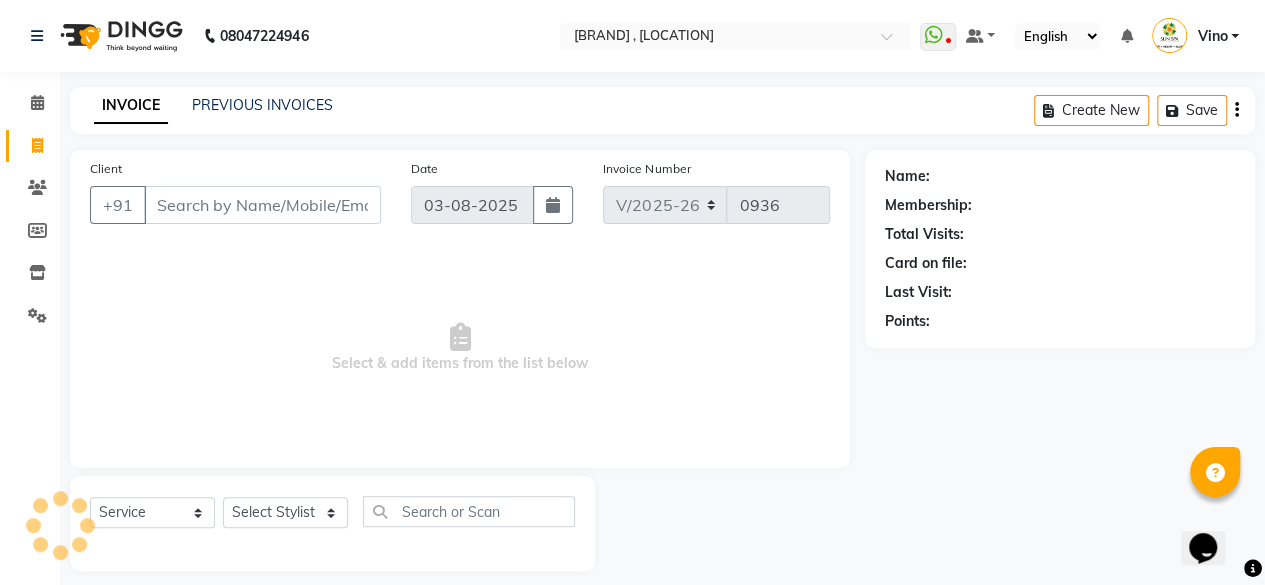 click on "Client" at bounding box center (262, 205) 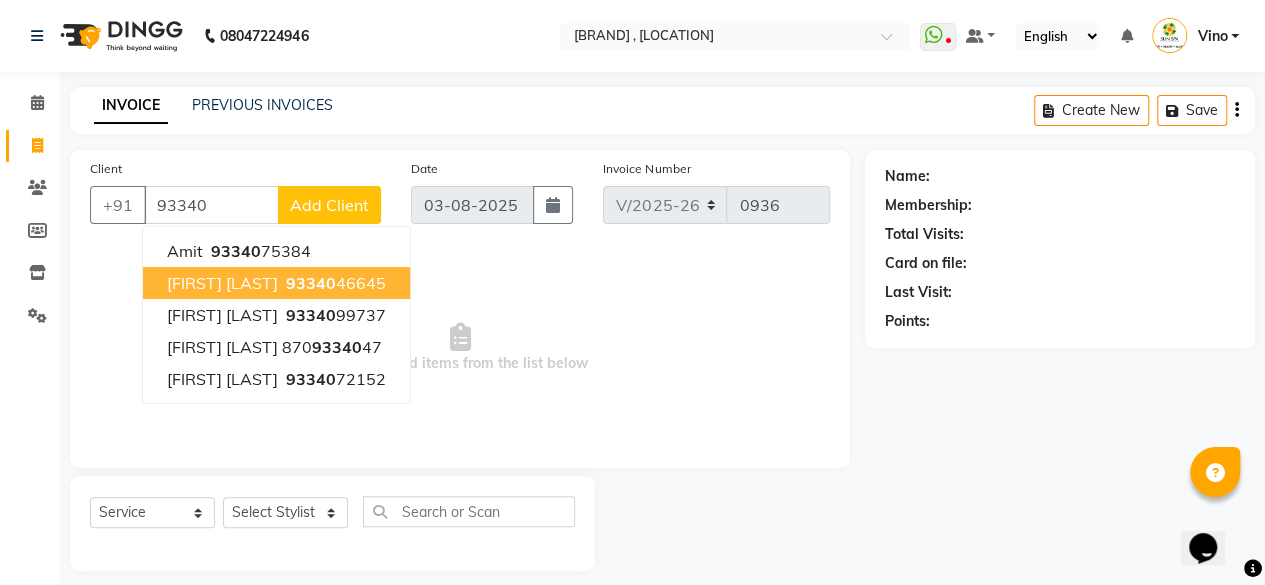 click on "[FIRST] [LAST]" at bounding box center [222, 283] 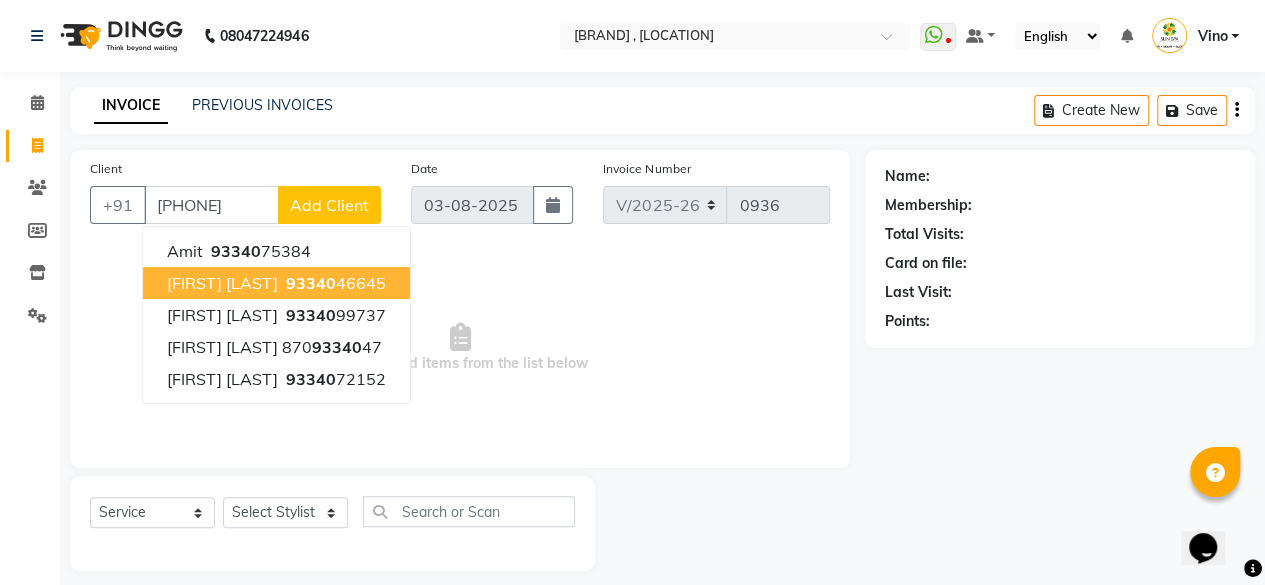 type on "[PHONE]" 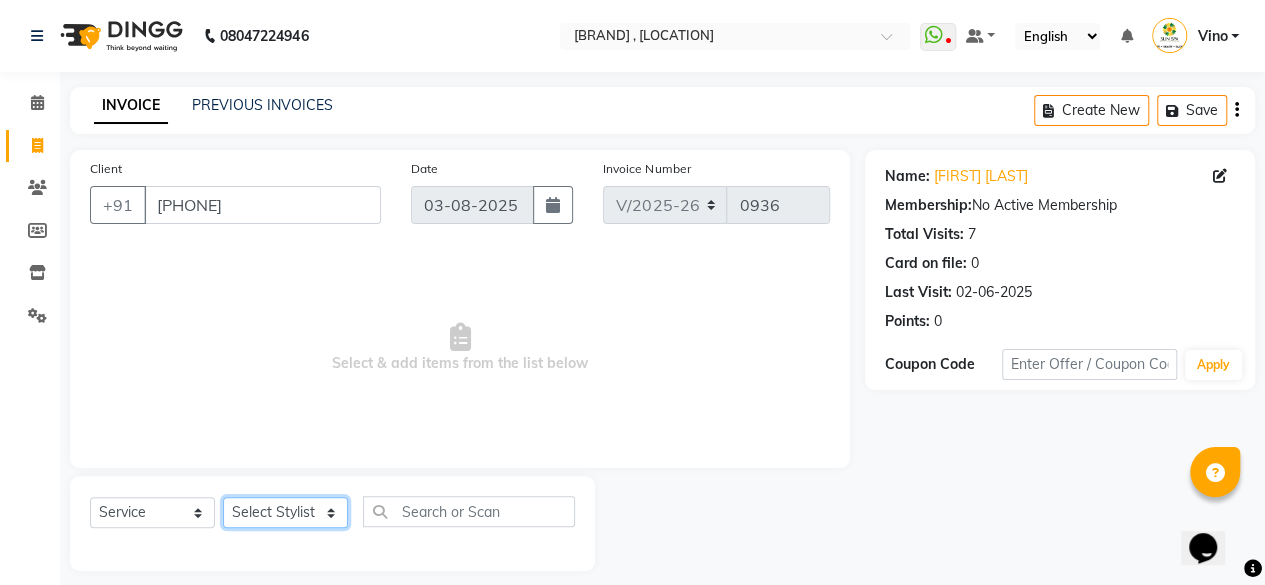 click on "Select Stylist [FIRST] [FIRST] [FIRST] [BRAND] tattoo [FIRST] [FIRST] [FIRST] [FIRST] [FIRST]" 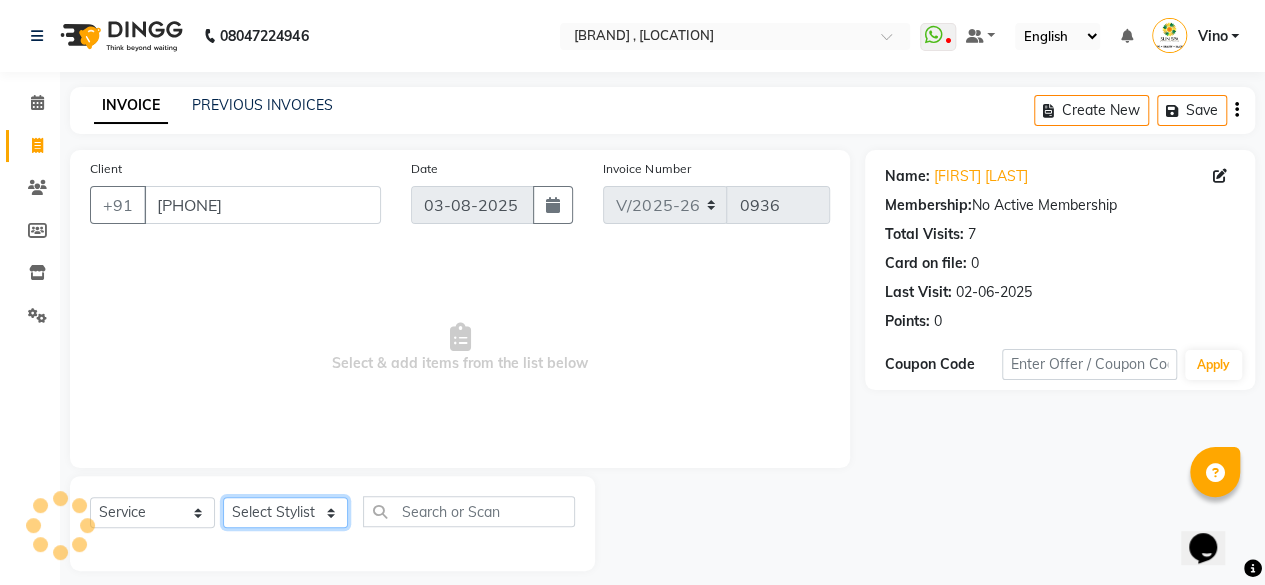 select on "40008" 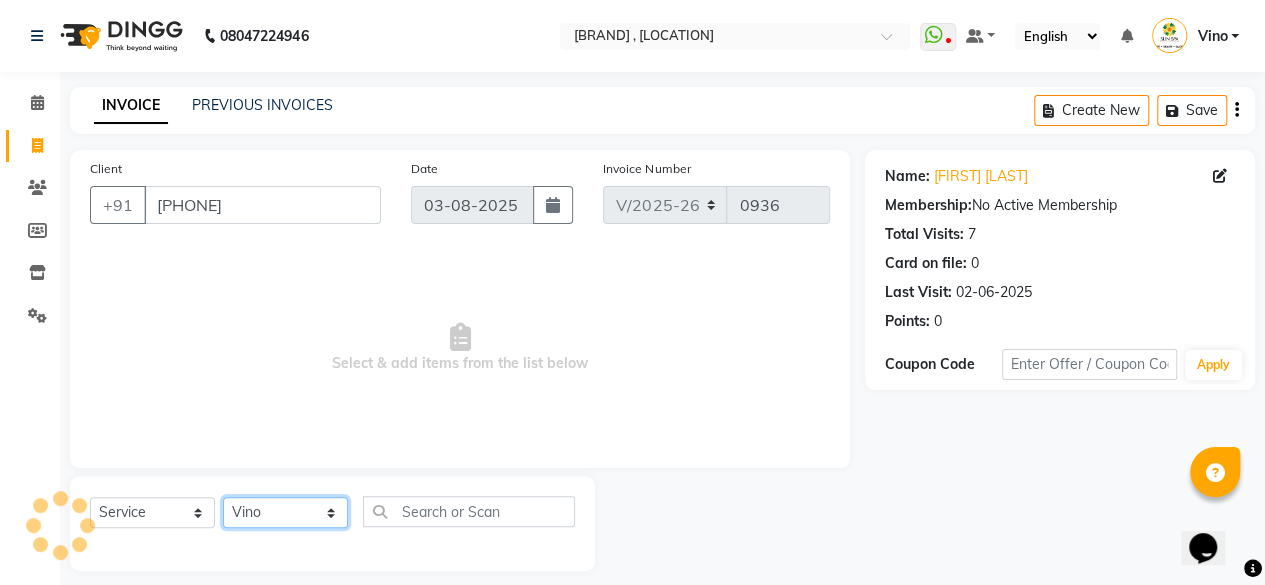 click on "Select Stylist [FIRST] [FIRST] [FIRST] [BRAND] tattoo [FIRST] [FIRST] [FIRST] [FIRST] [FIRST]" 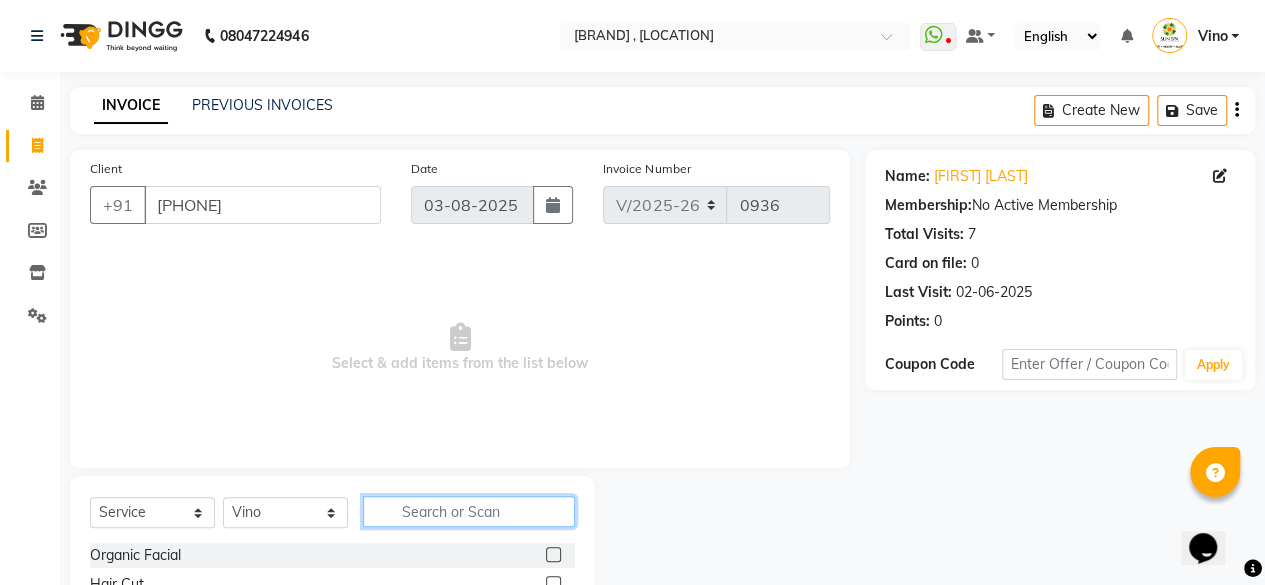click 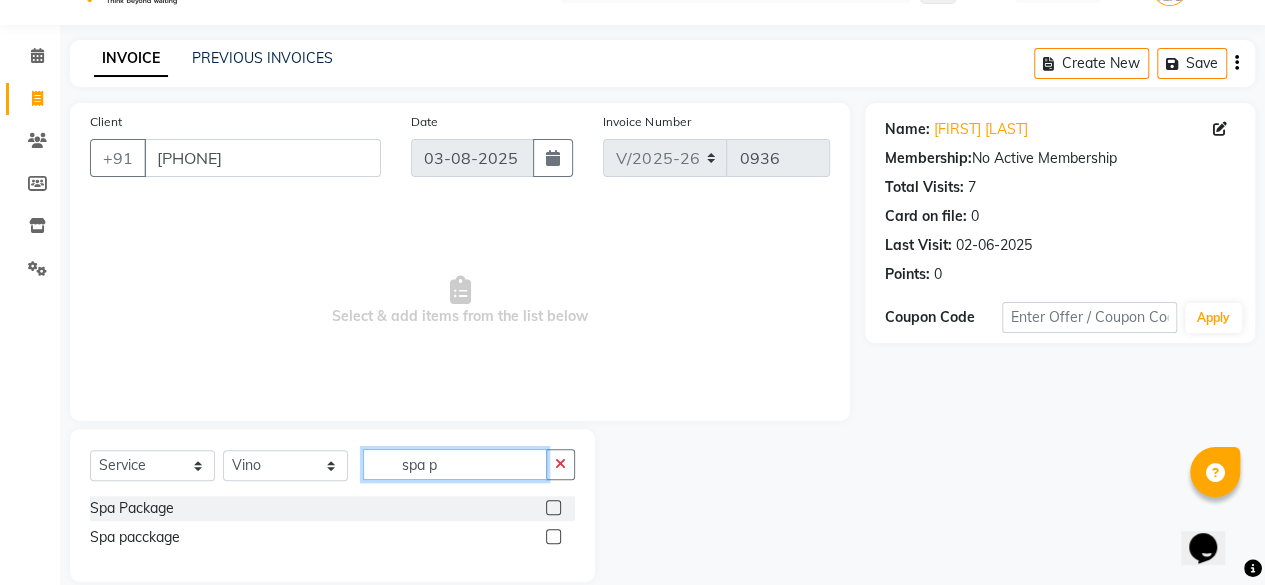 scroll, scrollTop: 73, scrollLeft: 0, axis: vertical 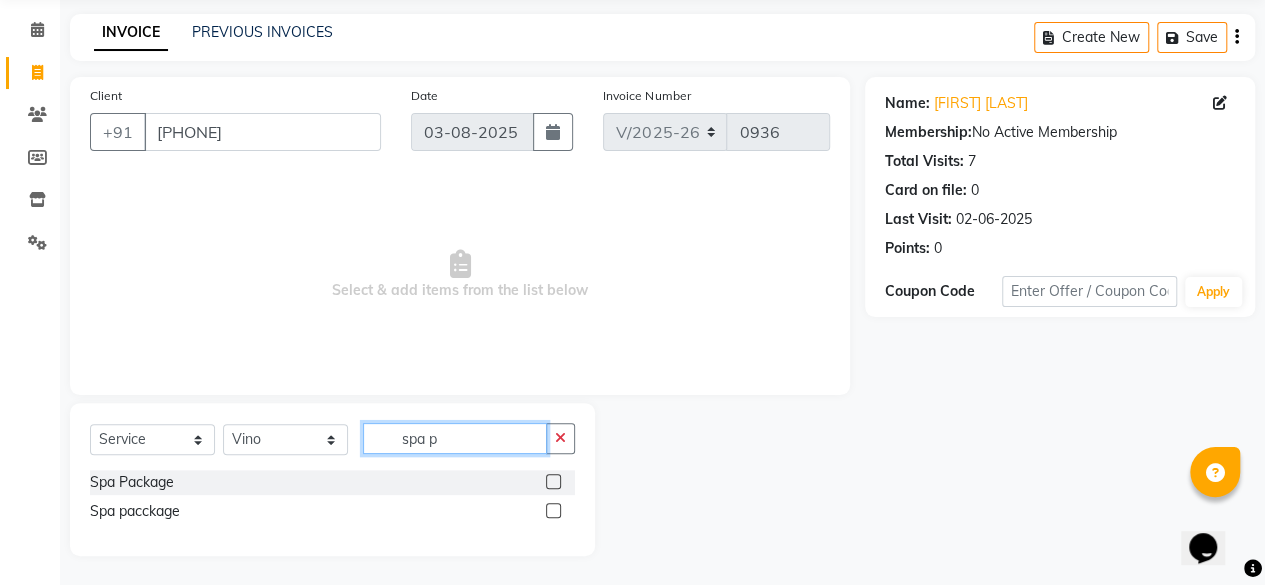 type on "spa p" 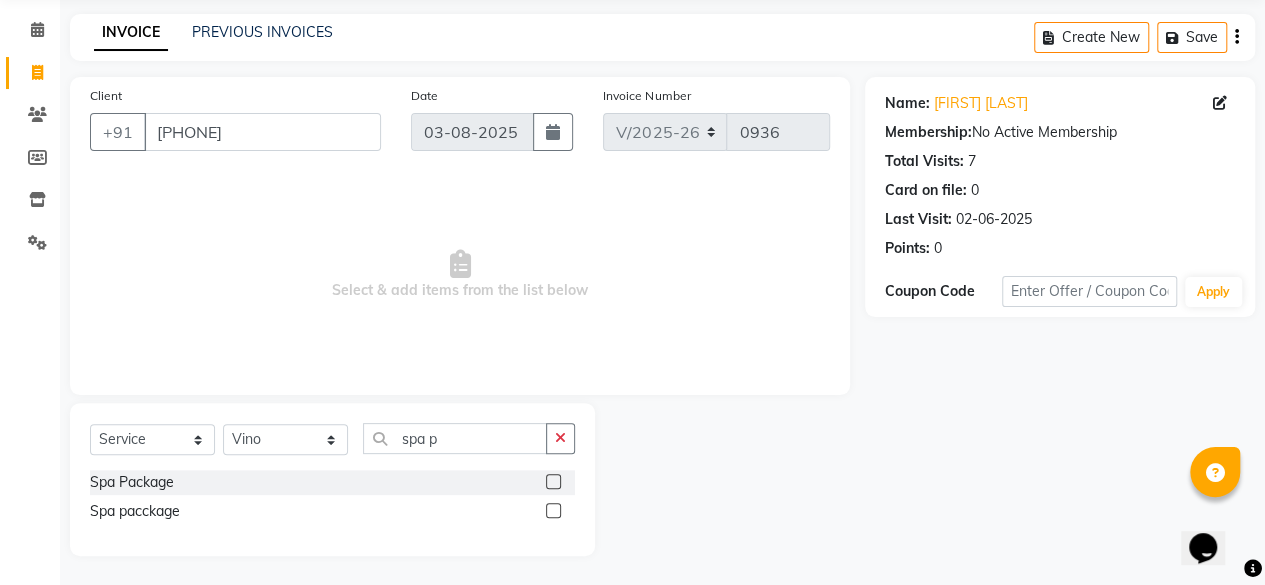 click 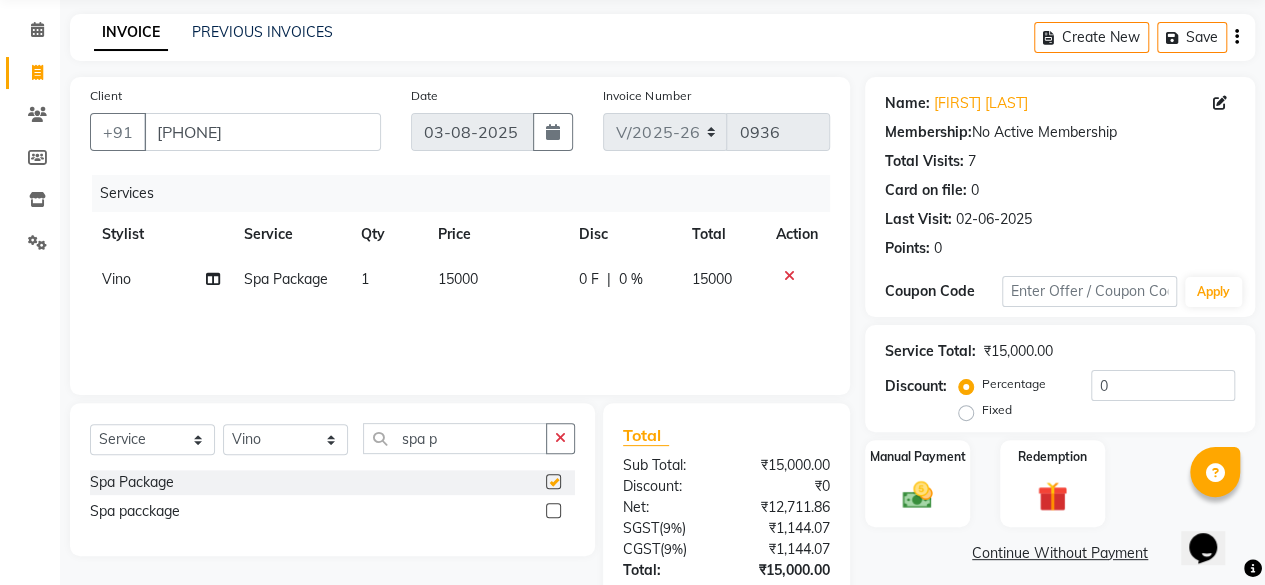 checkbox on "false" 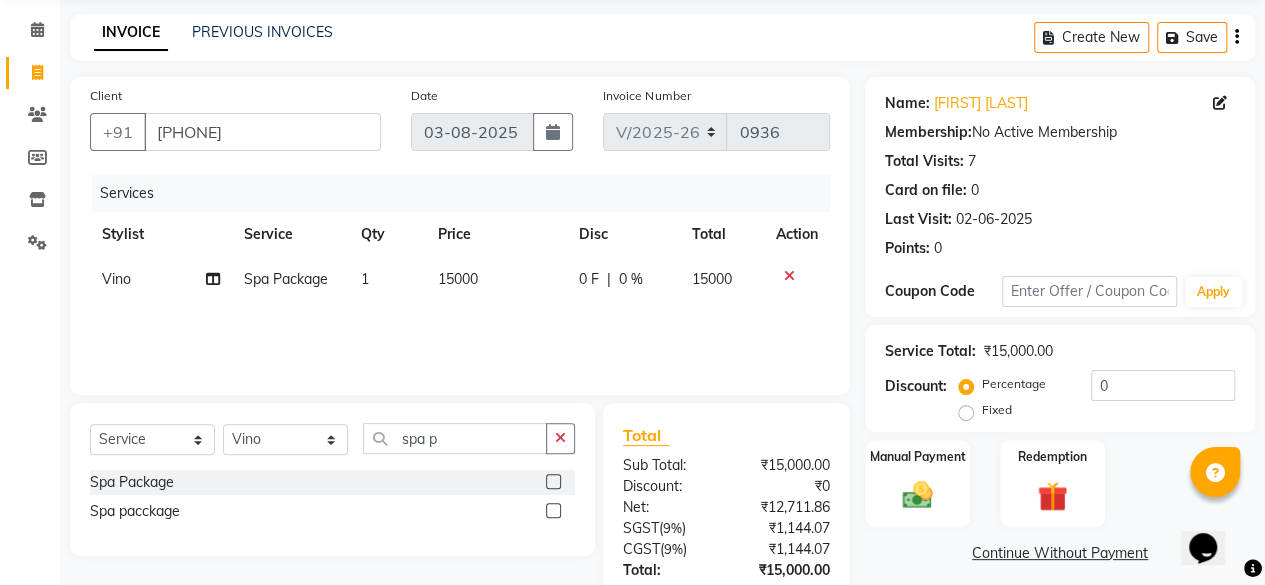 click on "15000" 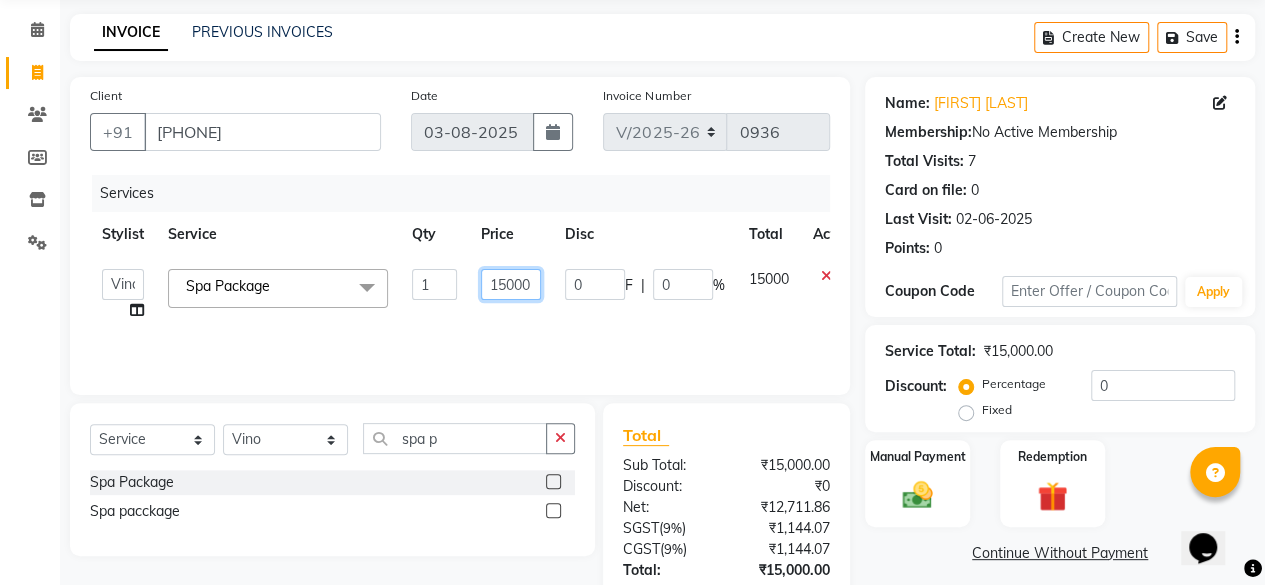 click on "15000" 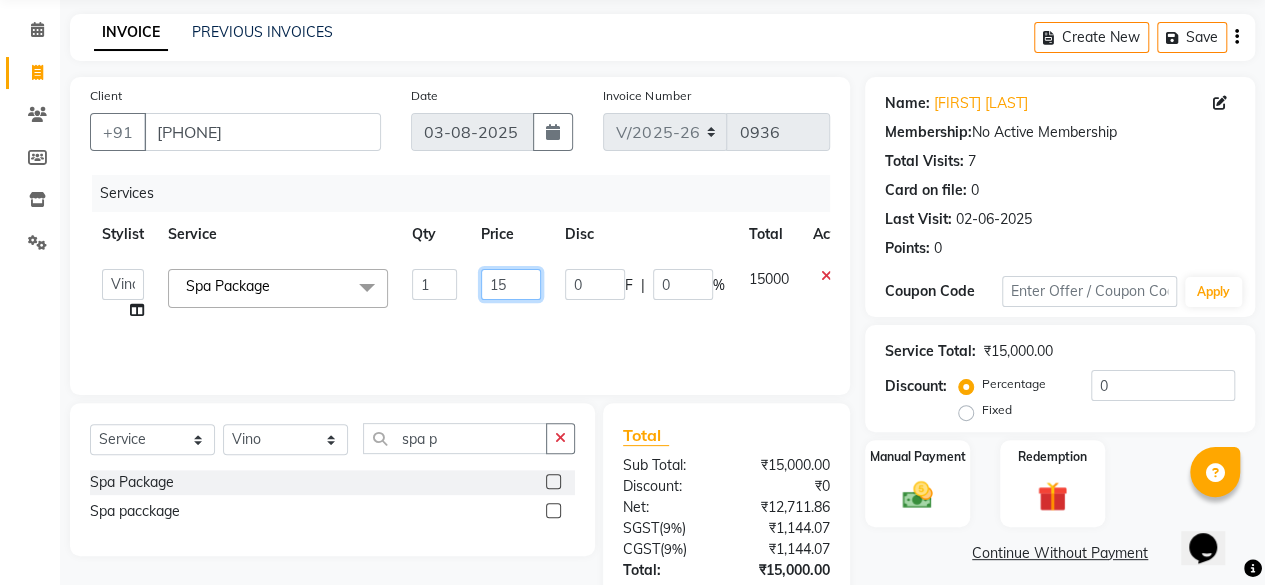 type on "1" 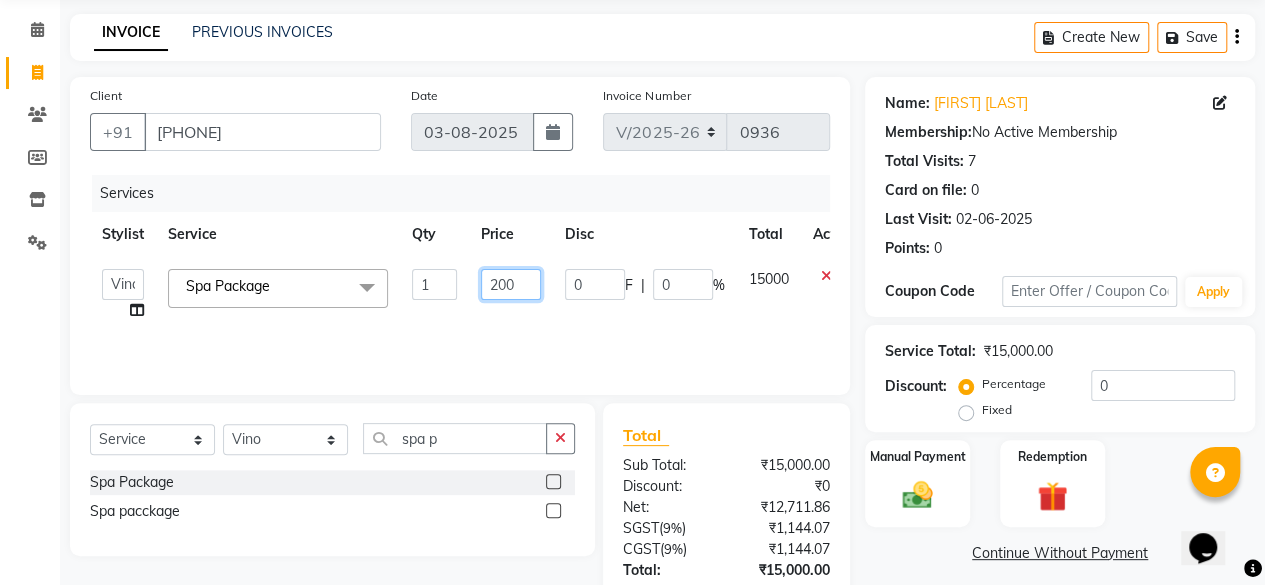 type on "2000" 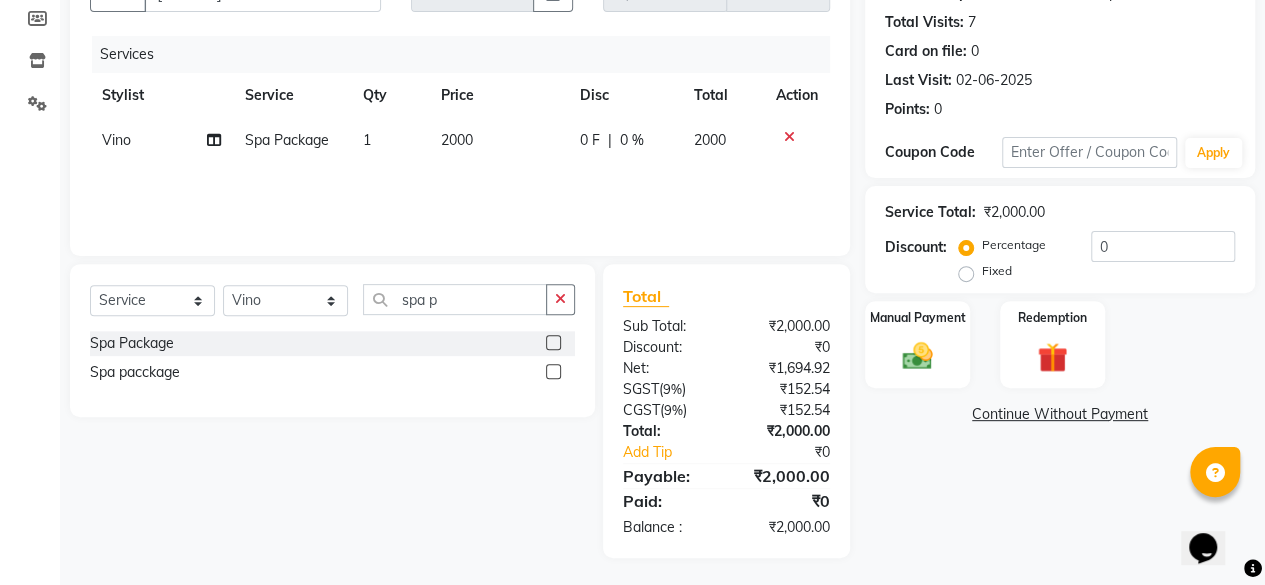 scroll, scrollTop: 213, scrollLeft: 0, axis: vertical 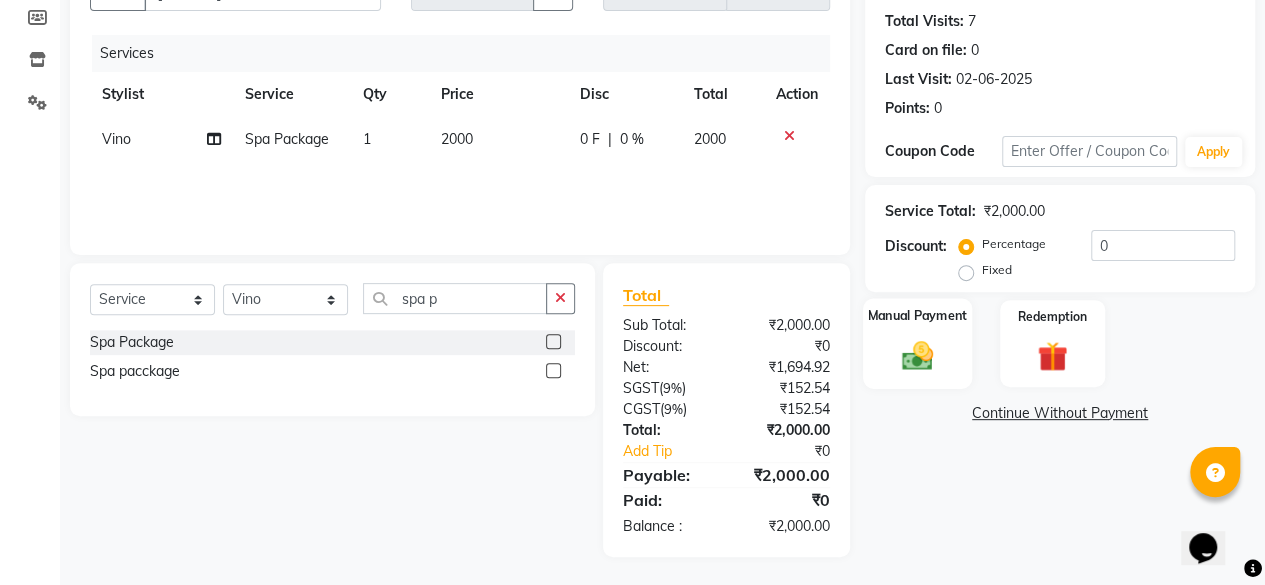 click 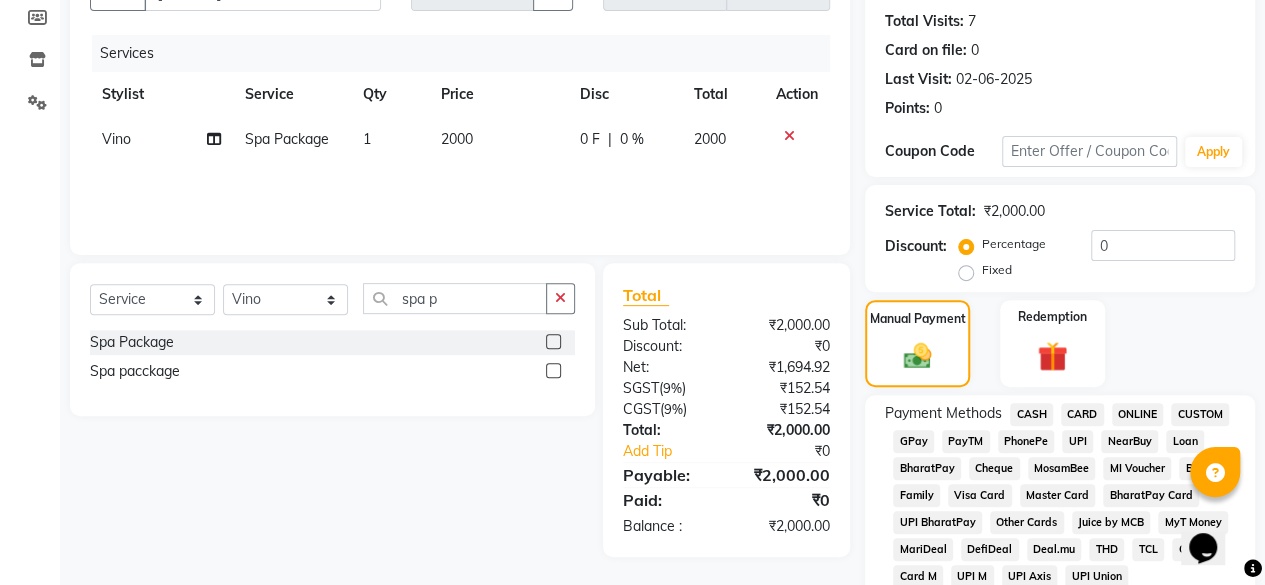click on "CASH" 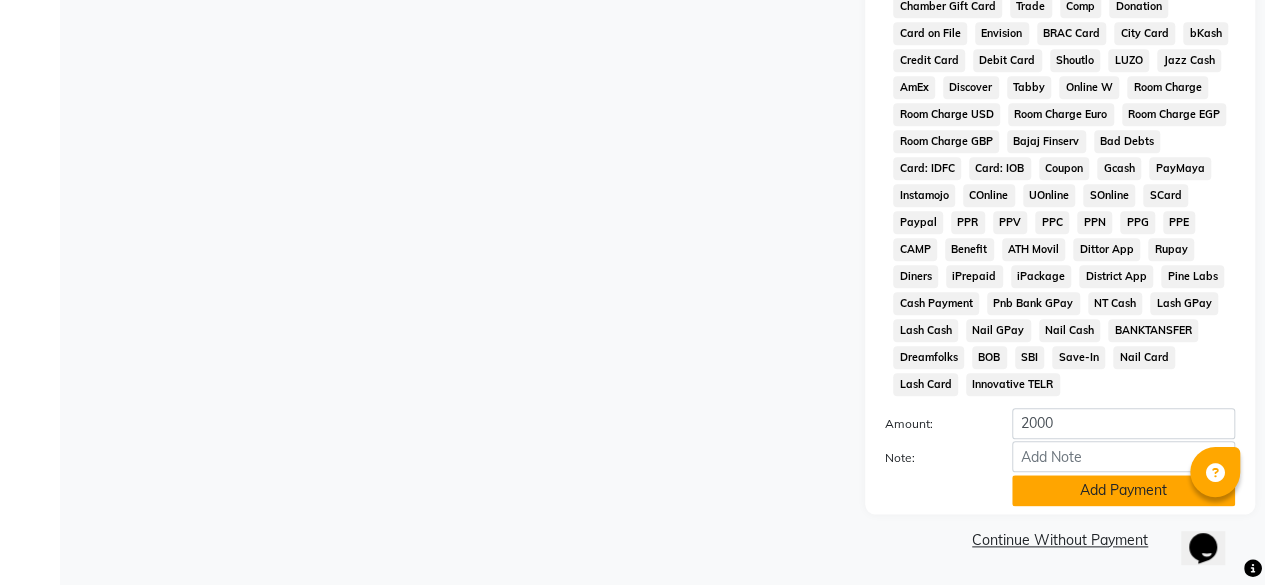 click on "Add Payment" 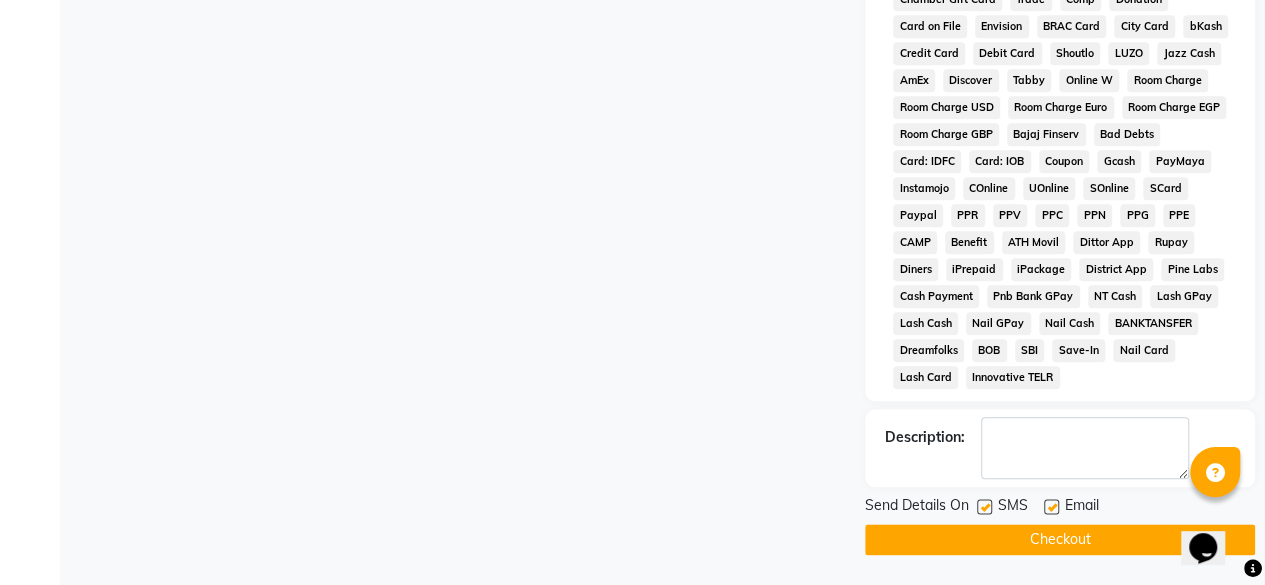 scroll, scrollTop: 930, scrollLeft: 0, axis: vertical 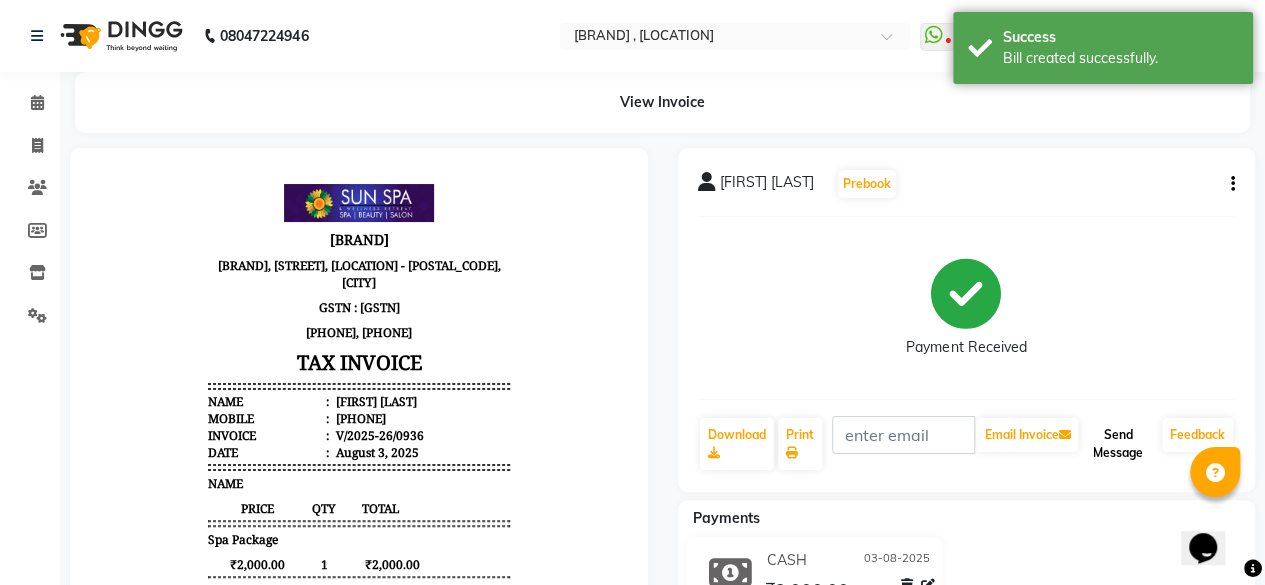 click on "Send Message" 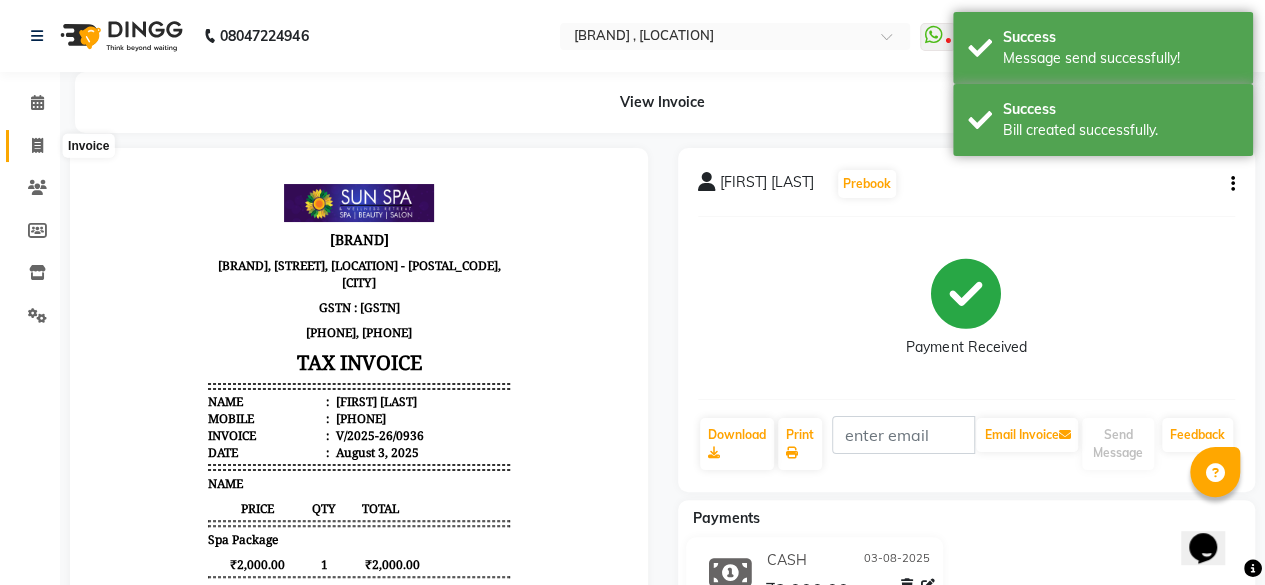 click 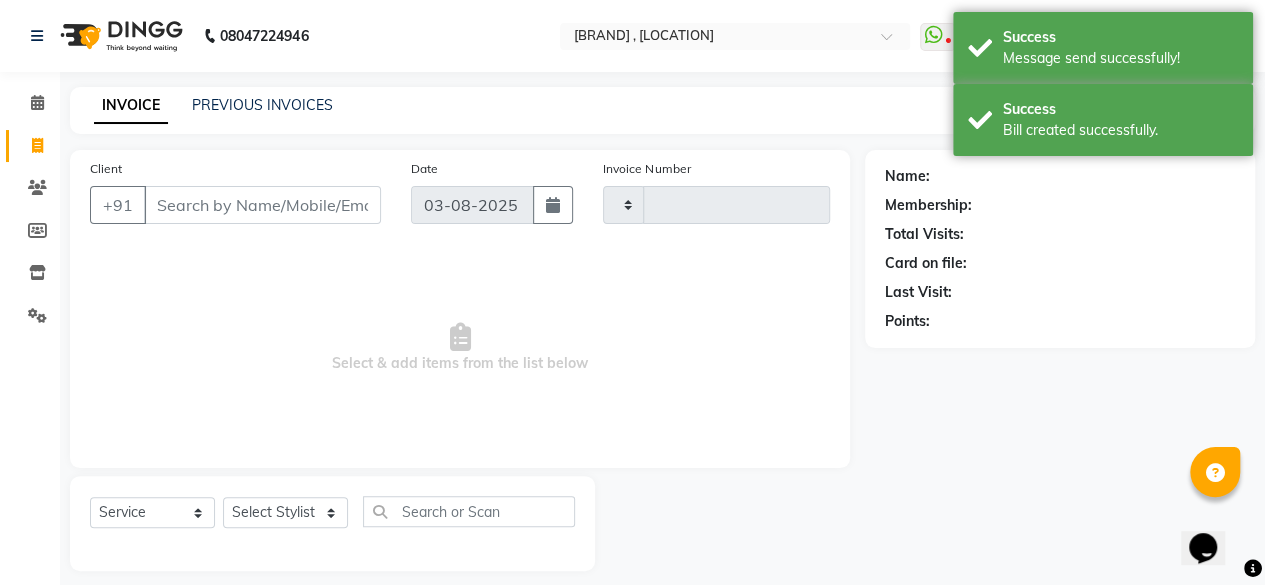 scroll, scrollTop: 15, scrollLeft: 0, axis: vertical 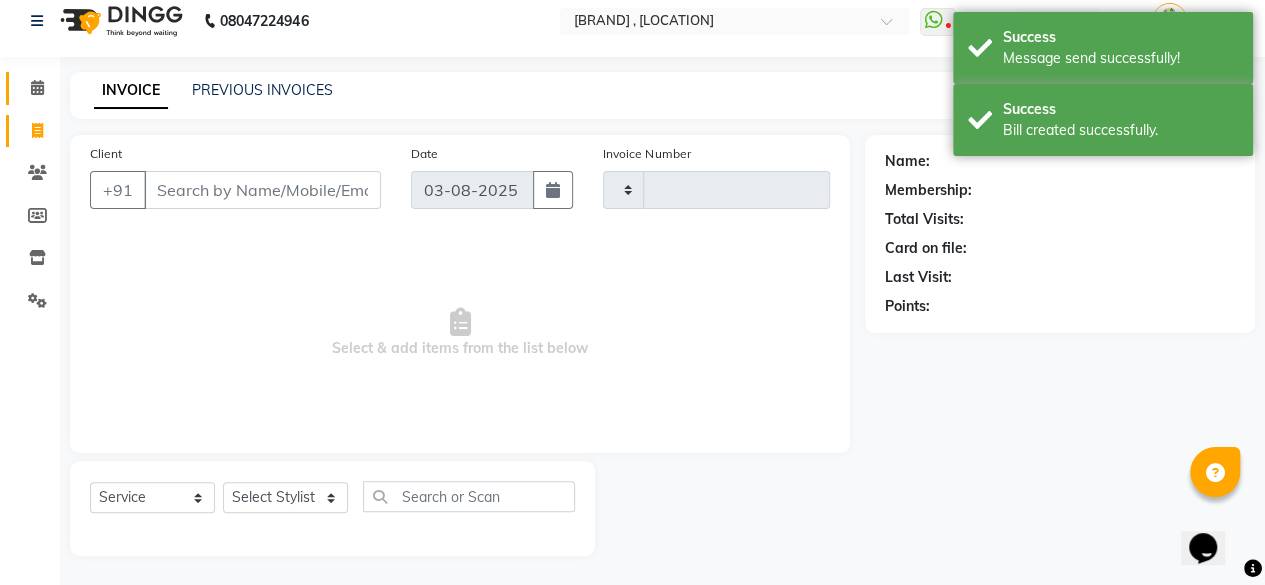 type on "0937" 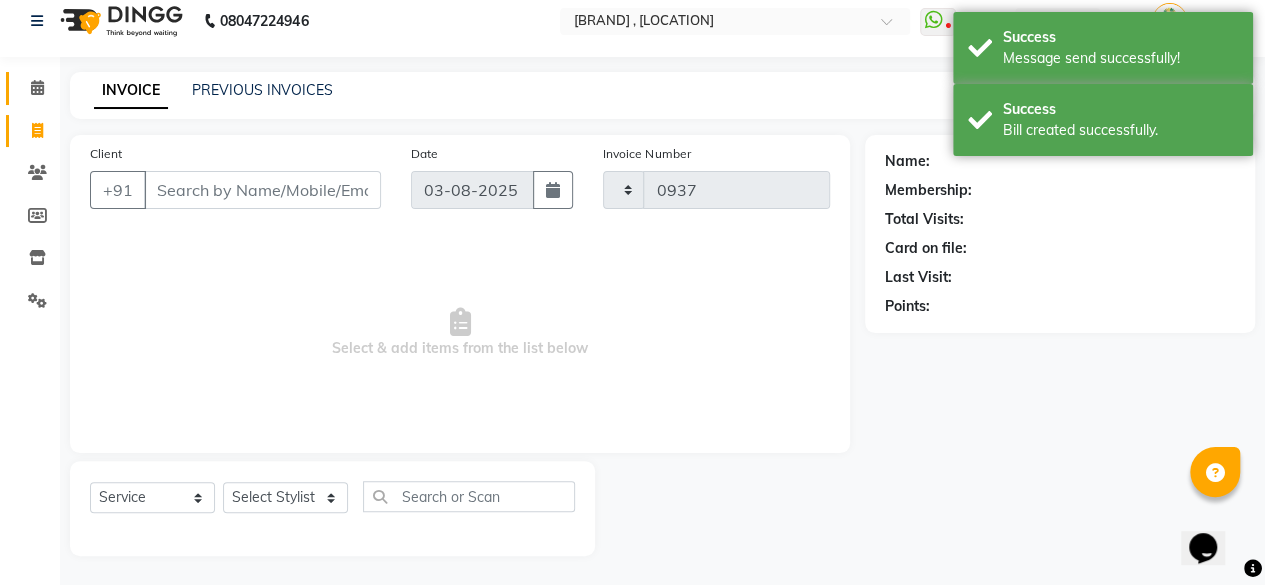 select on "5782" 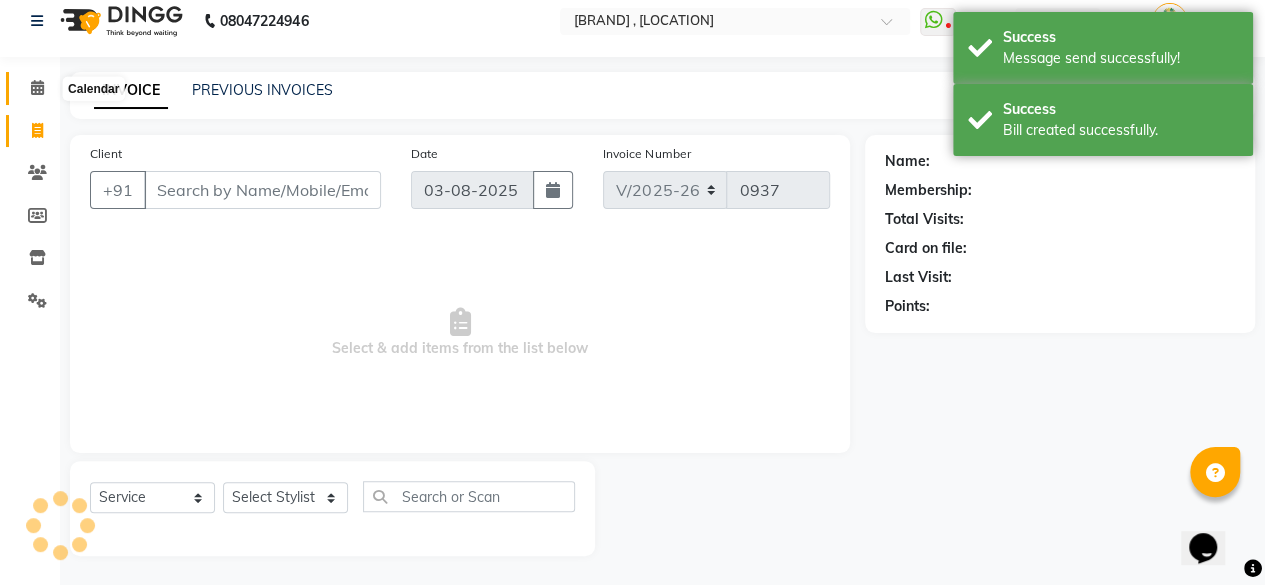 click 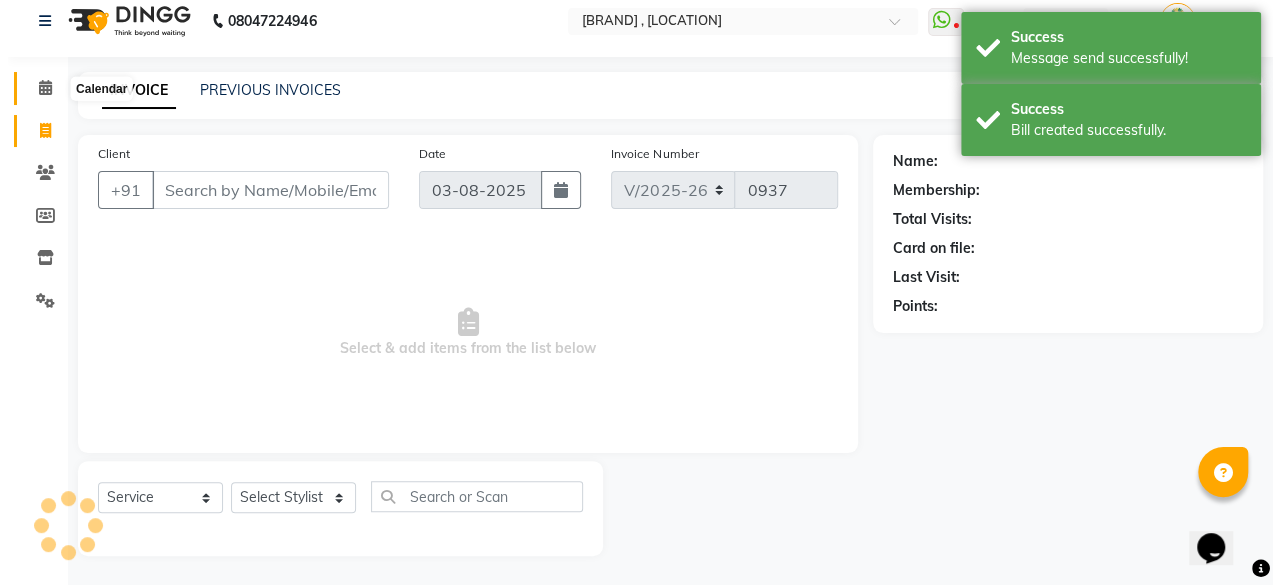 scroll, scrollTop: 0, scrollLeft: 0, axis: both 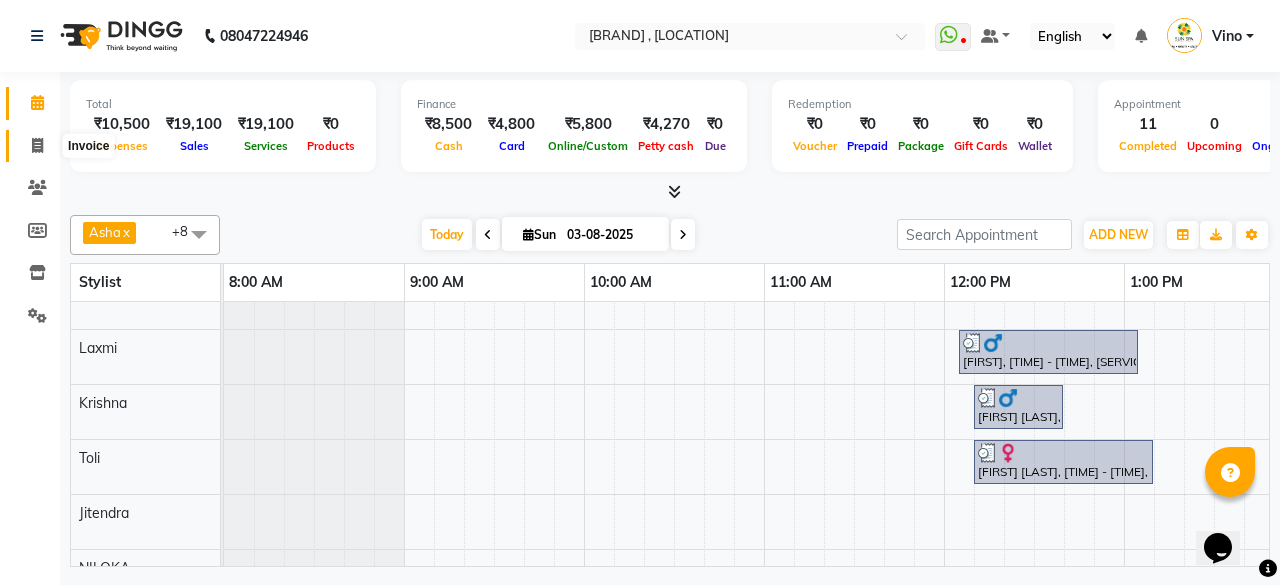 click 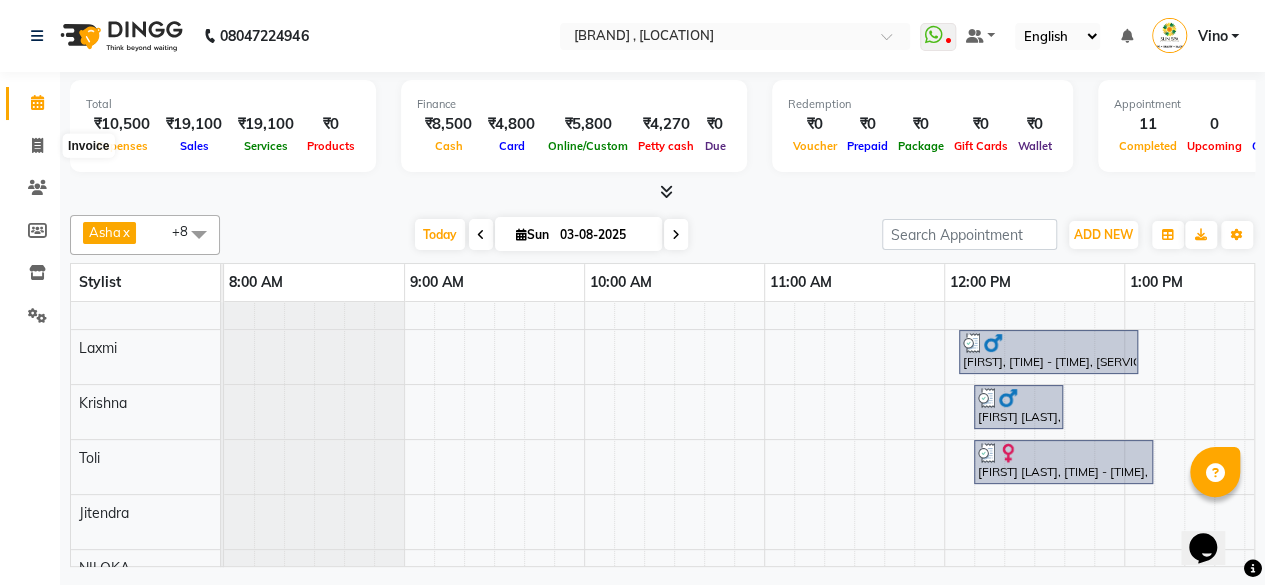 select on "5782" 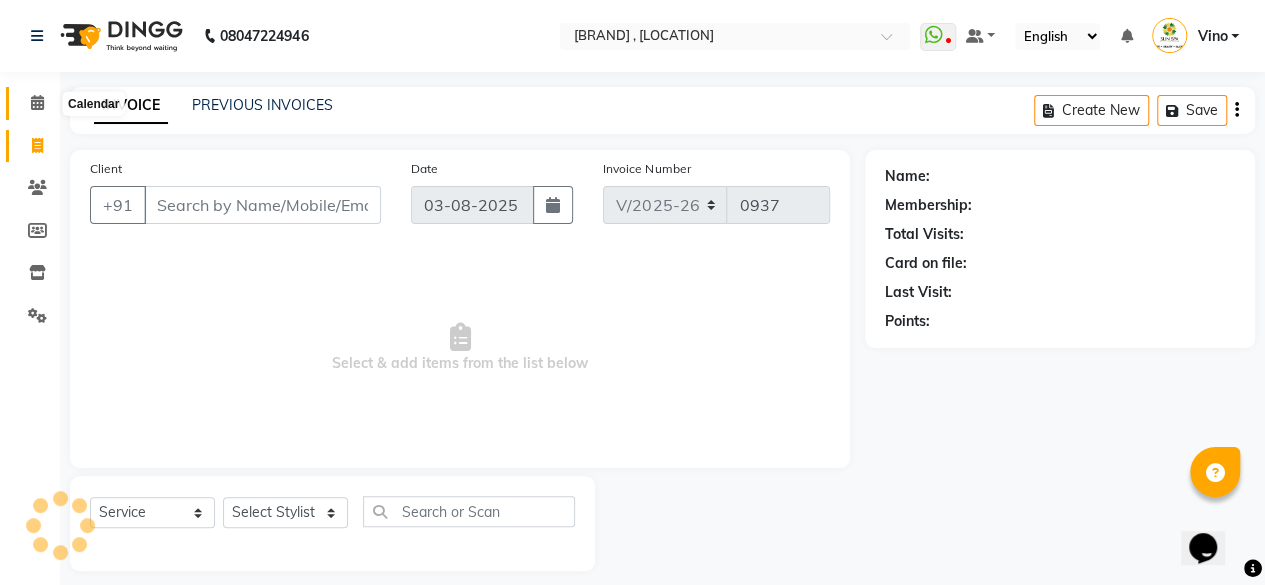 click 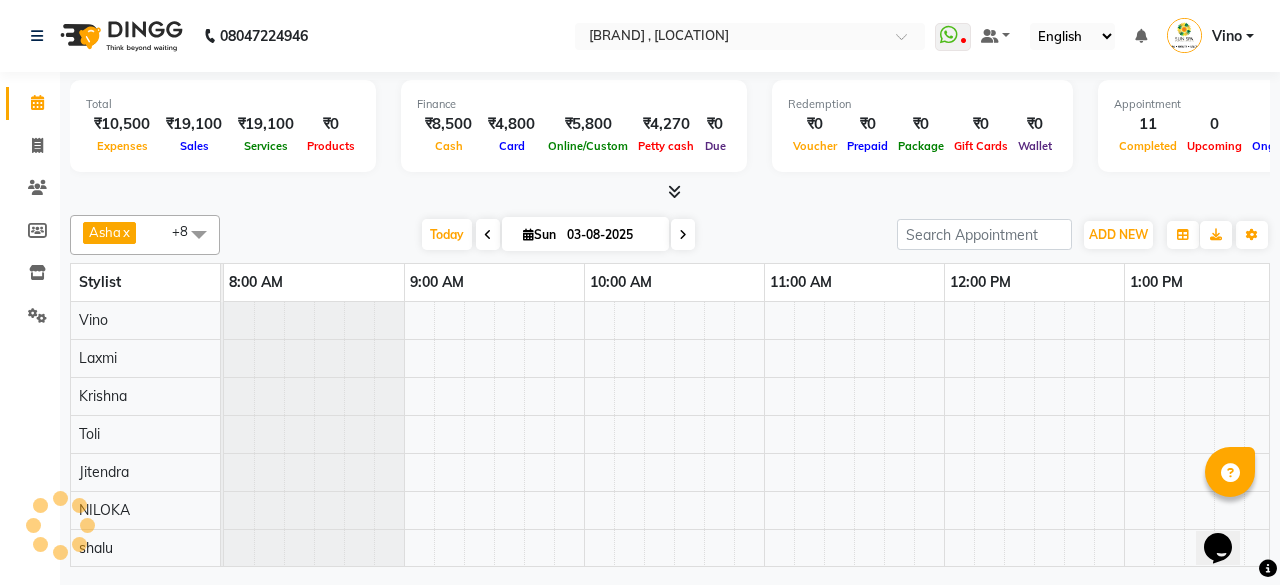 scroll, scrollTop: 0, scrollLeft: 0, axis: both 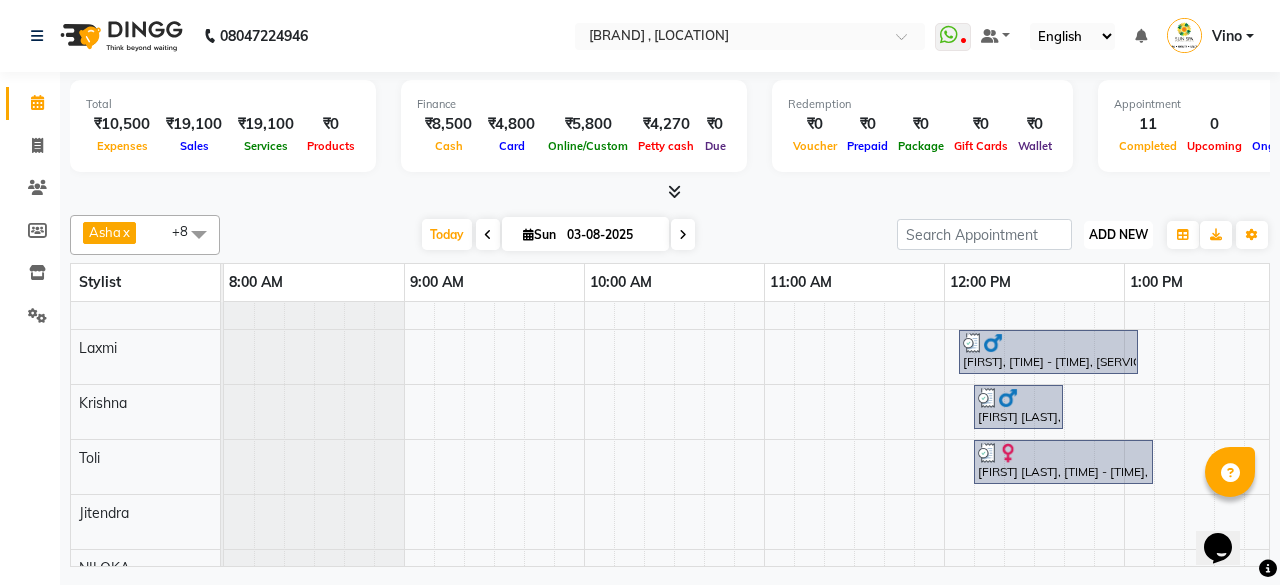 click on "ADD NEW" at bounding box center (1118, 234) 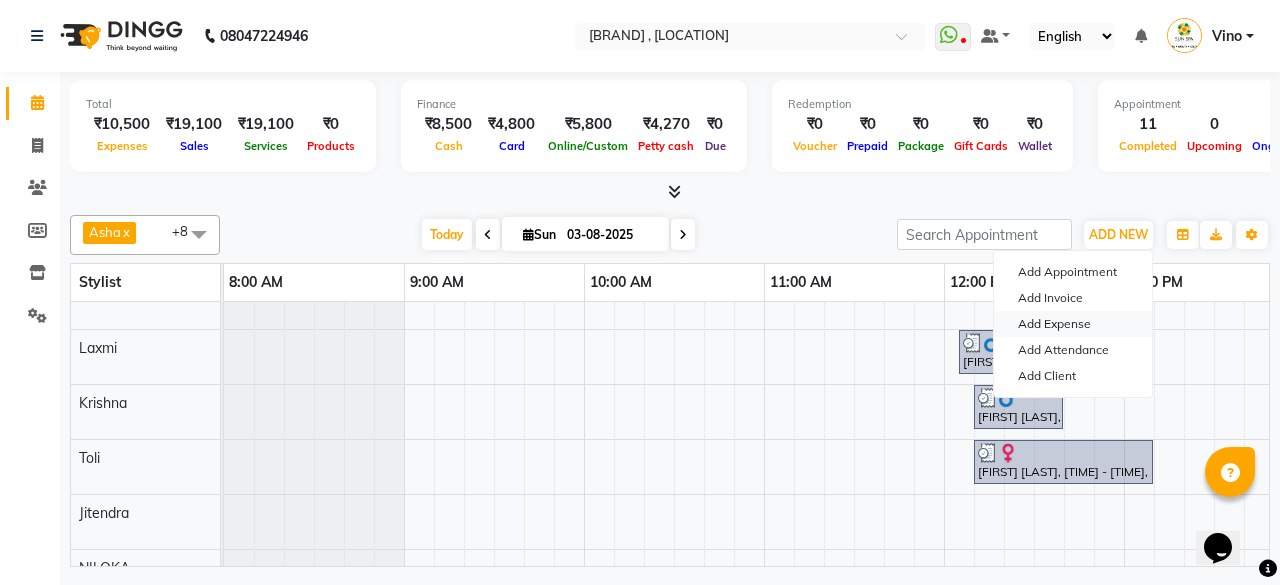 click on "Add Expense" at bounding box center (1073, 324) 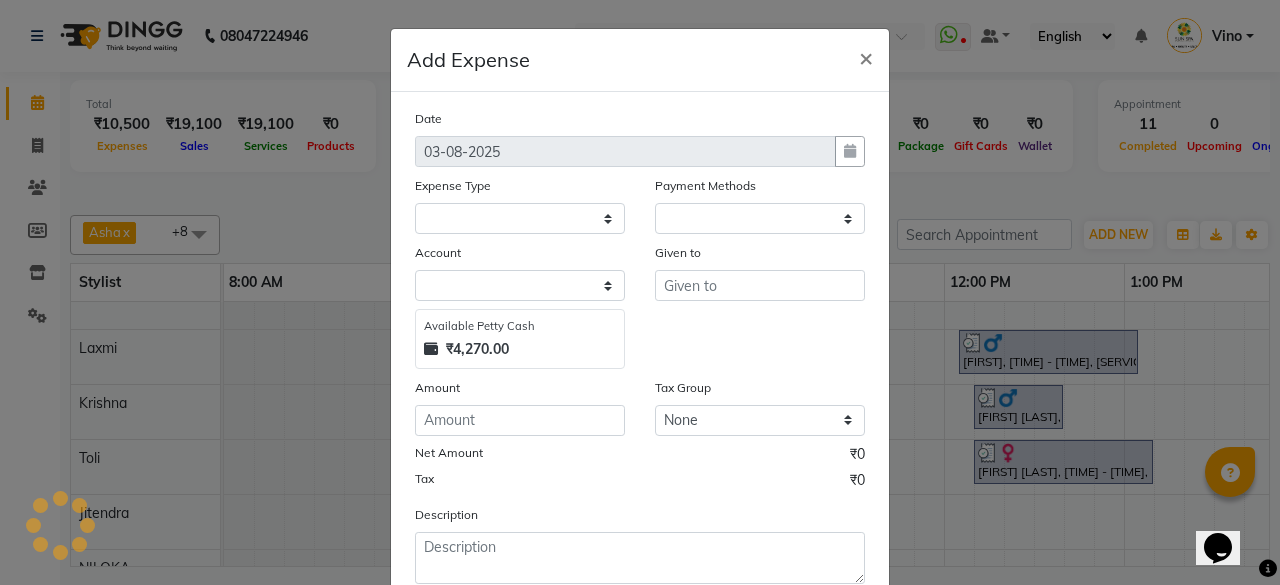 select on "1" 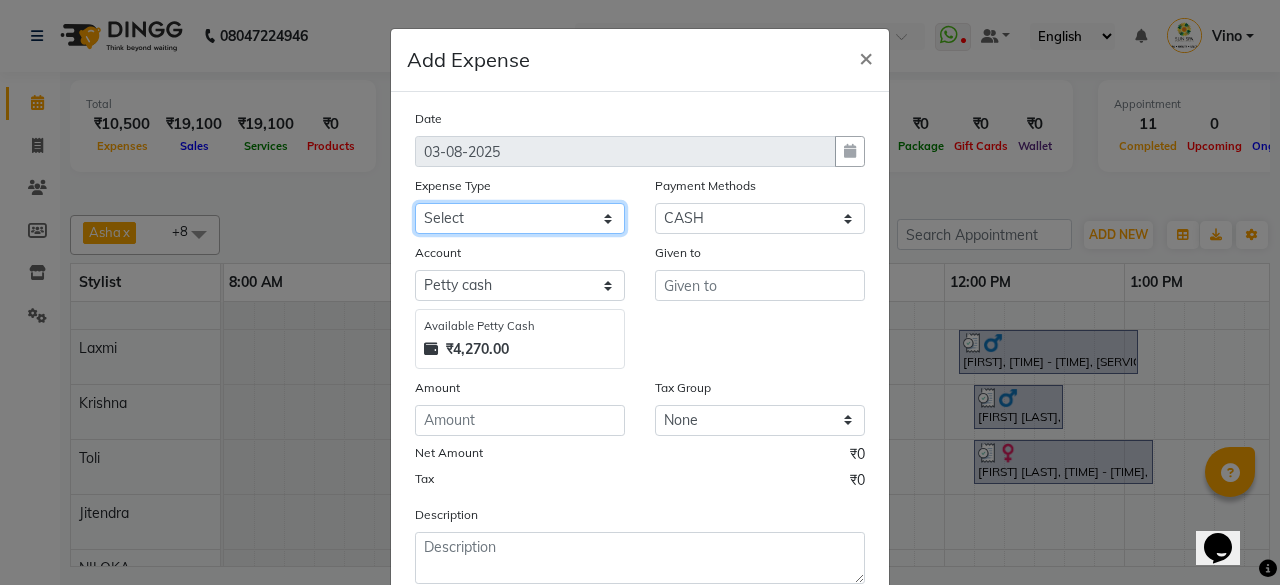 click on "Select Advance Salary Bank charges Car maintenance  Cash transfer to bank Cash transfer to hub Client Snacks Events Expance Fuel Incentive JUSTDAIL Loan Repayment Maintenance Marketing Miscellaneous [FIRST] [LAST] Other Pantry Product Room Rent staff Salary Shop Rent Staff Snacks Tax Tea & Refreshment Utilities" 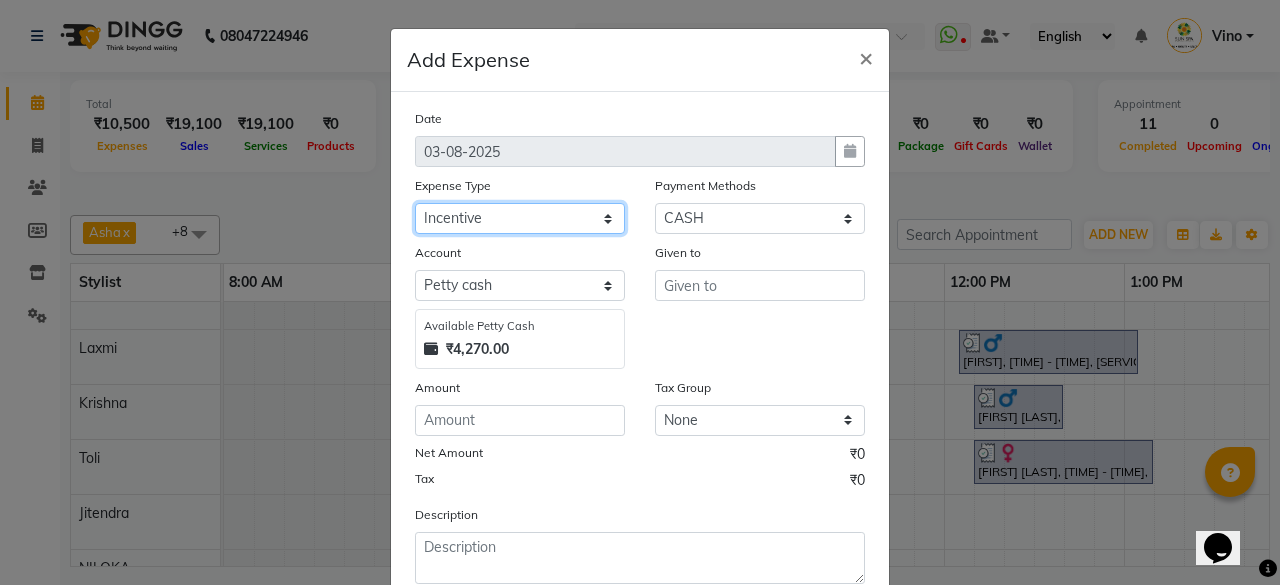 click on "Select Advance Salary Bank charges Car maintenance  Cash transfer to bank Cash transfer to hub Client Snacks Events Expance Fuel Incentive JUSTDAIL Loan Repayment Maintenance Marketing Miscellaneous [FIRST] [LAST] Other Pantry Product Room Rent staff Salary Shop Rent Staff Snacks Tax Tea & Refreshment Utilities" 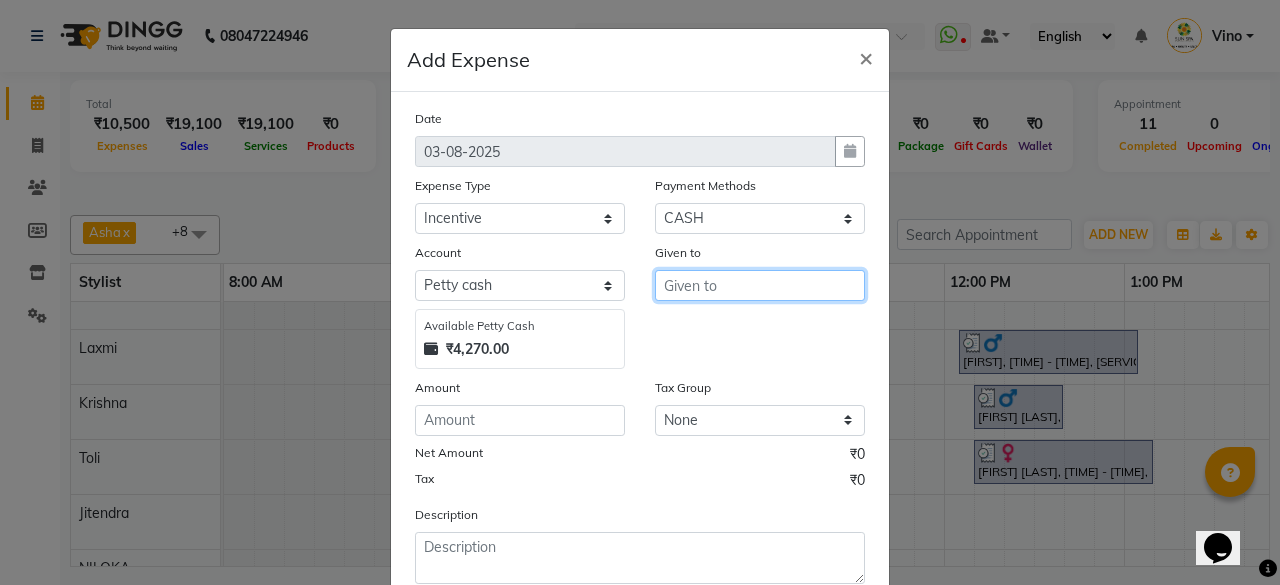 click at bounding box center (760, 285) 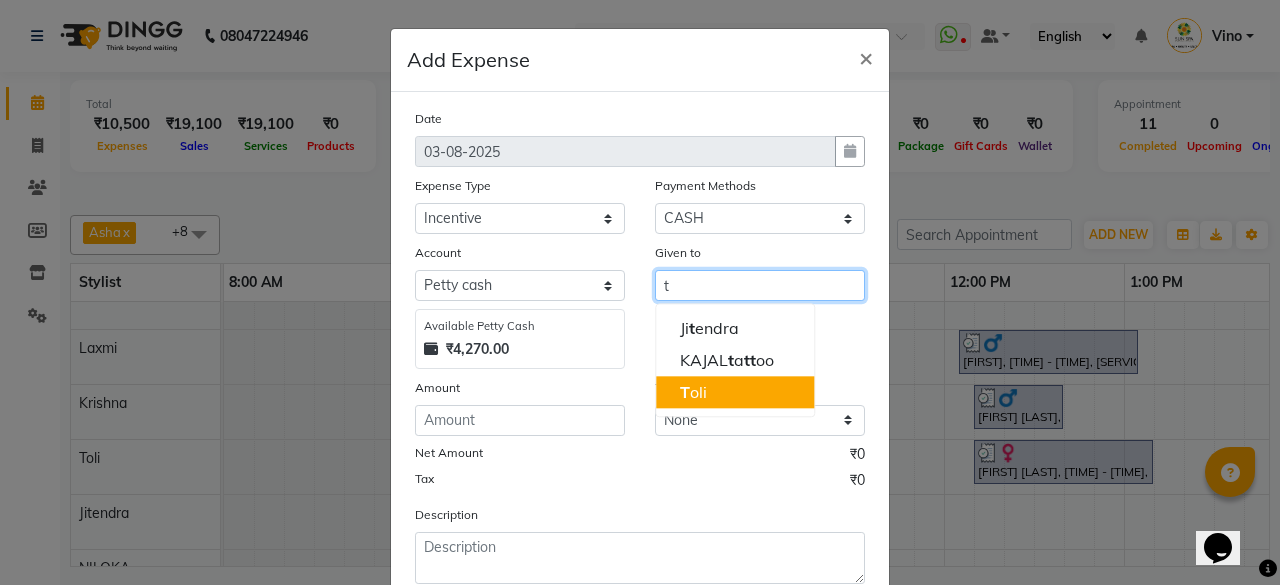 click on "T oli" at bounding box center [735, 392] 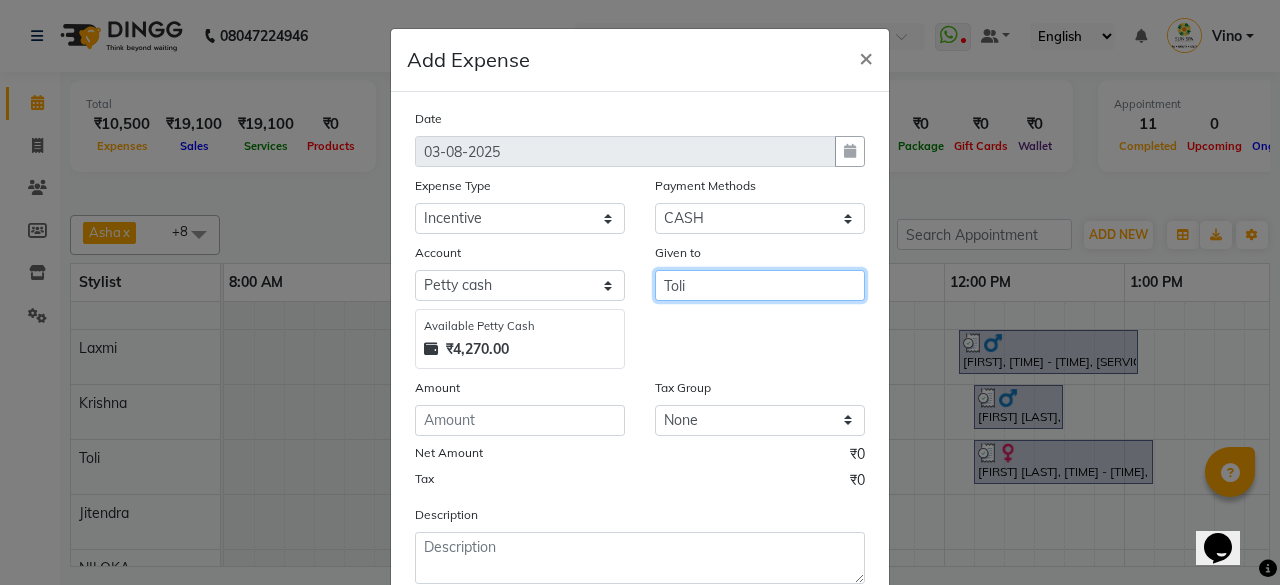 type on "Toli" 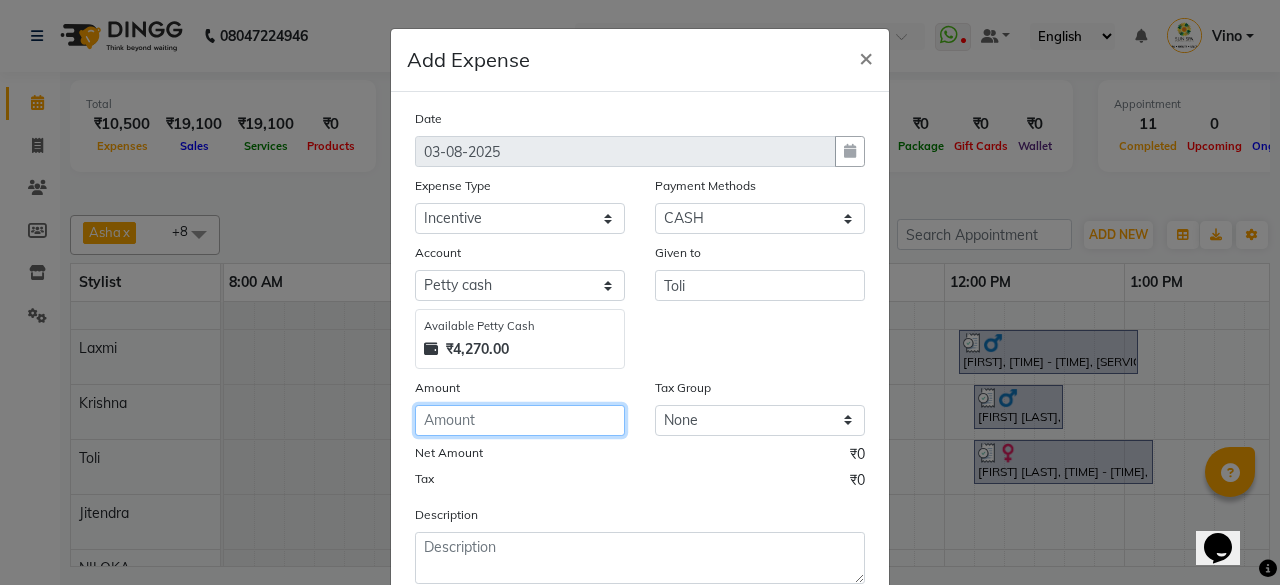 click 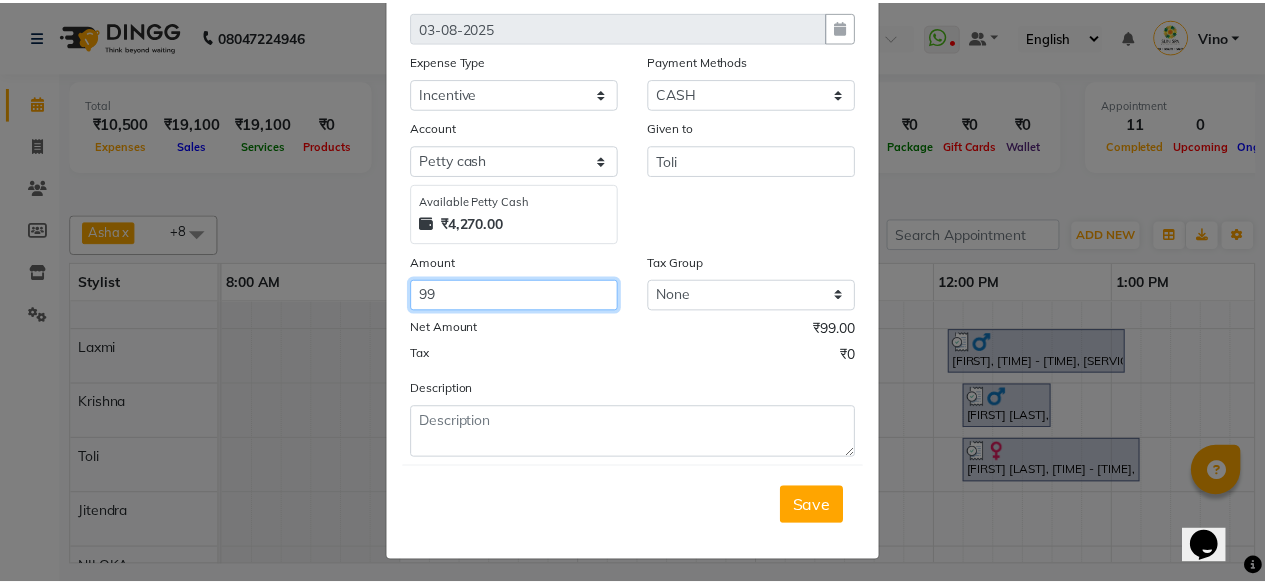 scroll, scrollTop: 127, scrollLeft: 0, axis: vertical 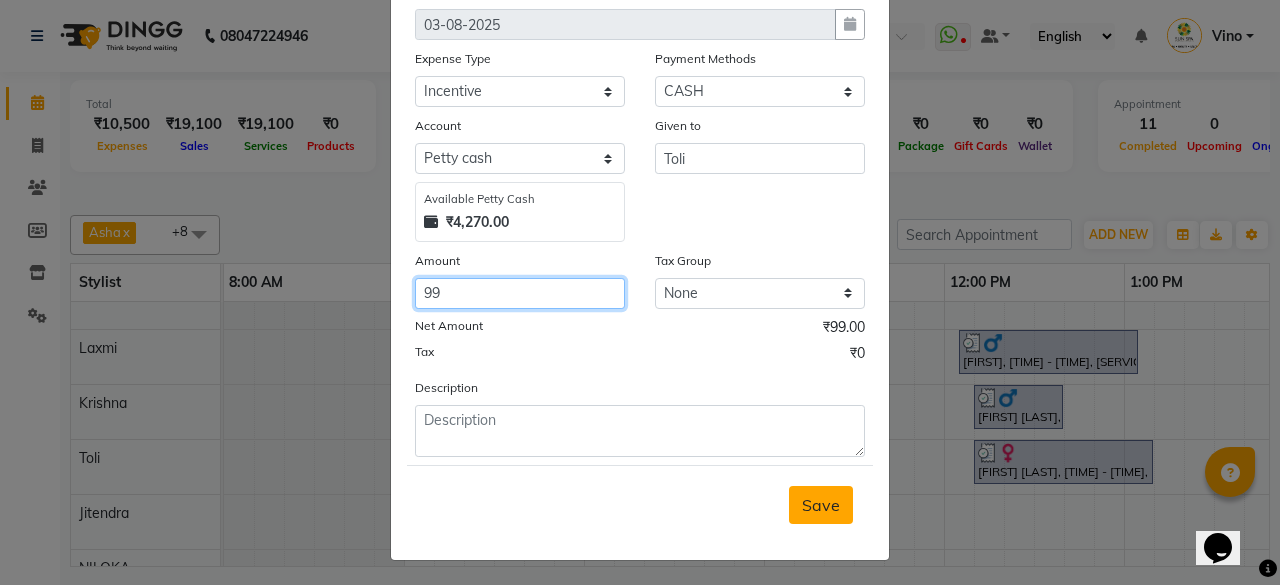 type on "99" 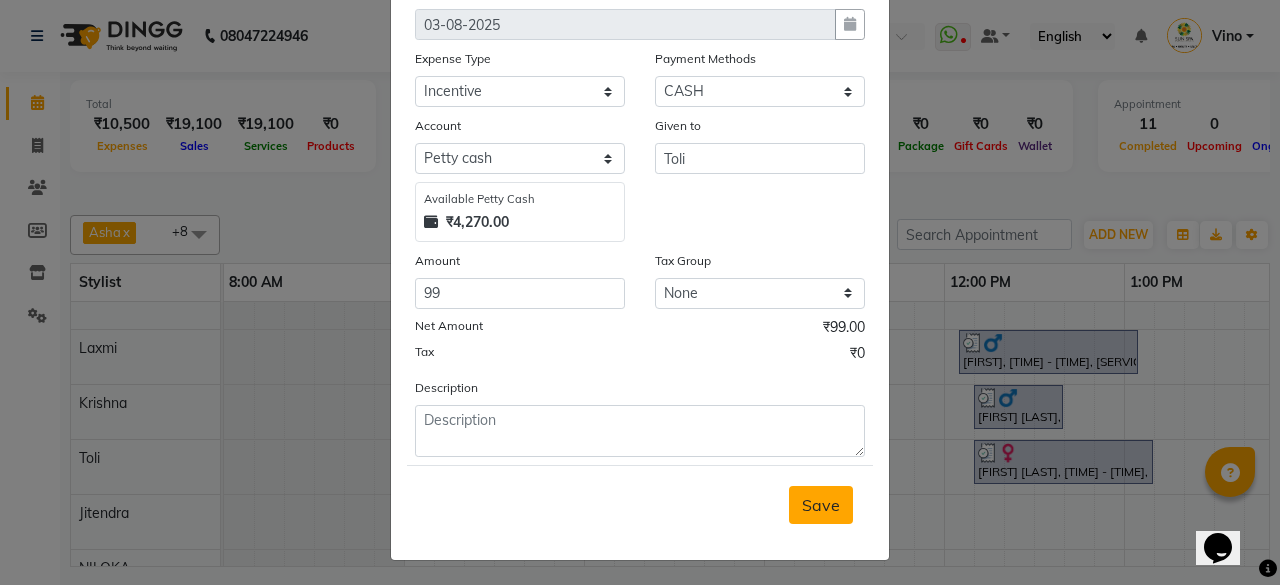 click on "Save" at bounding box center [821, 505] 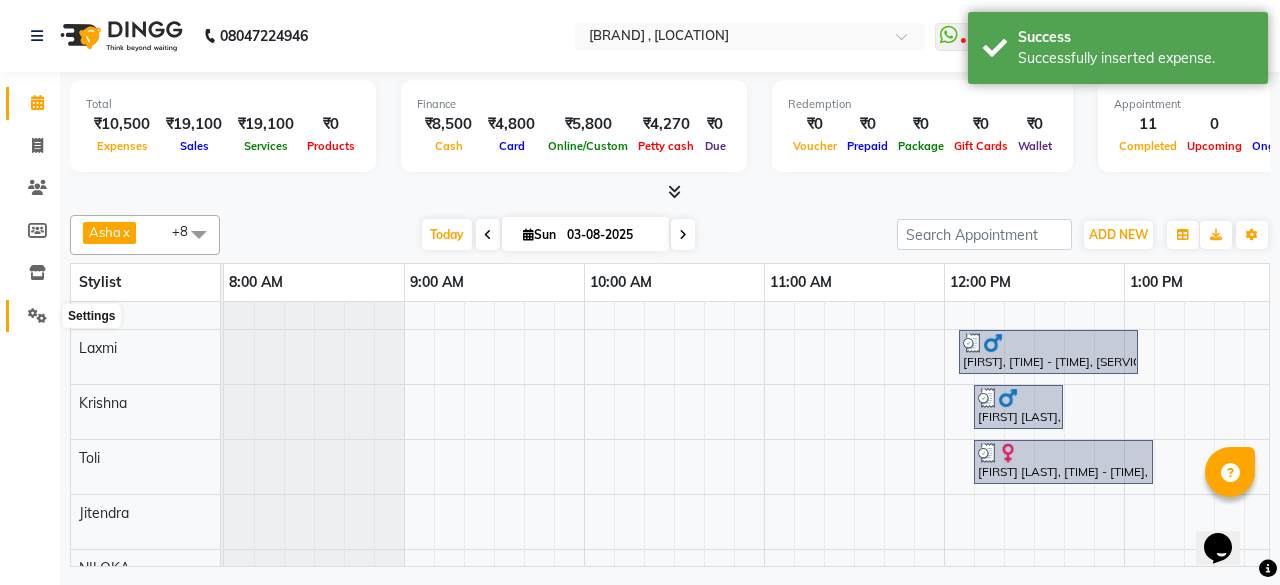 click 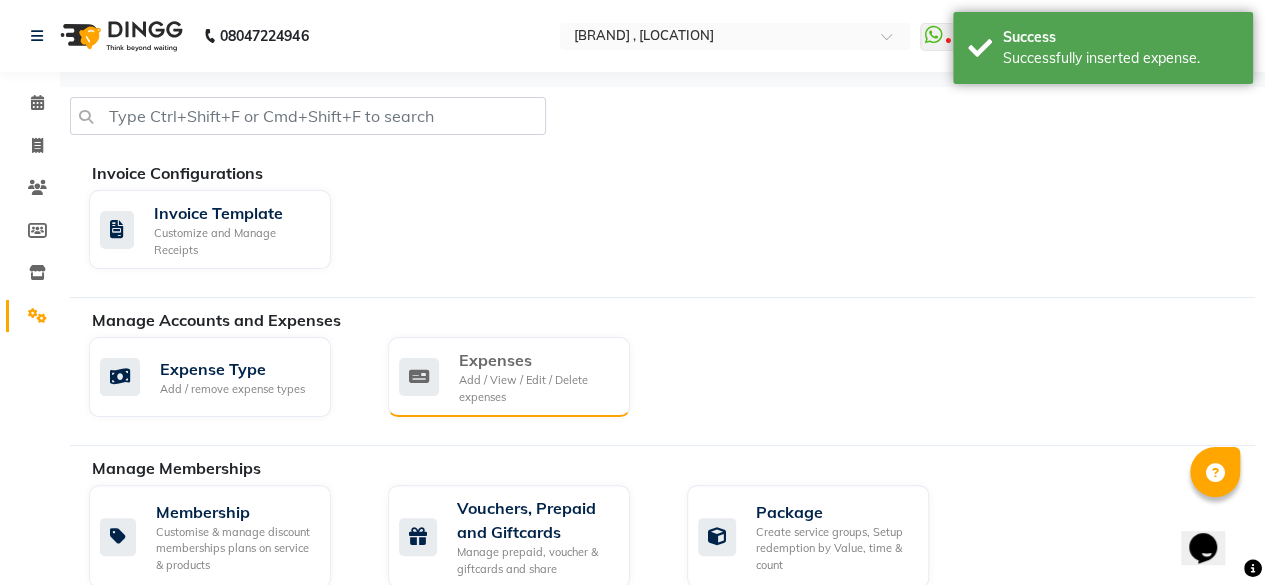 click on "Add / View / Edit / Delete expenses" 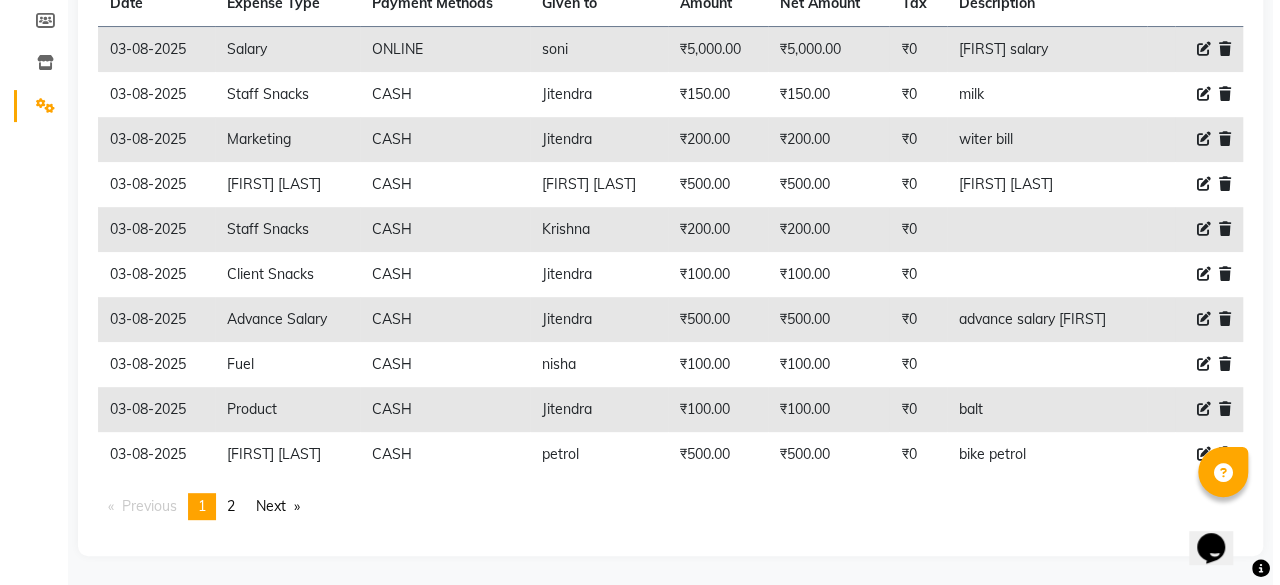 scroll, scrollTop: 0, scrollLeft: 0, axis: both 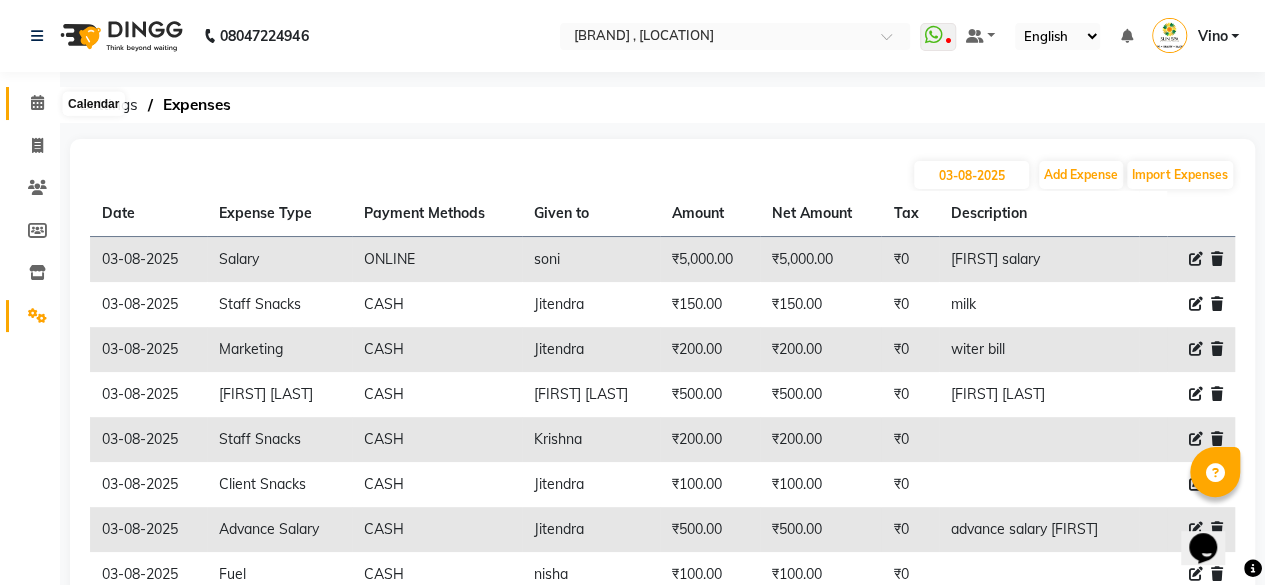 click 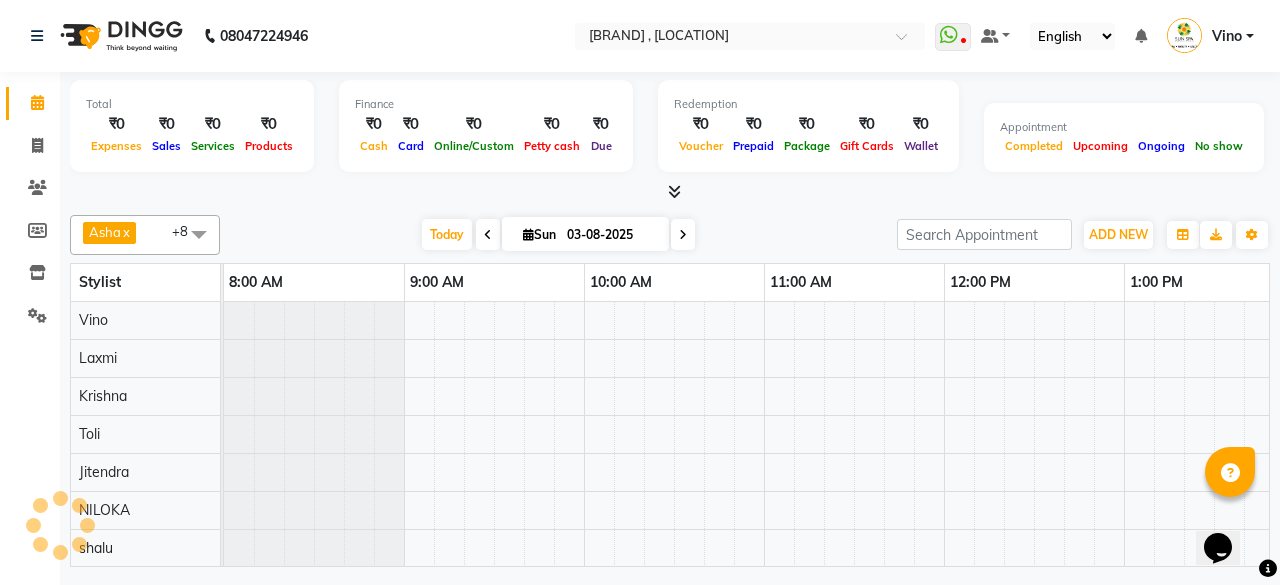 scroll, scrollTop: 27, scrollLeft: 0, axis: vertical 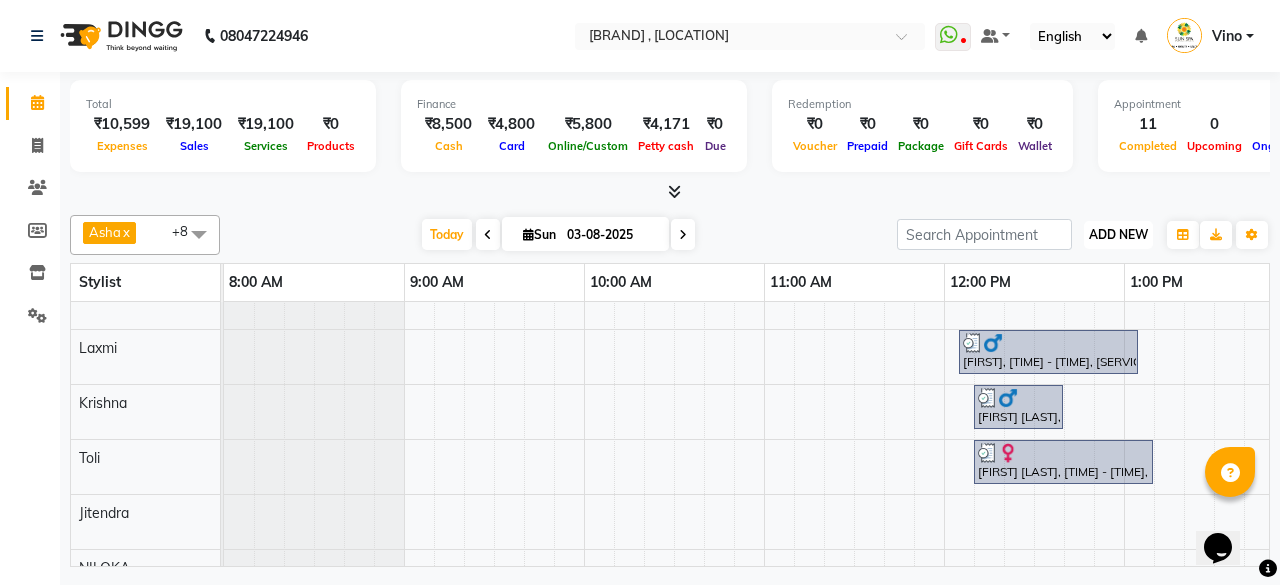 click on "ADD NEW" at bounding box center [1118, 234] 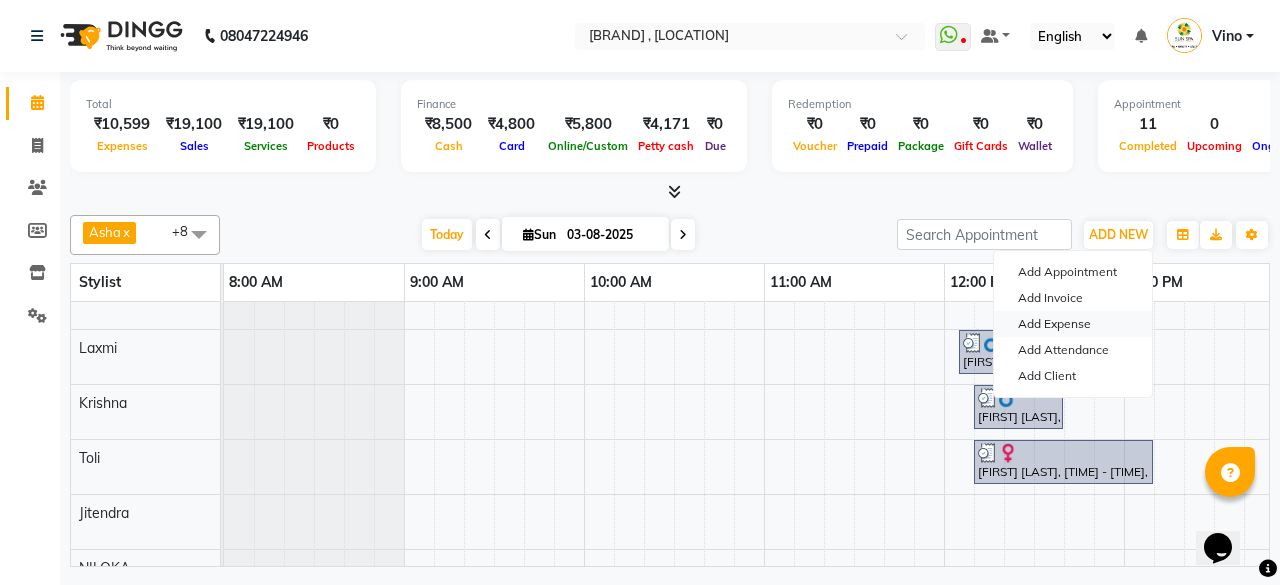 click on "Add Expense" at bounding box center [1073, 324] 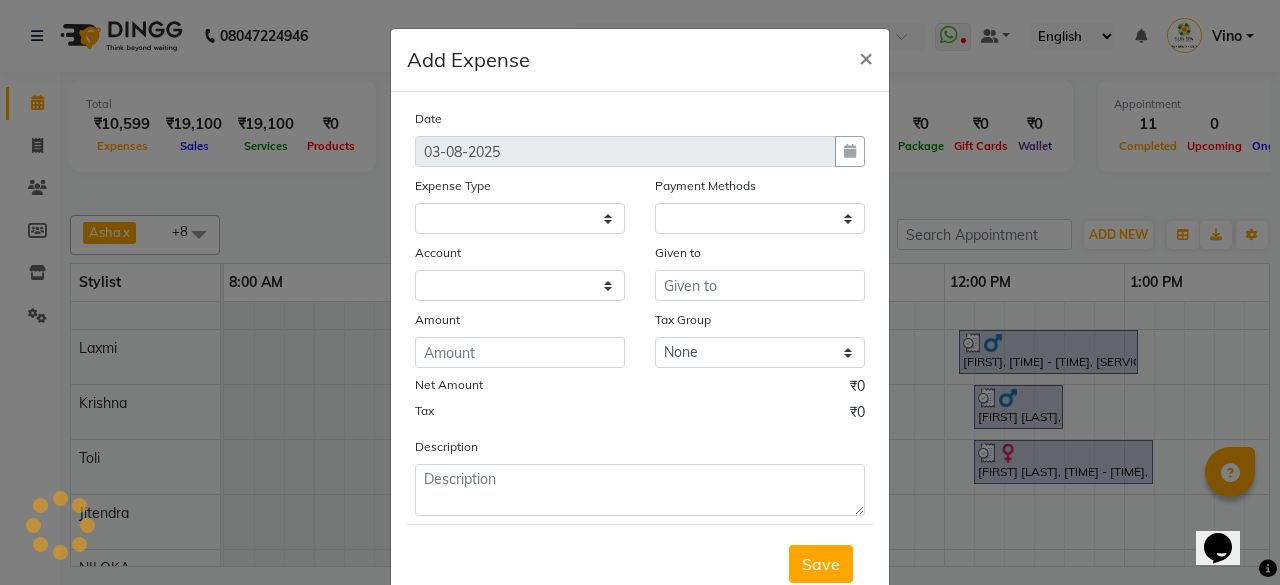 select on "4734" 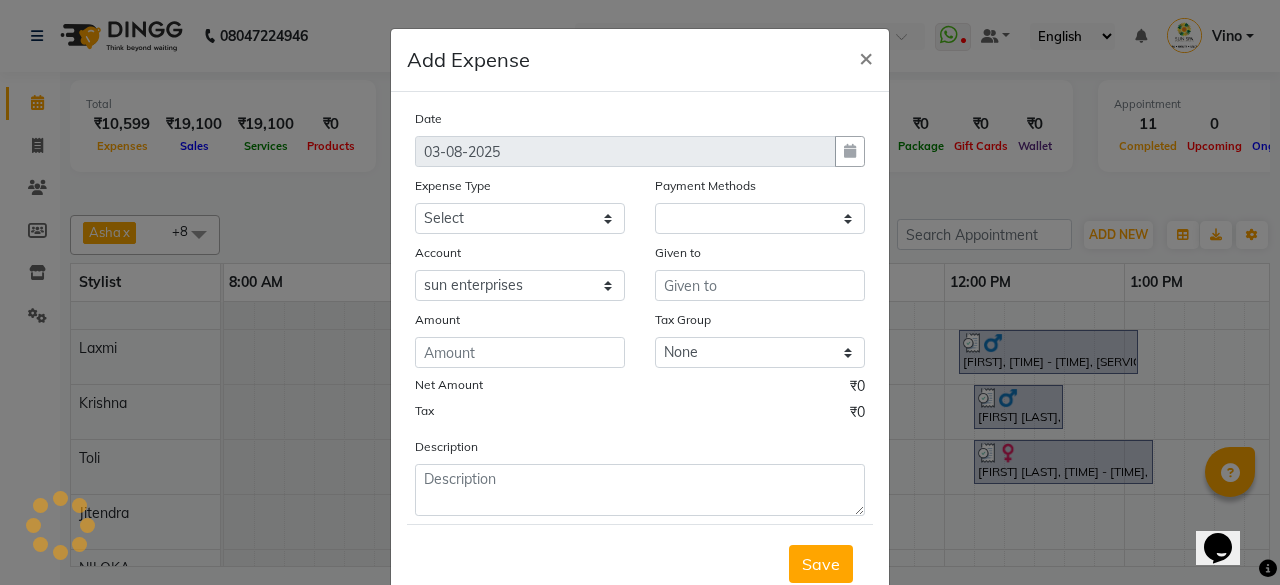select on "1" 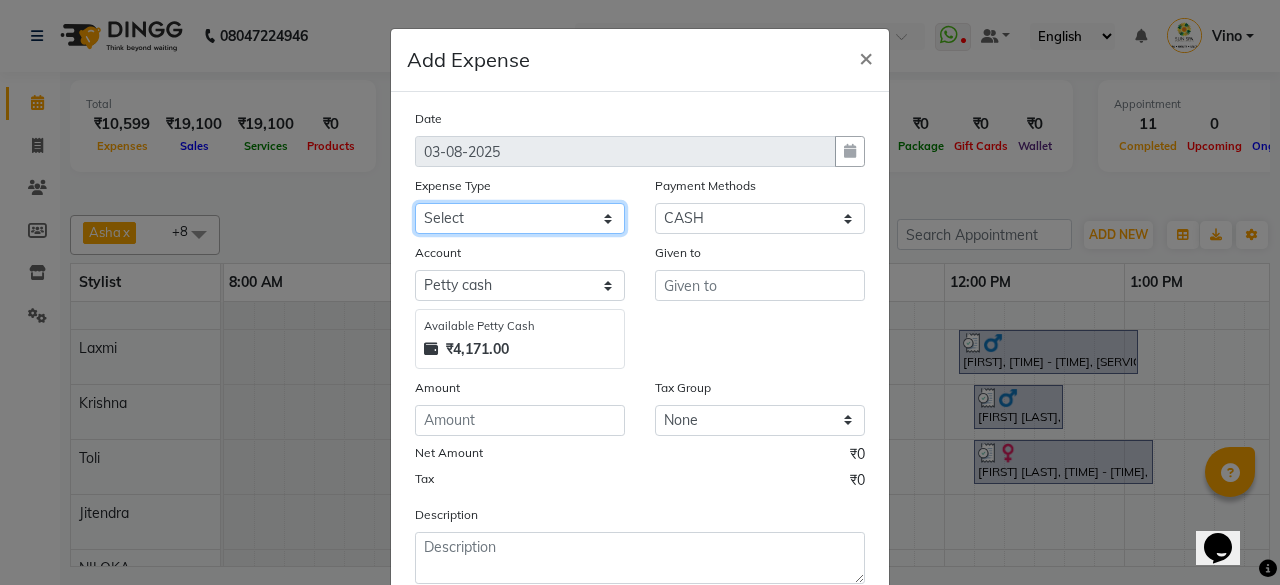 click on "Select Advance Salary Bank charges Car maintenance  Cash transfer to bank Cash transfer to hub Client Snacks Events Expance Fuel Incentive JUSTDAIL Loan Repayment Maintenance Marketing Miscellaneous [FIRST] [LAST] Other Pantry Product Room Rent staff Salary Shop Rent Staff Snacks Tax Tea & Refreshment Utilities" 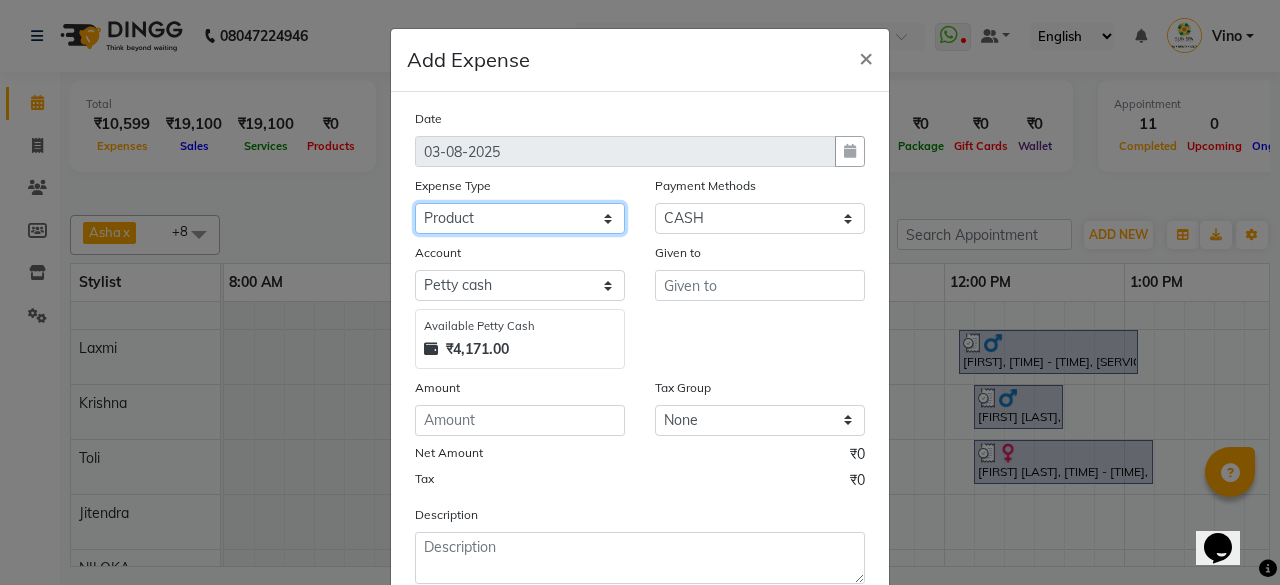 click on "Select Advance Salary Bank charges Car maintenance  Cash transfer to bank Cash transfer to hub Client Snacks Events Expance Fuel Incentive JUSTDAIL Loan Repayment Maintenance Marketing Miscellaneous [FIRST] [LAST] Other Pantry Product Room Rent staff Salary Shop Rent Staff Snacks Tax Tea & Refreshment Utilities" 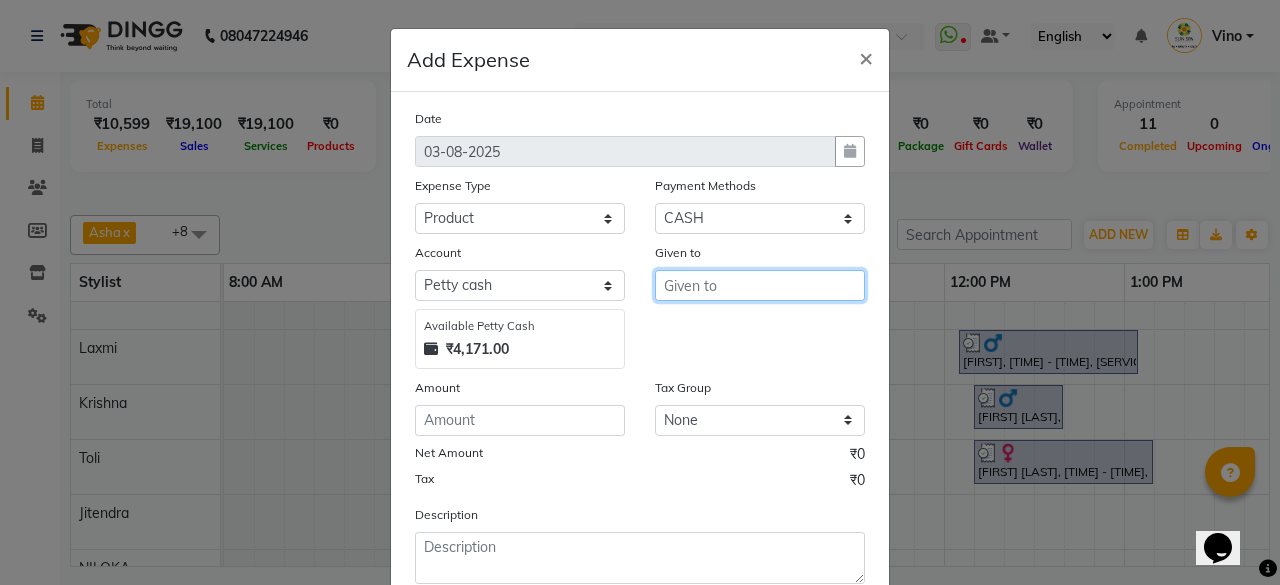 click at bounding box center [760, 285] 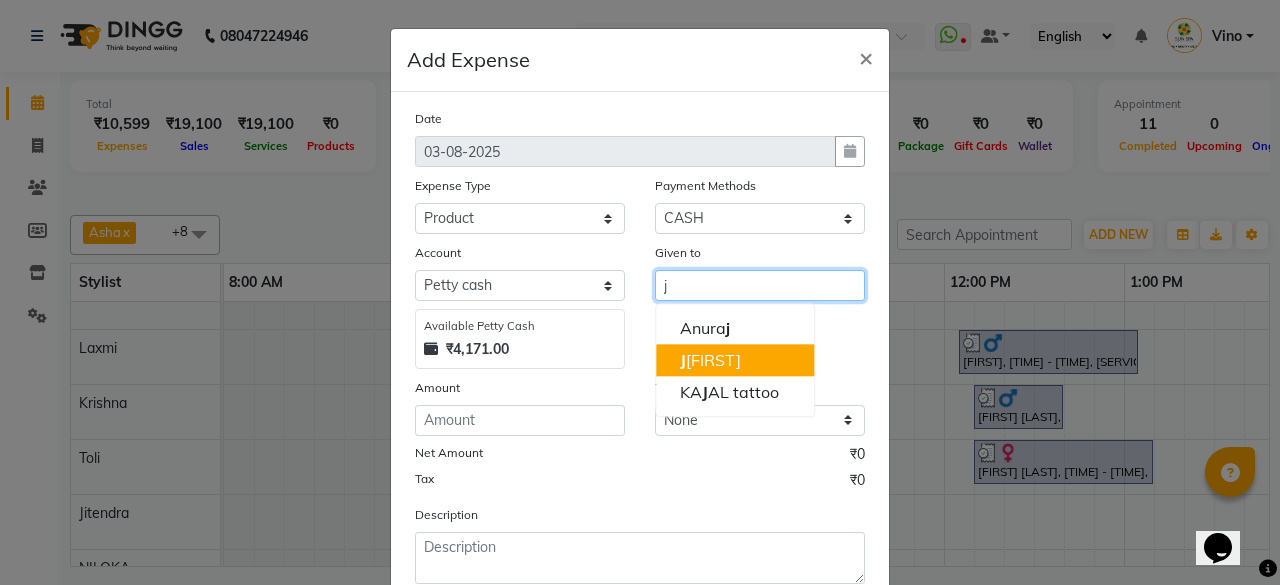 drag, startPoint x: 719, startPoint y: 360, endPoint x: 697, endPoint y: 375, distance: 26.627054 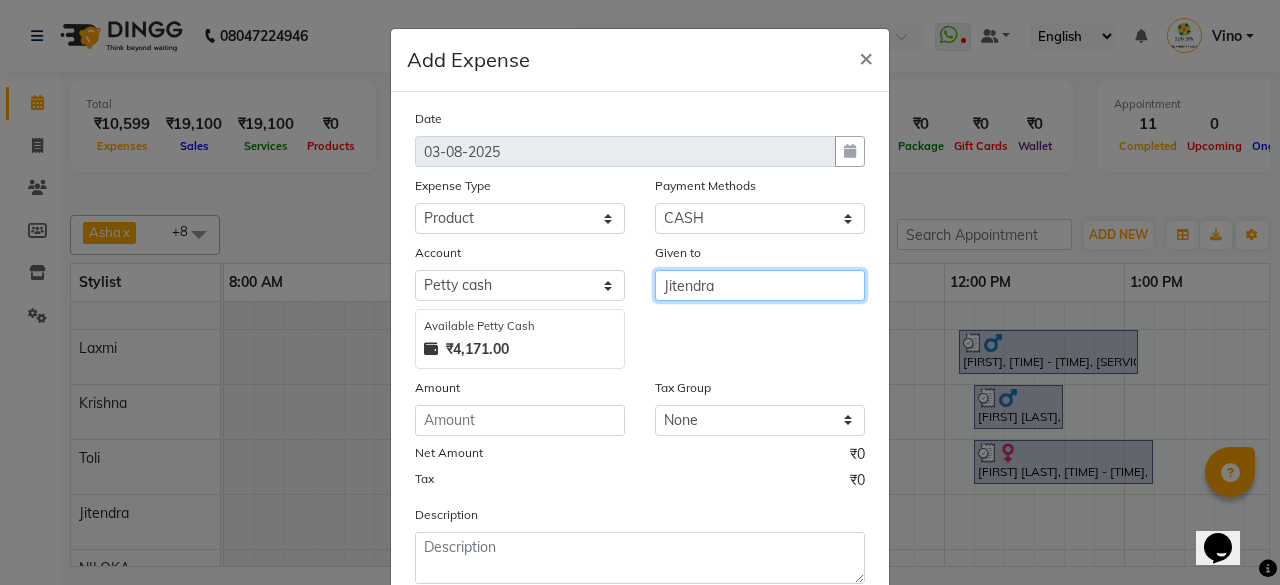 type on "Jitendra" 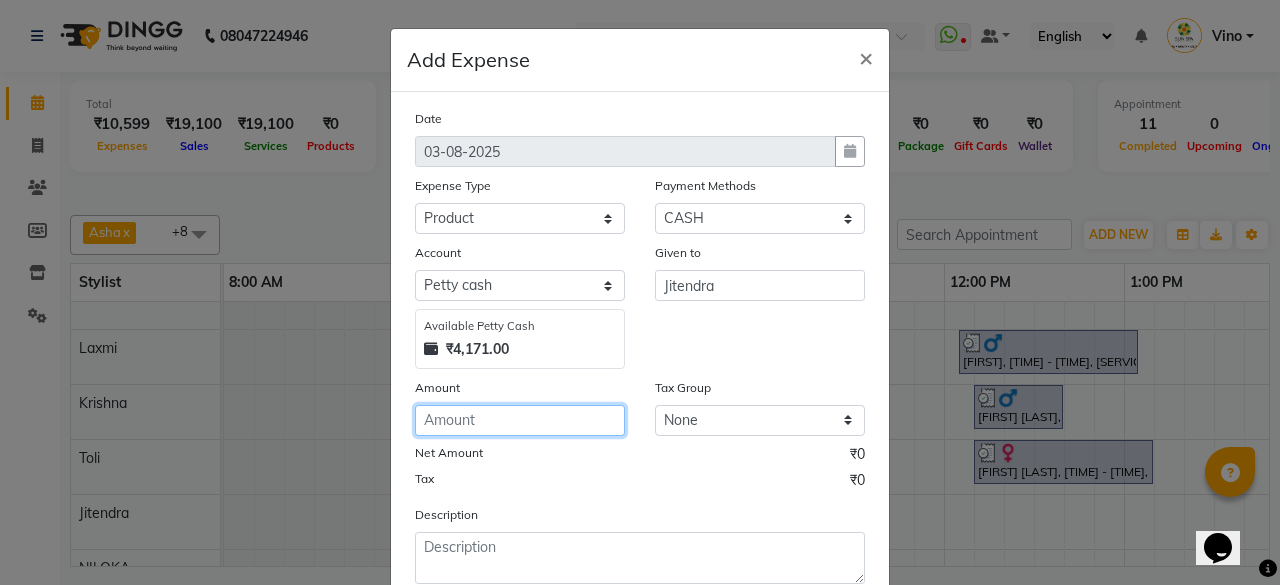 click 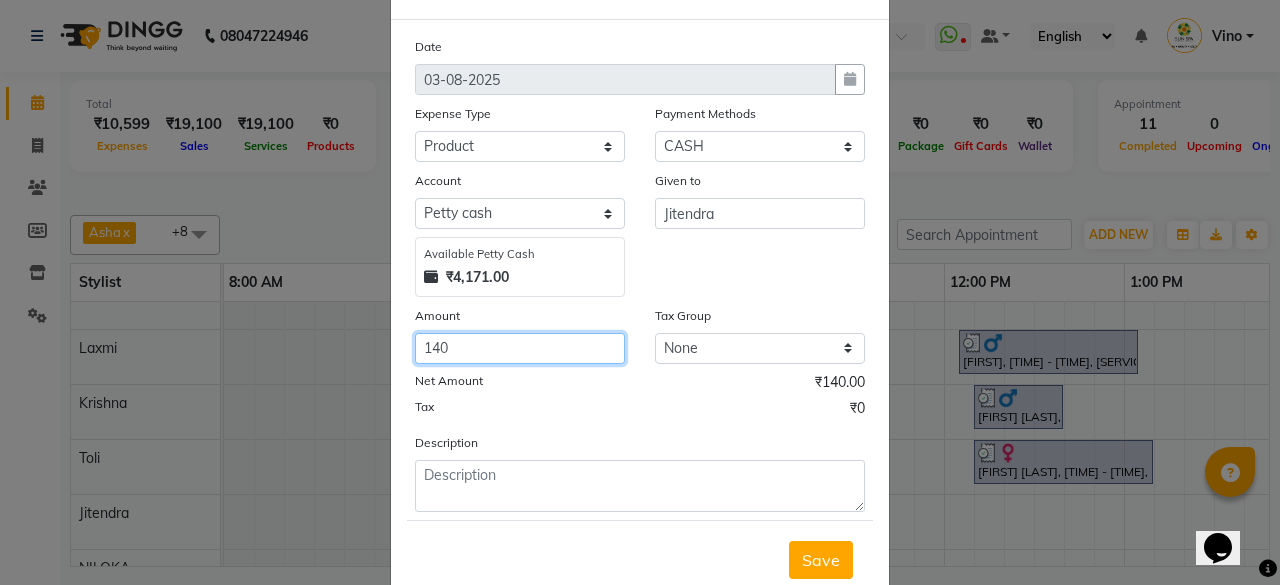 scroll, scrollTop: 127, scrollLeft: 0, axis: vertical 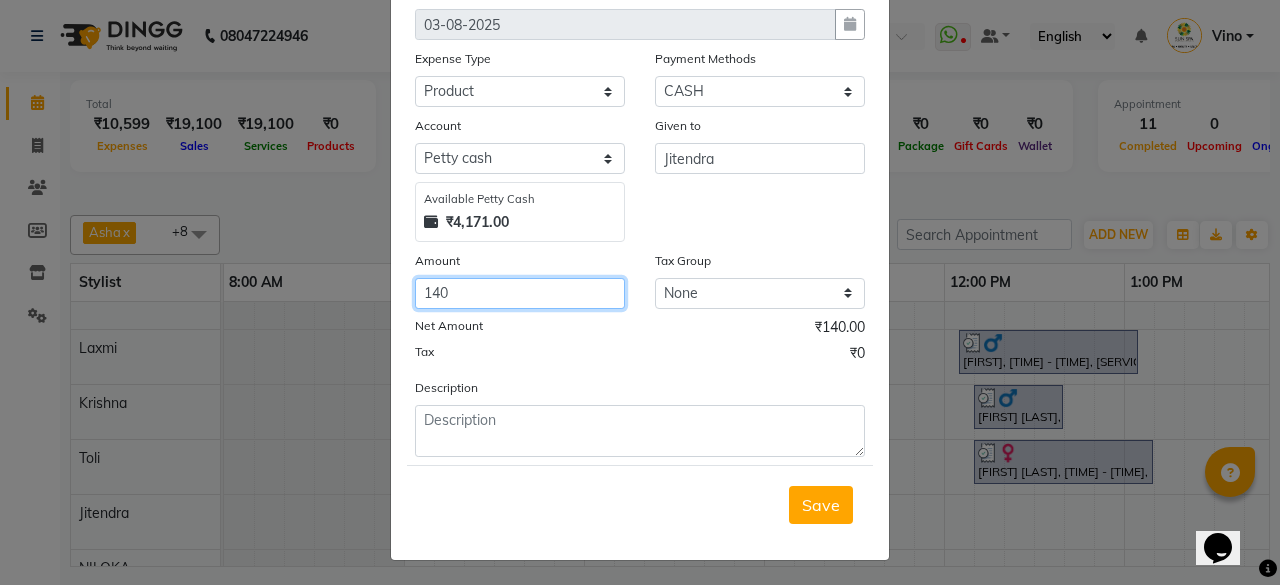 type on "140" 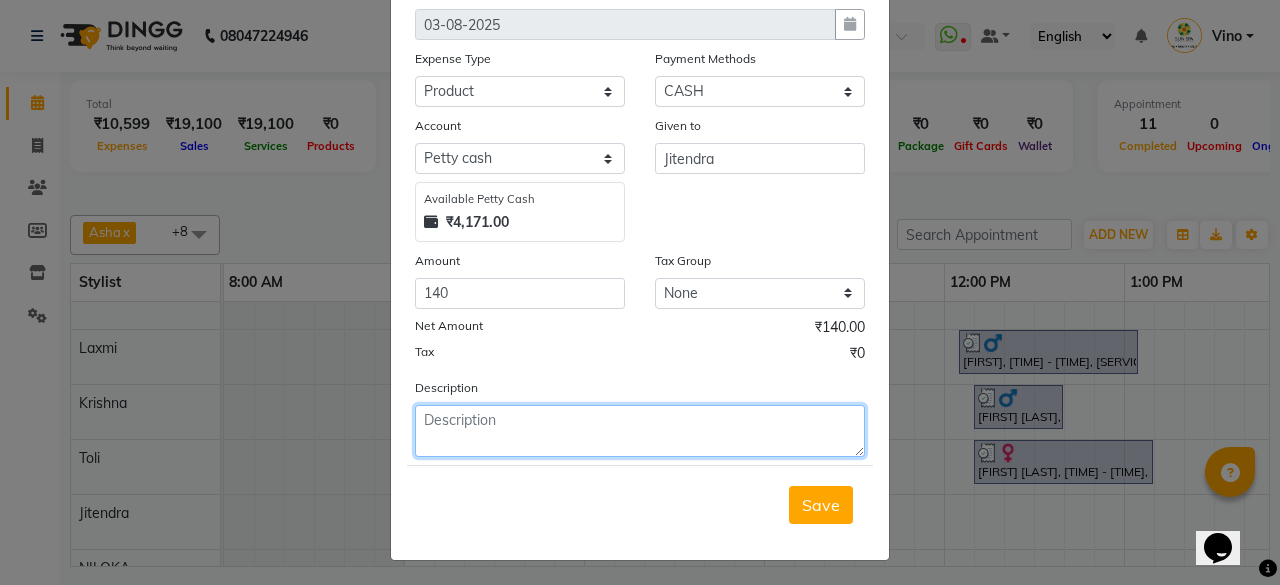 click 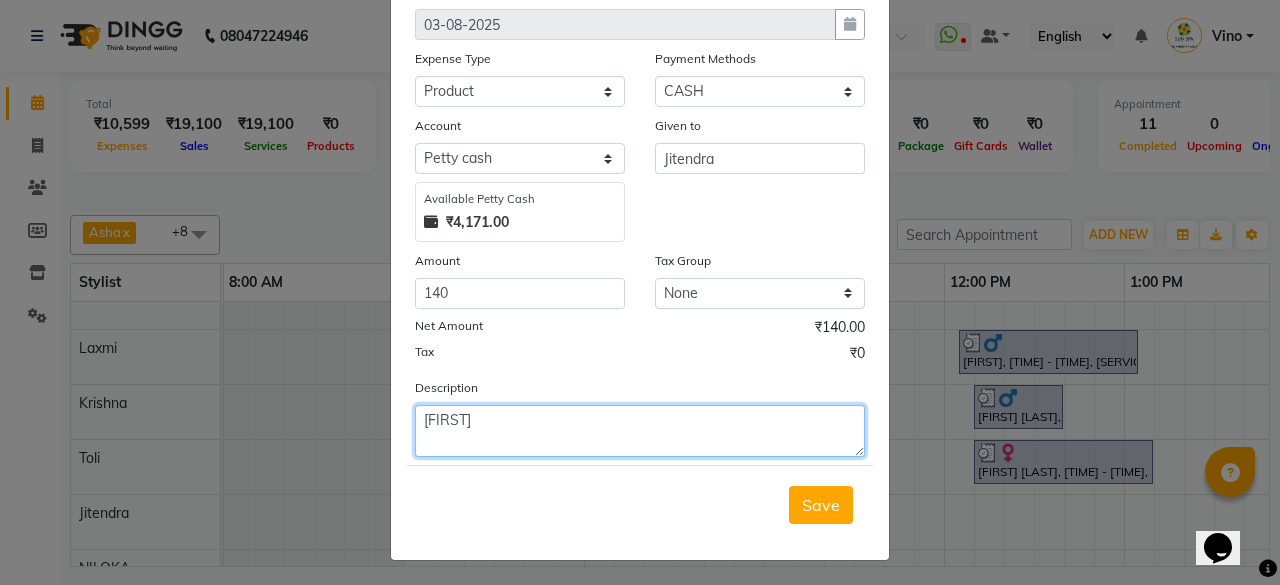 type on "[FIRST]" 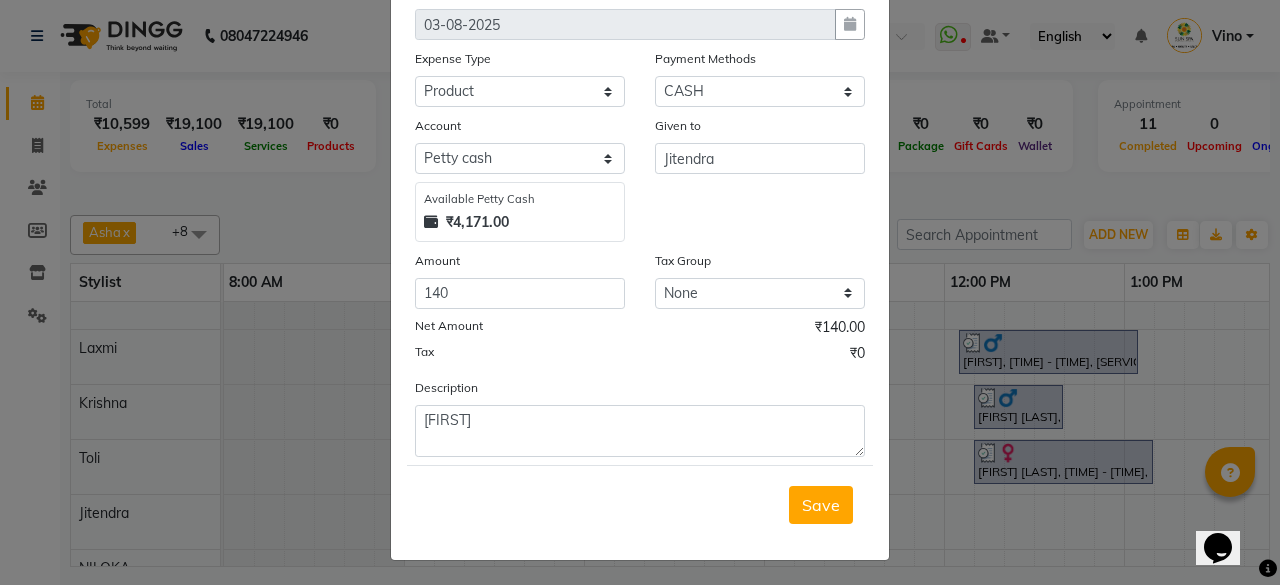 click on "Save" at bounding box center (821, 505) 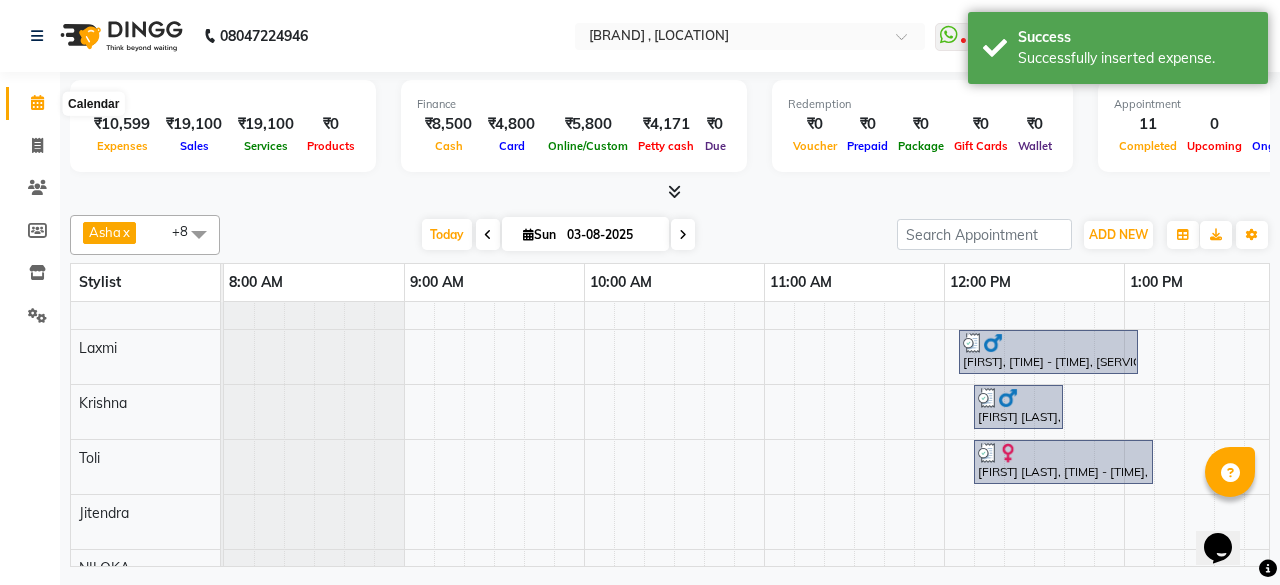 click 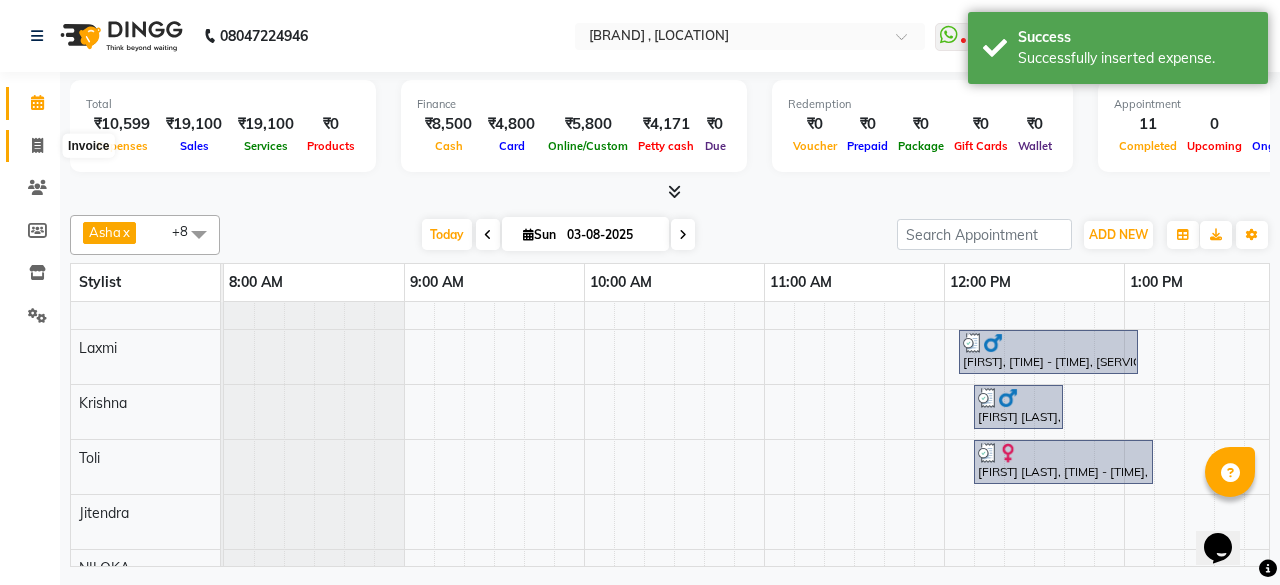 click 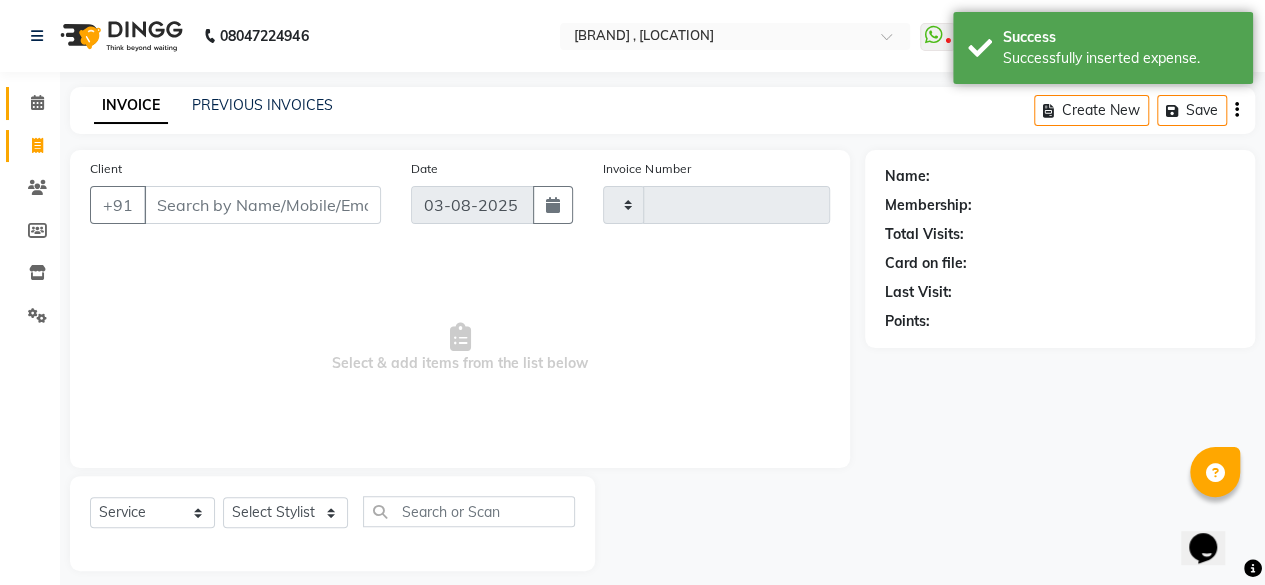 type on "0937" 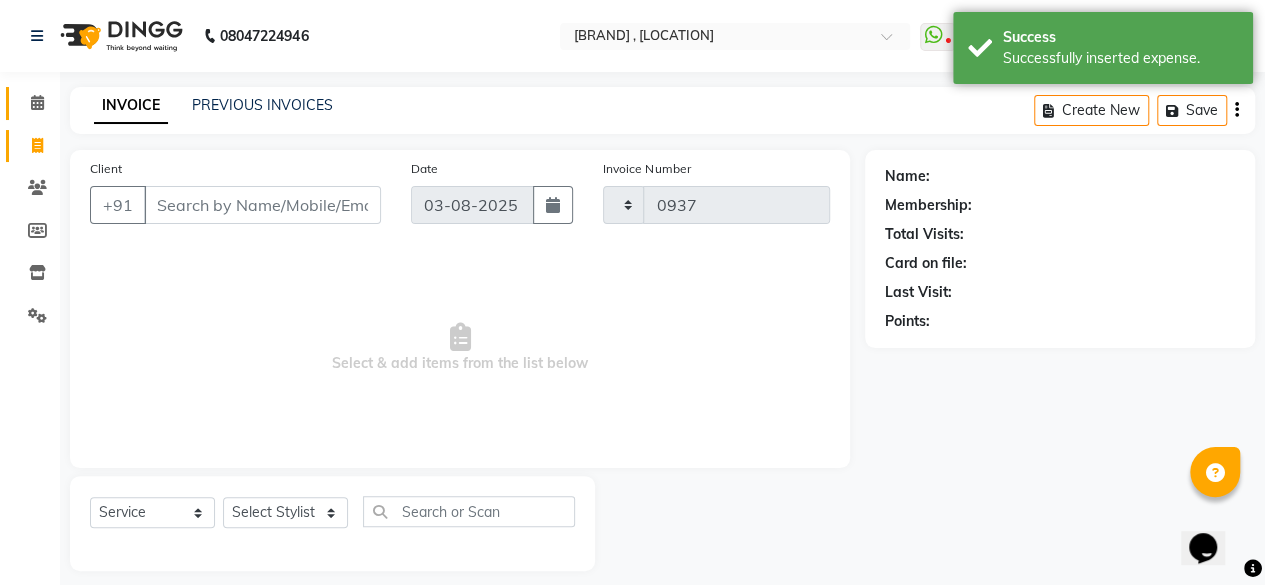 select on "5782" 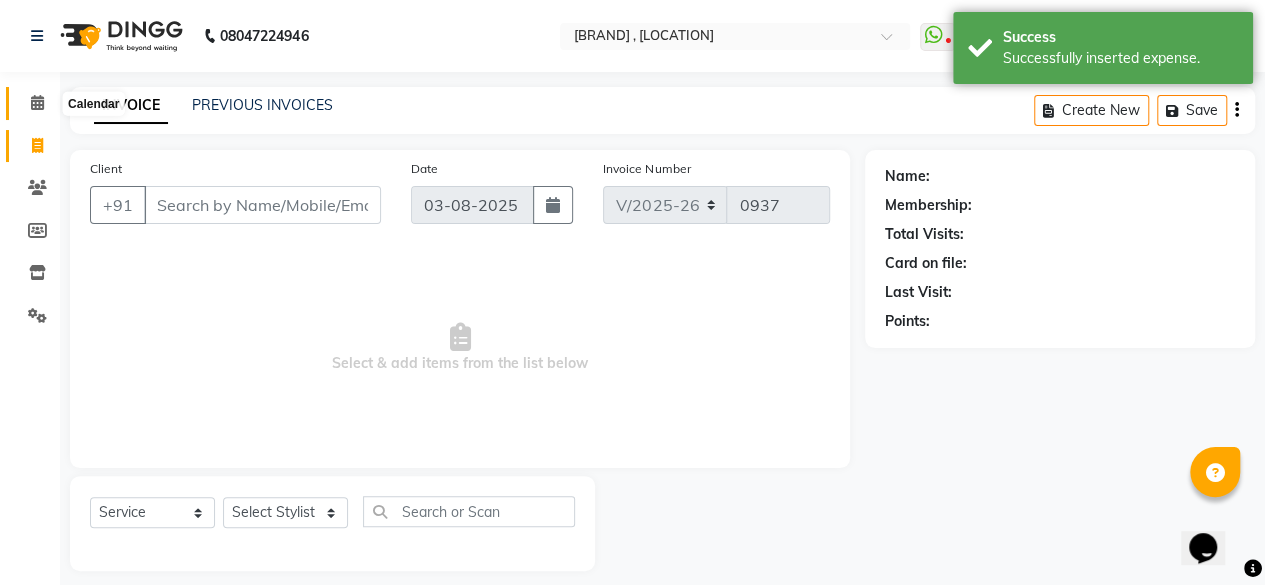 click 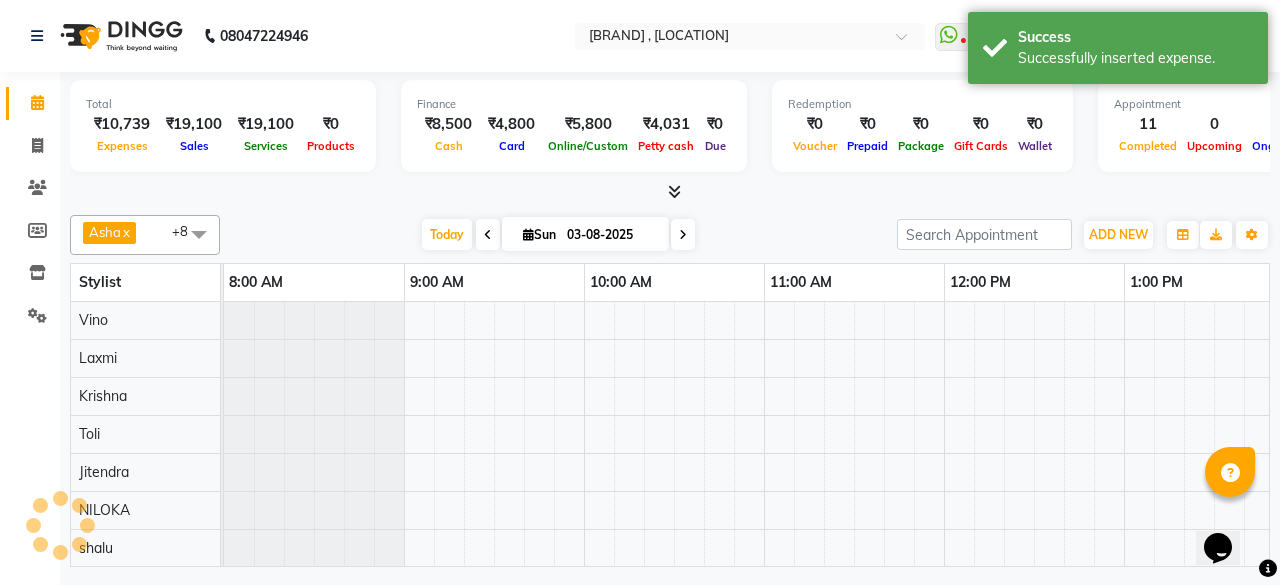 scroll, scrollTop: 0, scrollLeft: 0, axis: both 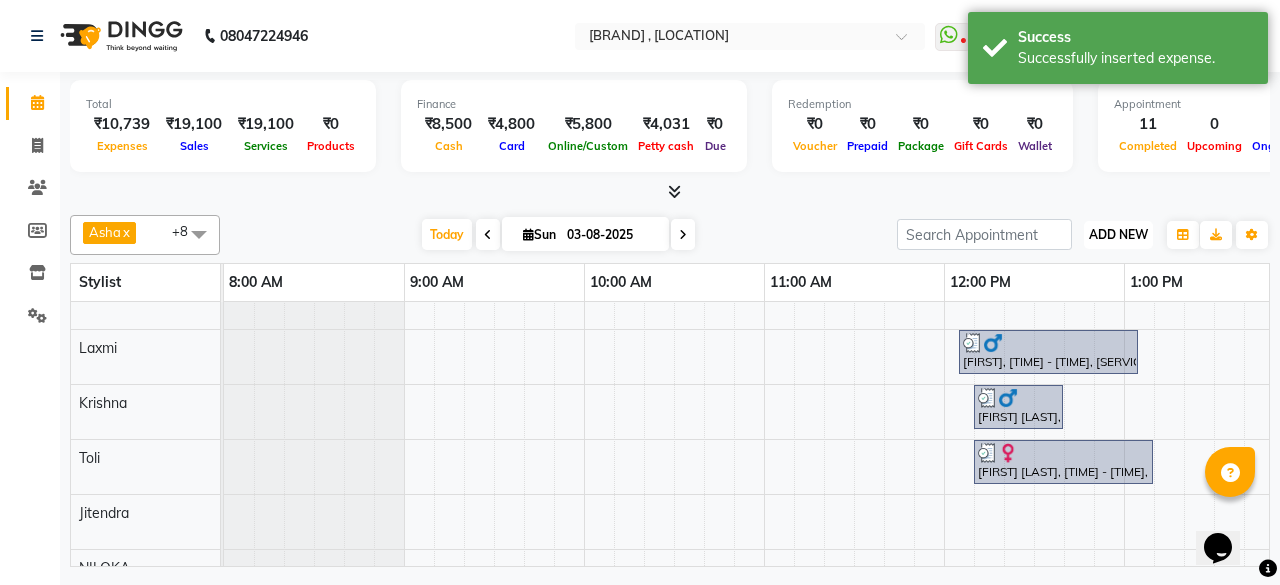 click on "ADD NEW" at bounding box center [1118, 234] 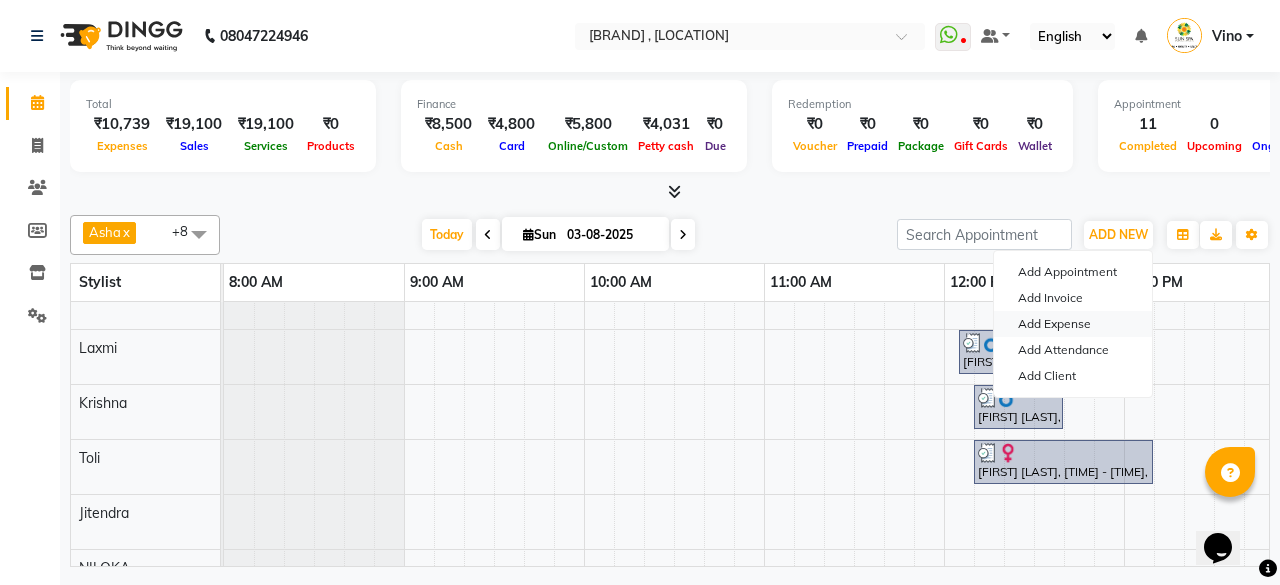 click on "Add Expense" at bounding box center [1073, 324] 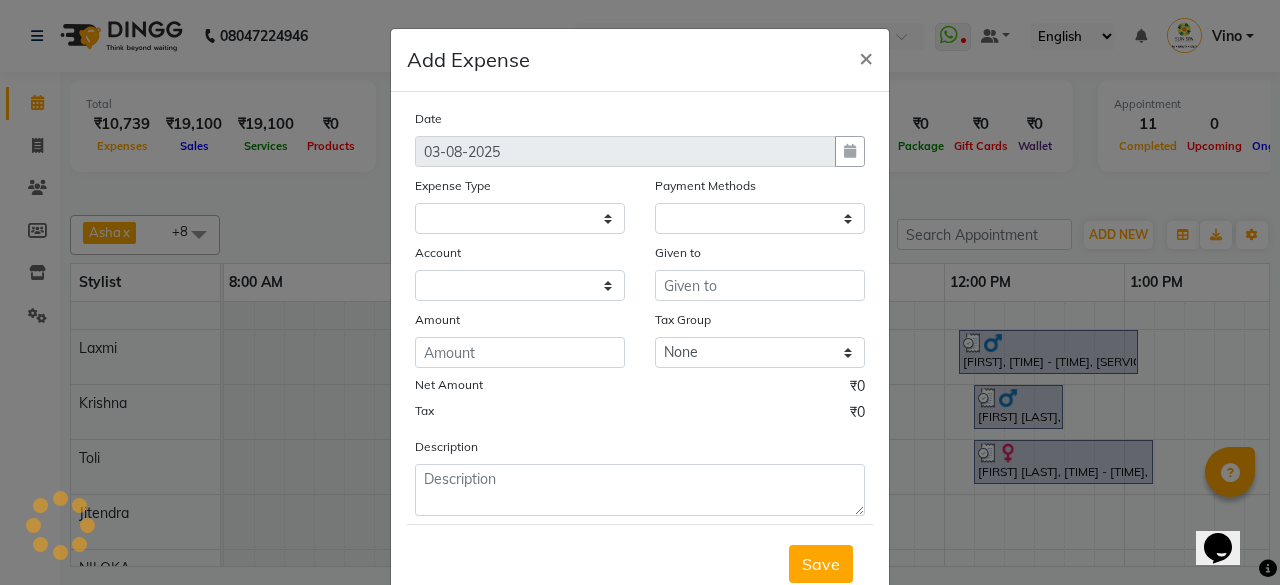 select 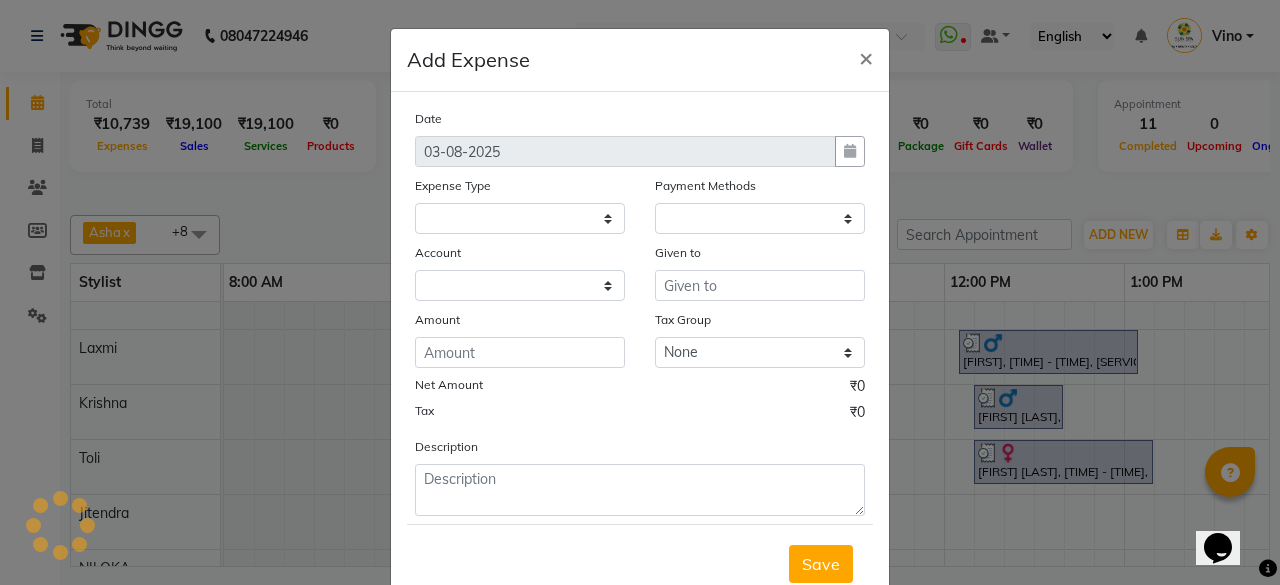 select on "1" 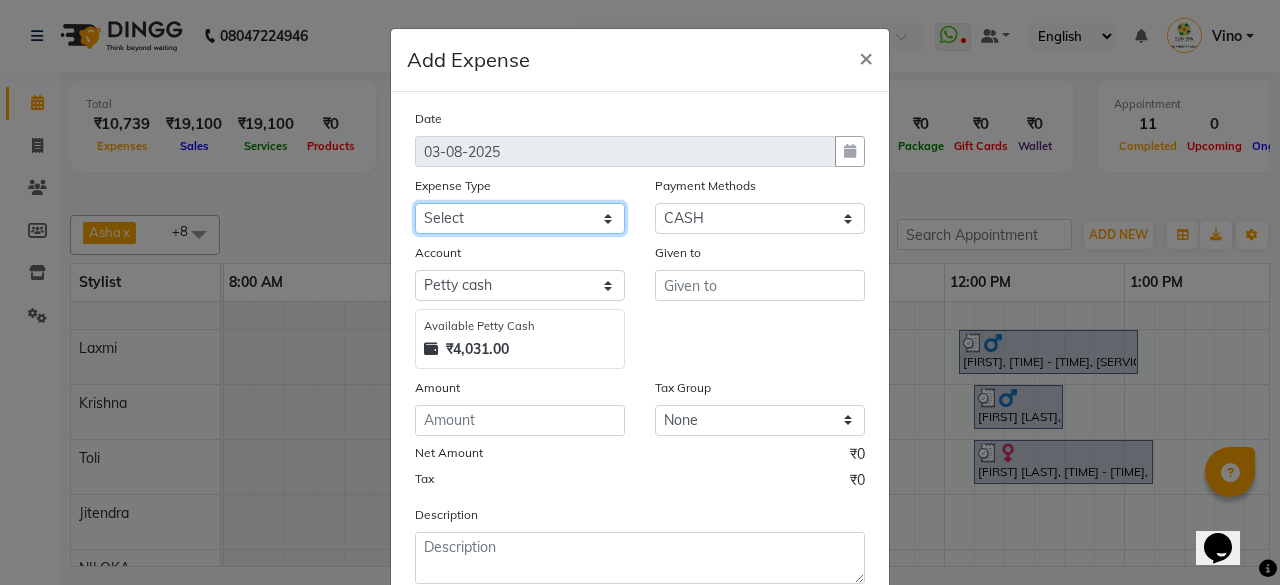 drag, startPoint x: 594, startPoint y: 210, endPoint x: 580, endPoint y: 229, distance: 23.600847 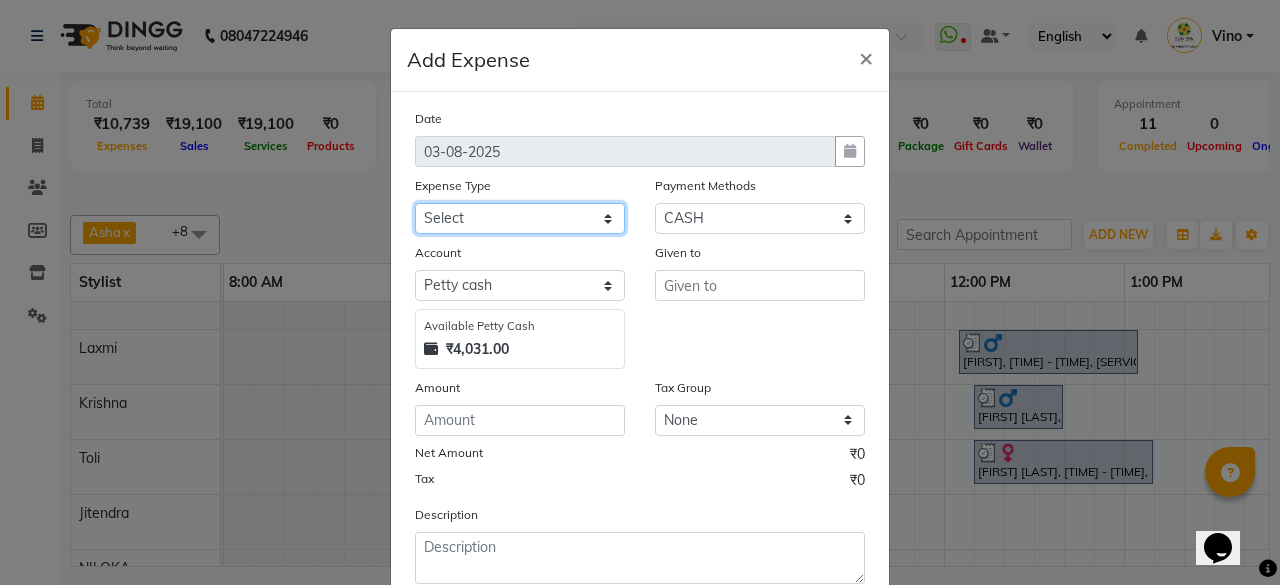 select on "12849" 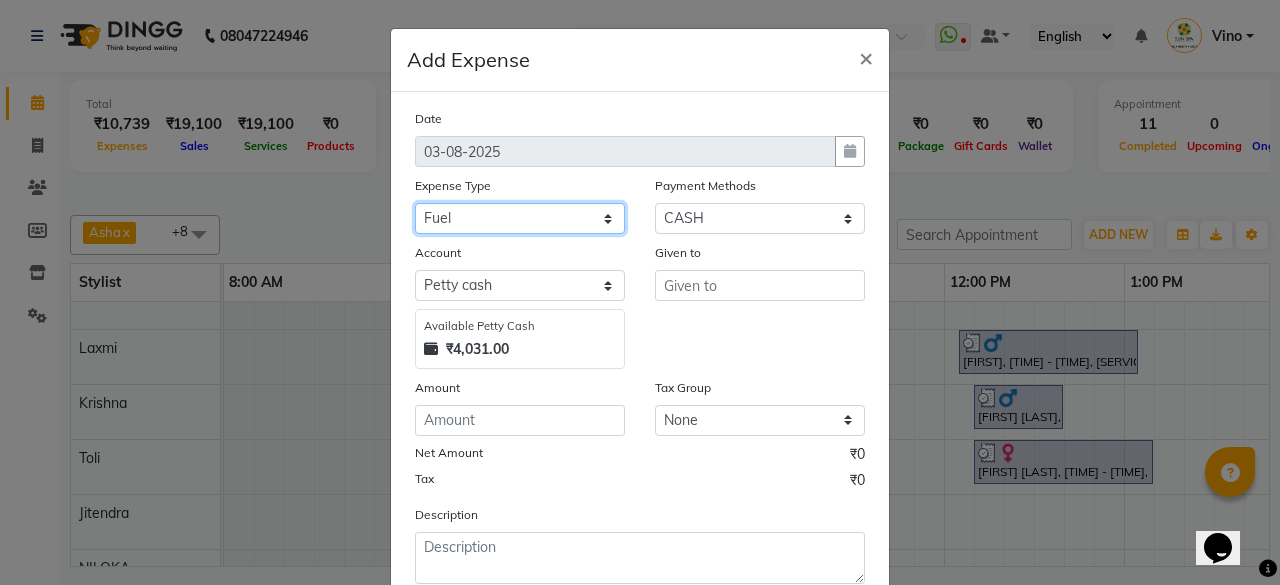 click on "Select Advance Salary Bank charges Car maintenance  Cash transfer to bank Cash transfer to hub Client Snacks Events Expance Fuel Incentive JUSTDAIL Loan Repayment Maintenance Marketing Miscellaneous [FIRST] [LAST] Other Pantry Product Room Rent staff Salary Shop Rent Staff Snacks Tax Tea & Refreshment Utilities" 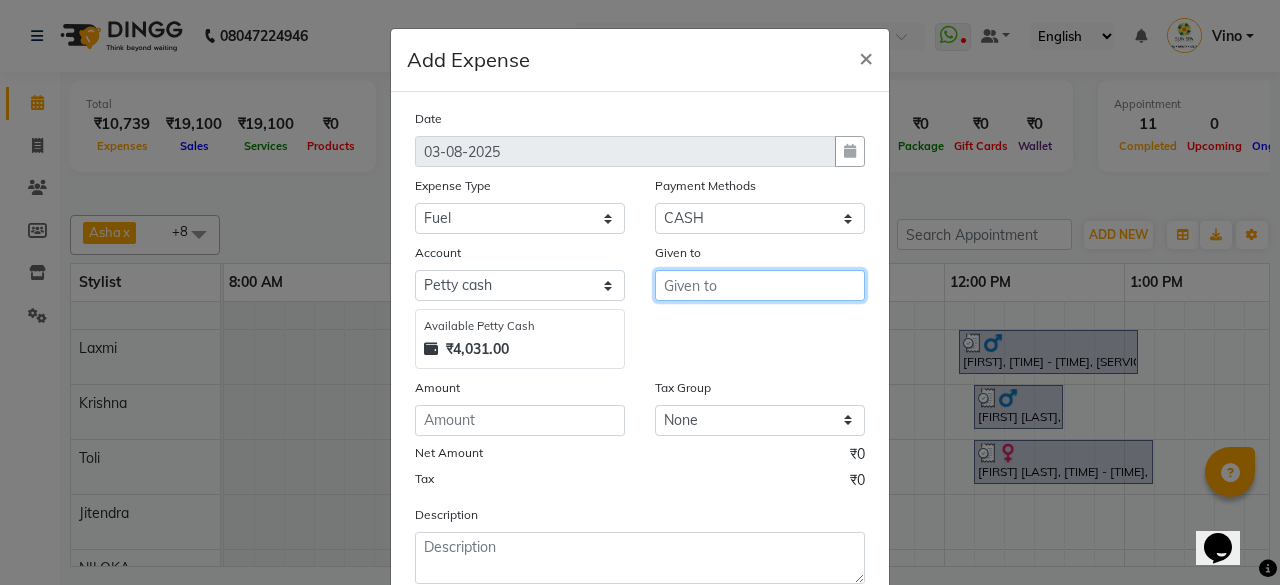 click at bounding box center (760, 285) 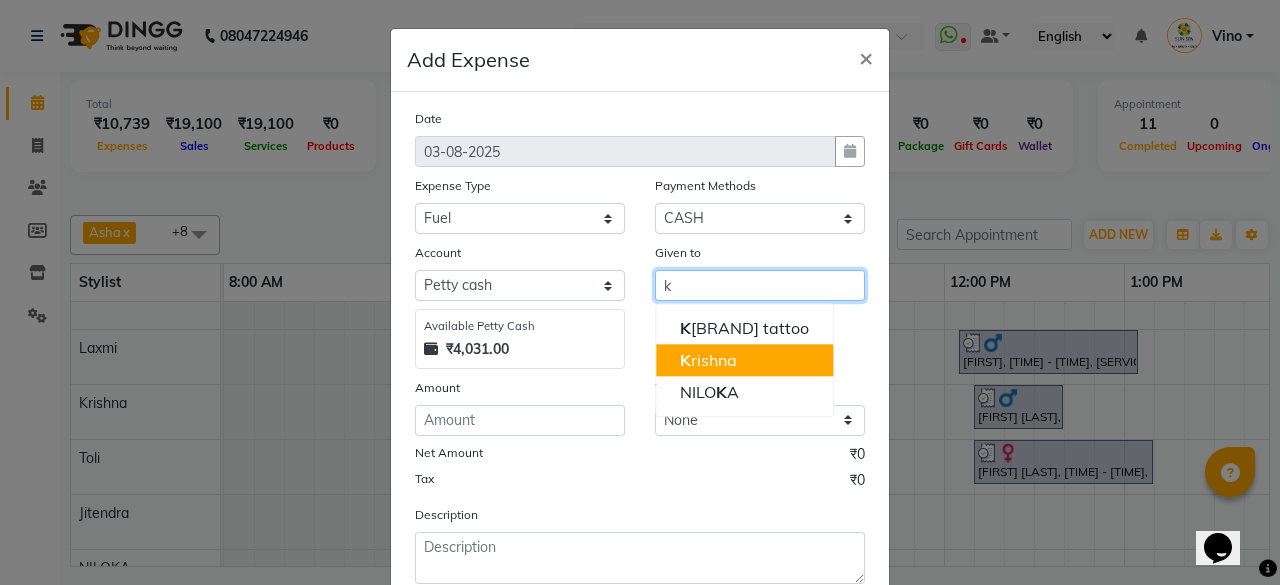 click on "[FIRST]" at bounding box center (708, 360) 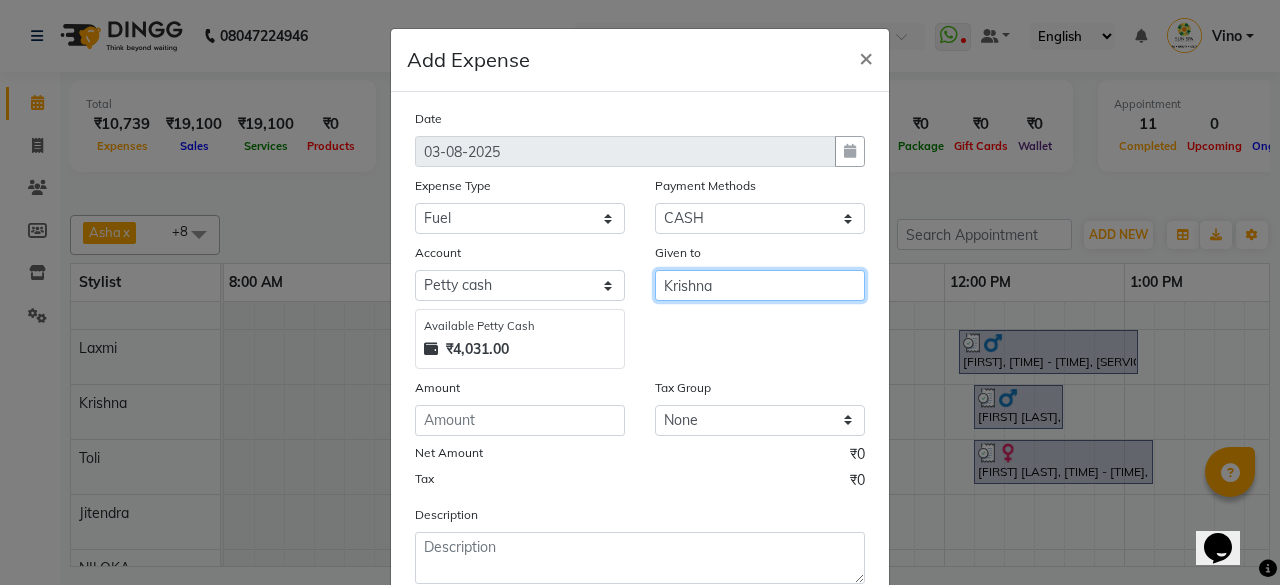 type on "Krishna" 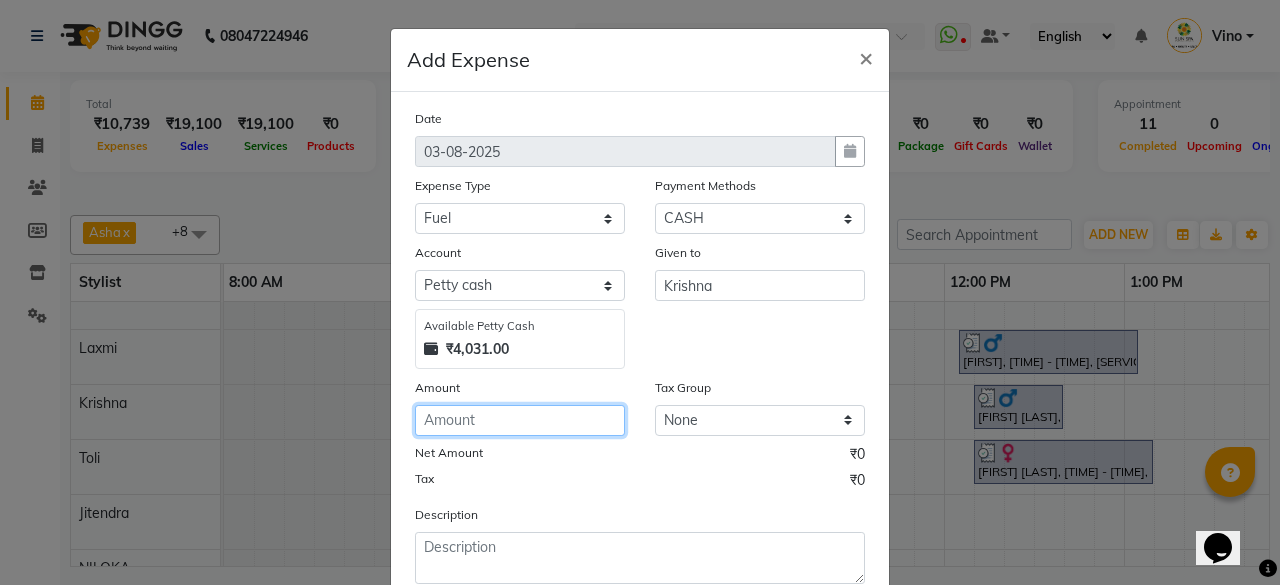click 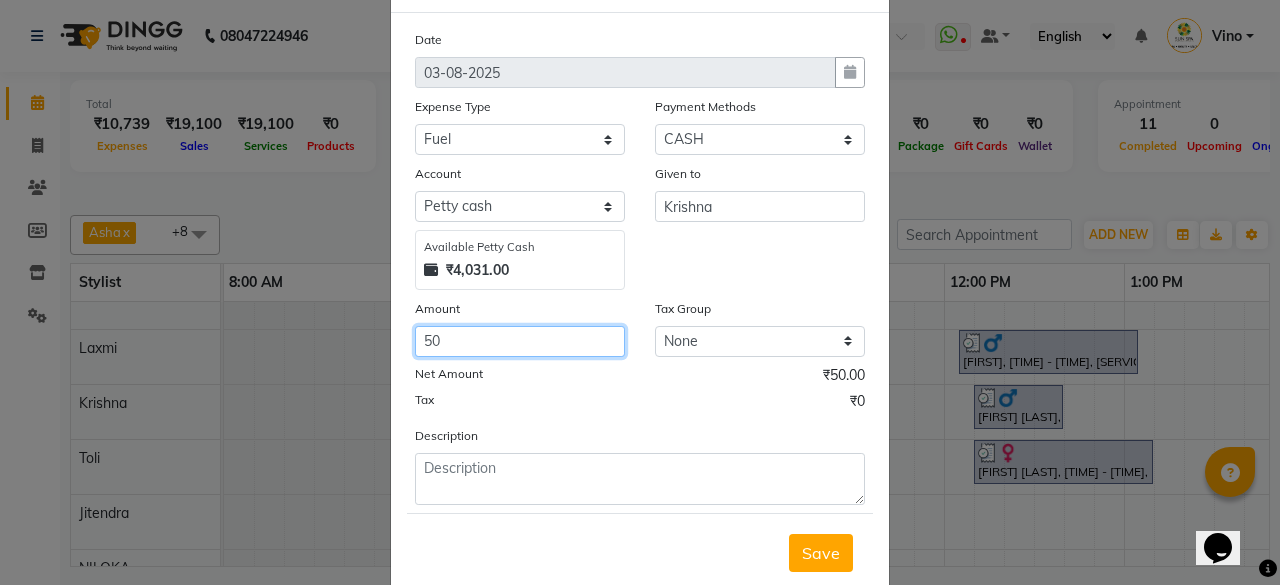 scroll, scrollTop: 127, scrollLeft: 0, axis: vertical 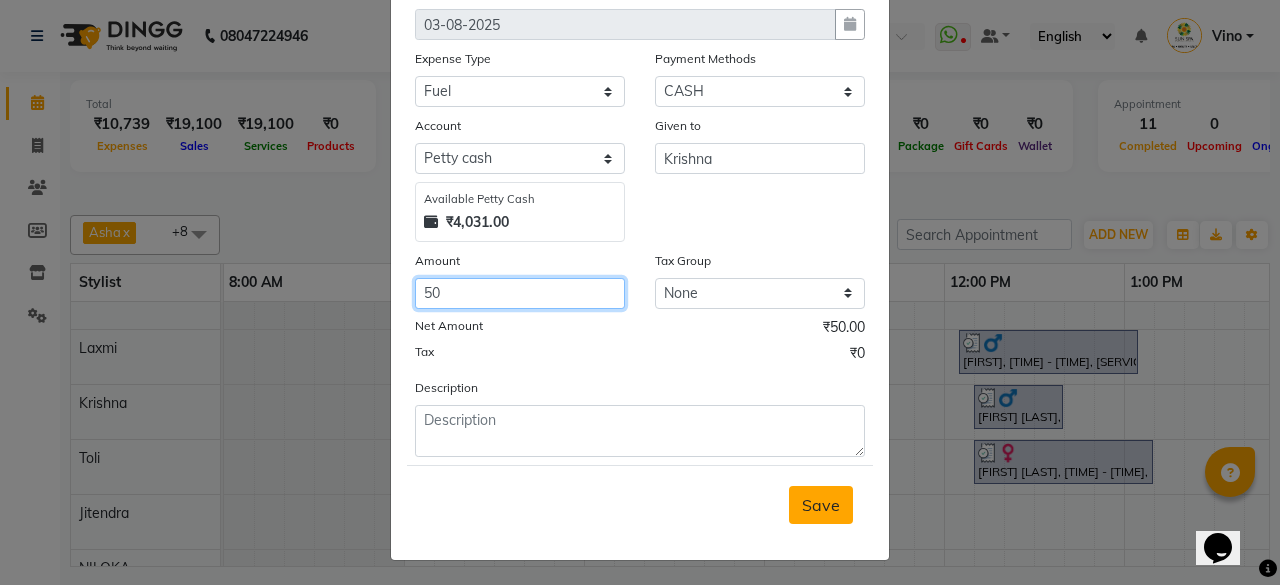 type on "50" 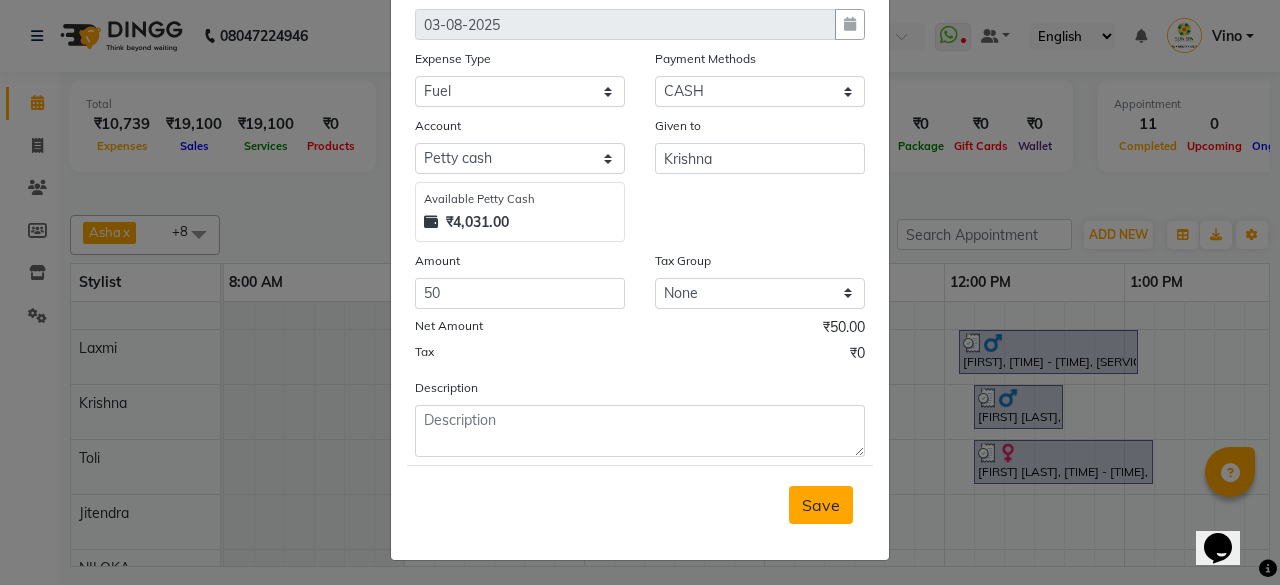 click on "Save" at bounding box center (821, 505) 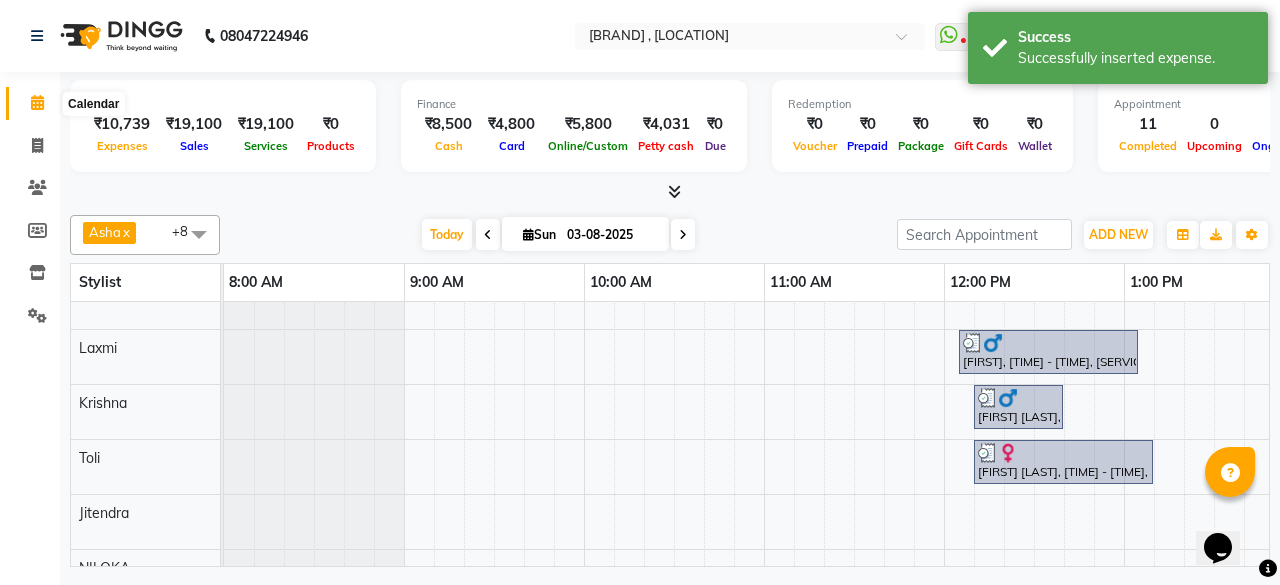 click 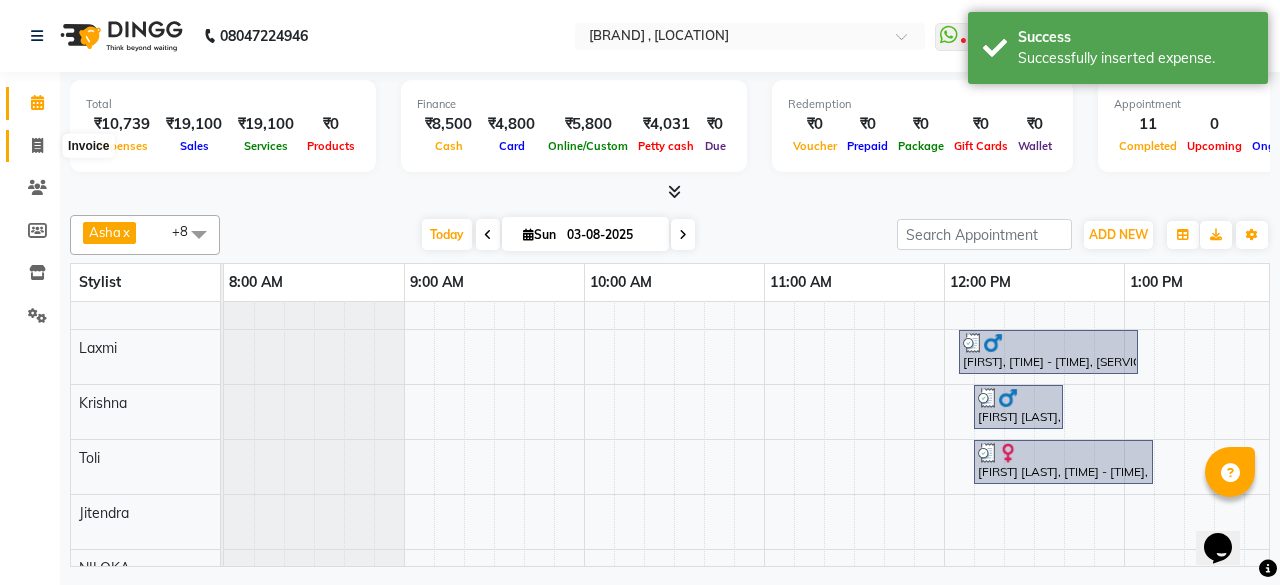 drag, startPoint x: 30, startPoint y: 142, endPoint x: 27, endPoint y: 128, distance: 14.3178215 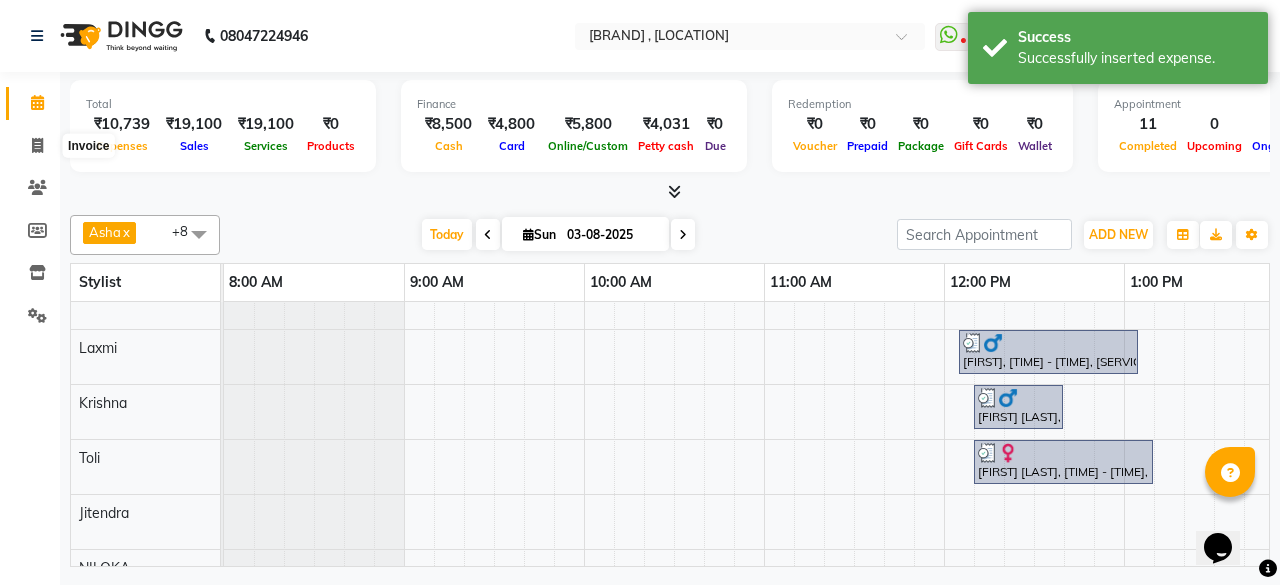 select on "service" 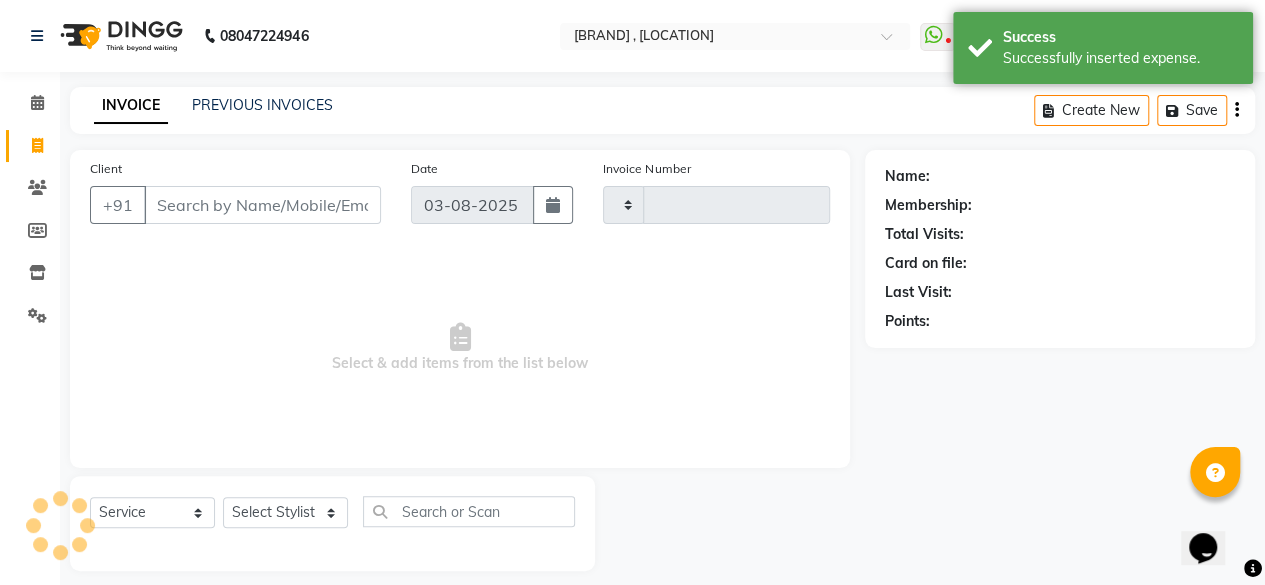 type on "0937" 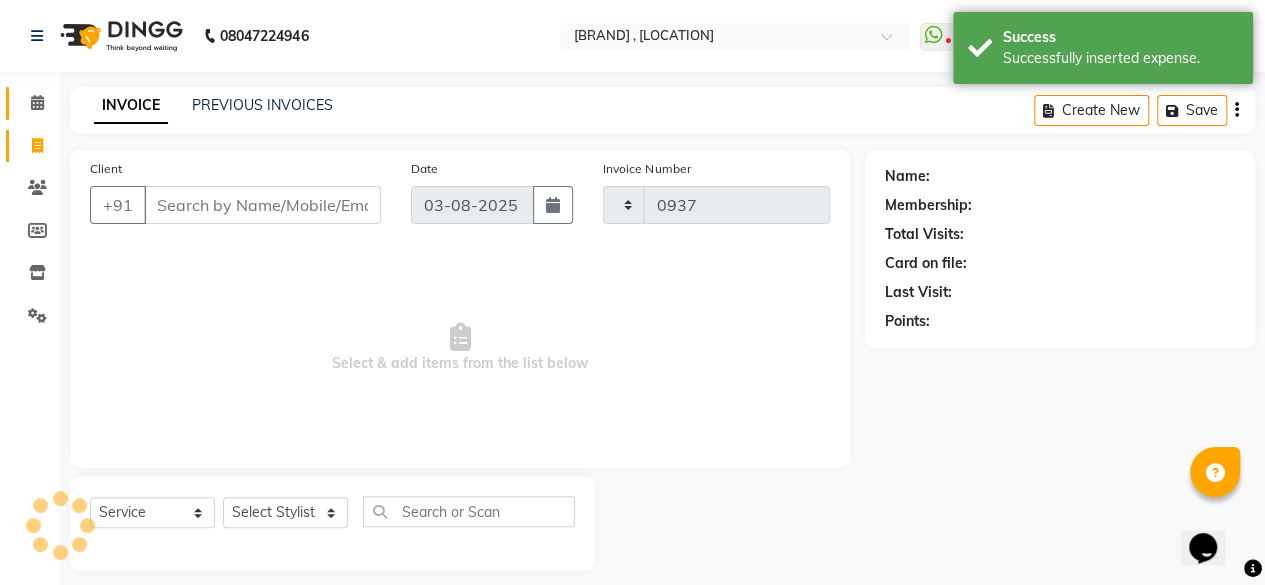 select on "5782" 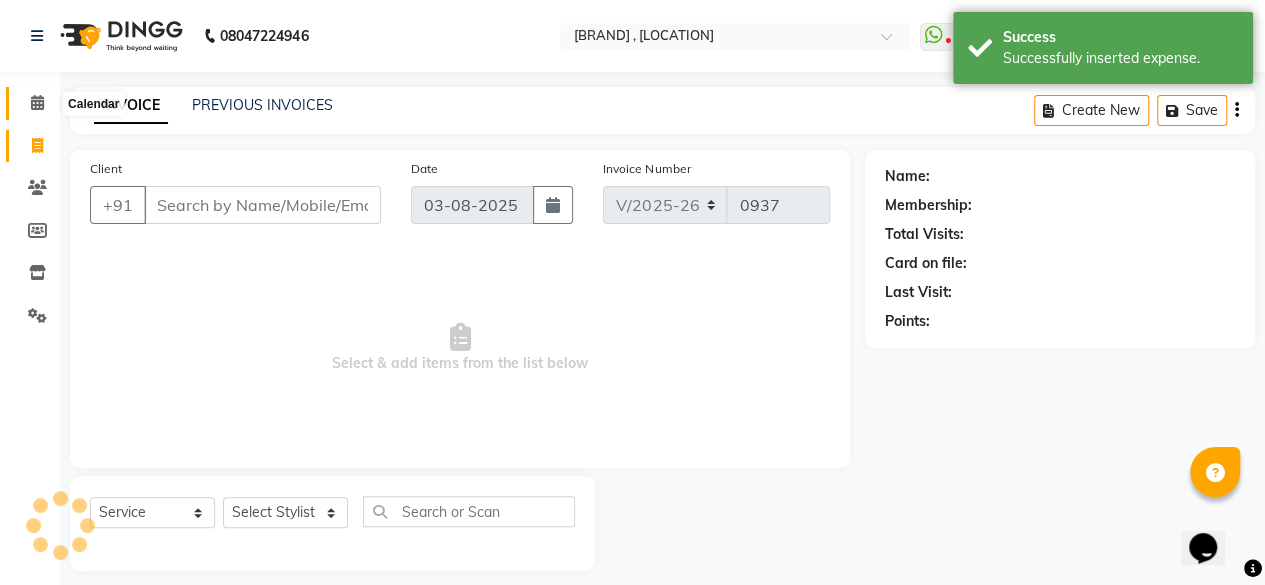 click 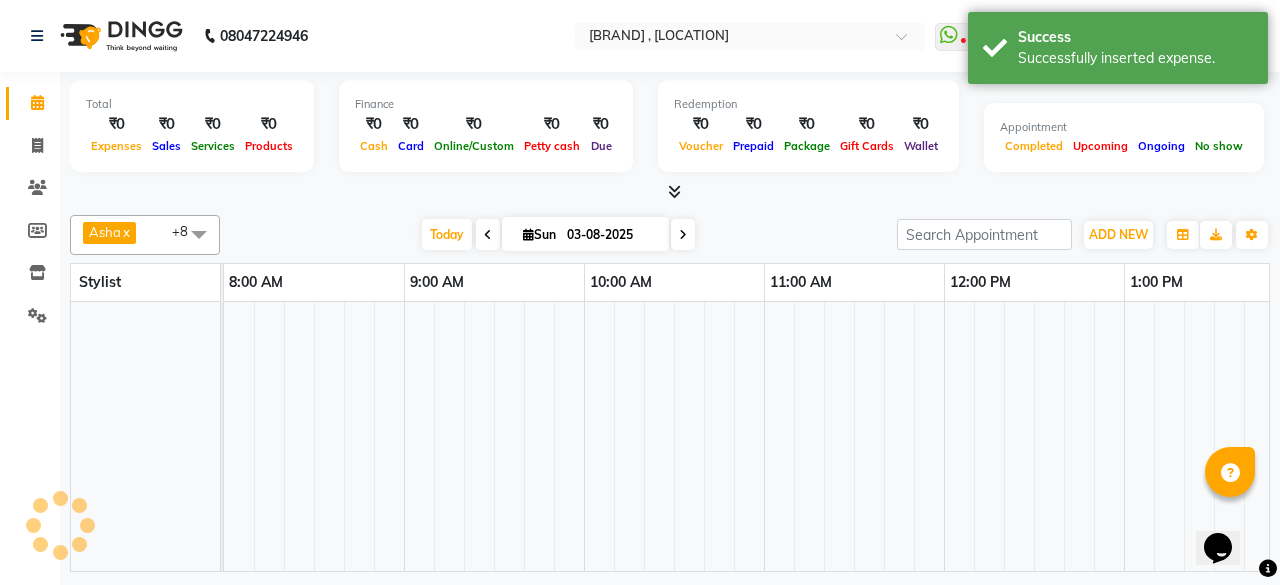 scroll, scrollTop: 0, scrollLeft: 0, axis: both 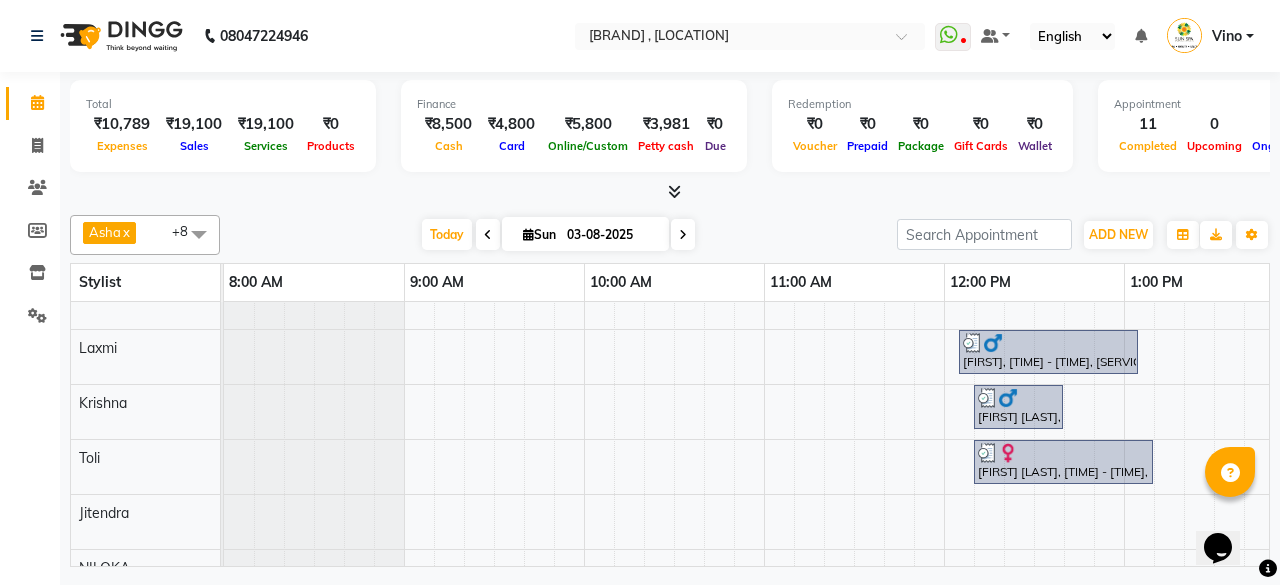click at bounding box center [674, 191] 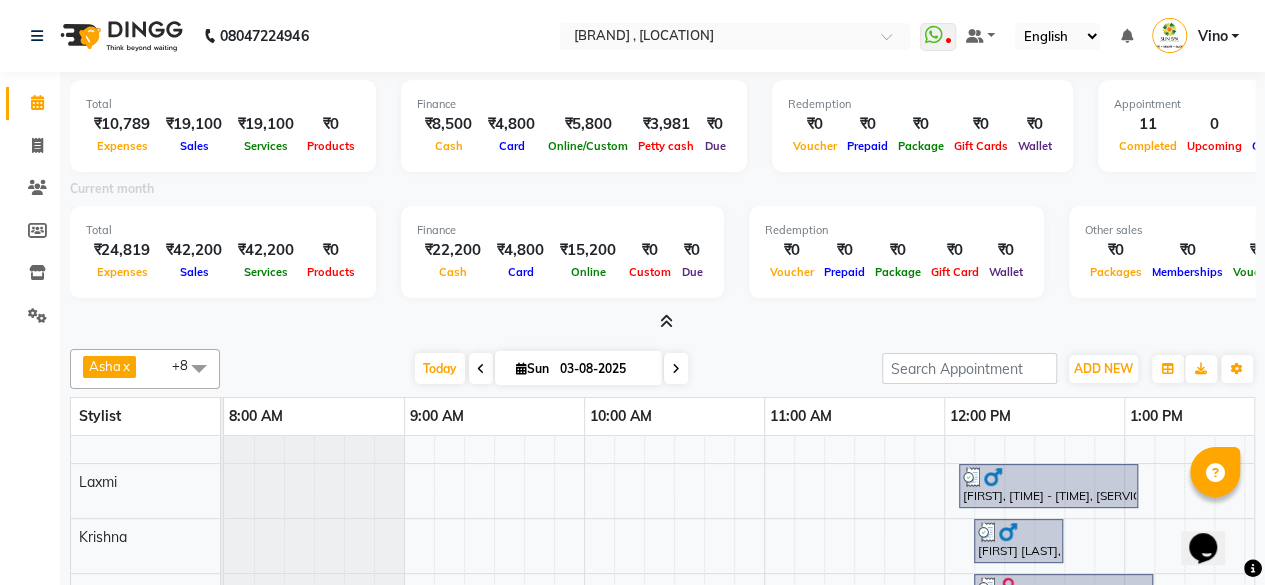 click at bounding box center (666, 321) 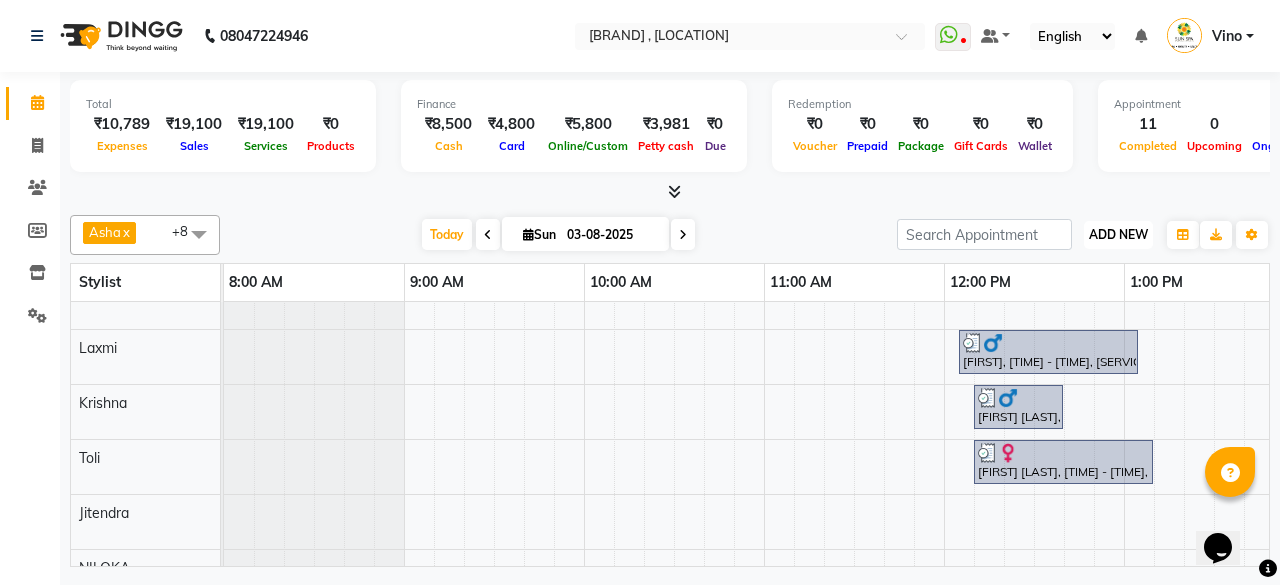 click on "ADD NEW Toggle Dropdown" at bounding box center (1118, 235) 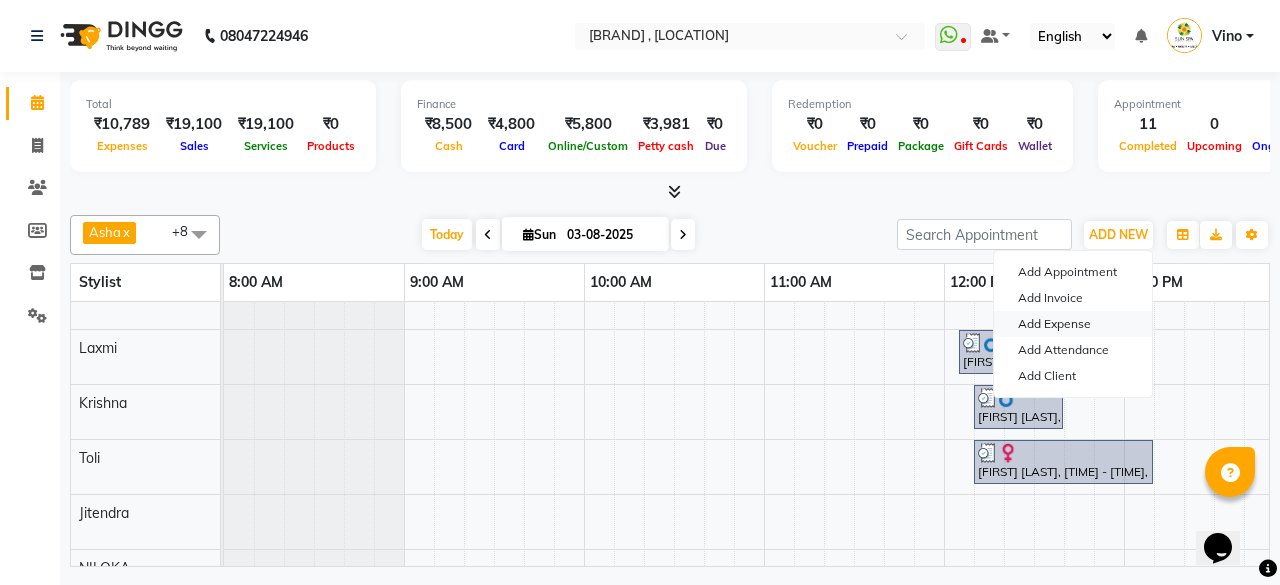 click on "Add Expense" at bounding box center (1073, 324) 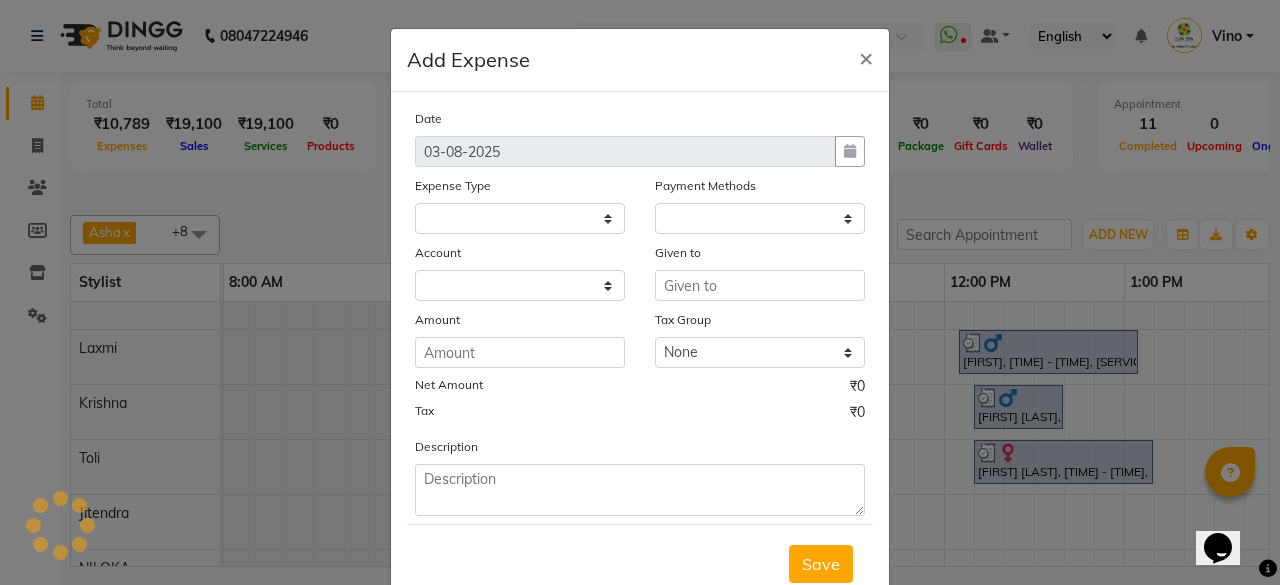 select on "1" 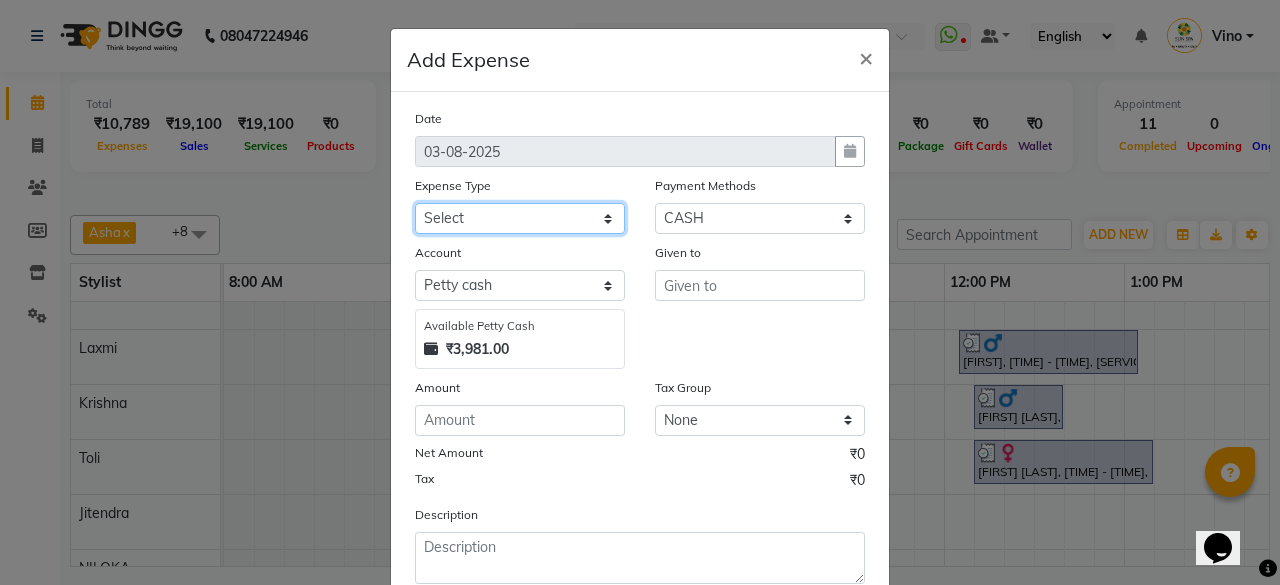 click on "Select Advance Salary Bank charges Car maintenance  Cash transfer to bank Cash transfer to hub Client Snacks Events Expance Fuel Incentive JUSTDAIL Loan Repayment Maintenance Marketing Miscellaneous [FIRST] [LAST] Other Pantry Product Room Rent staff Salary Shop Rent Staff Snacks Tax Tea & Refreshment Utilities" 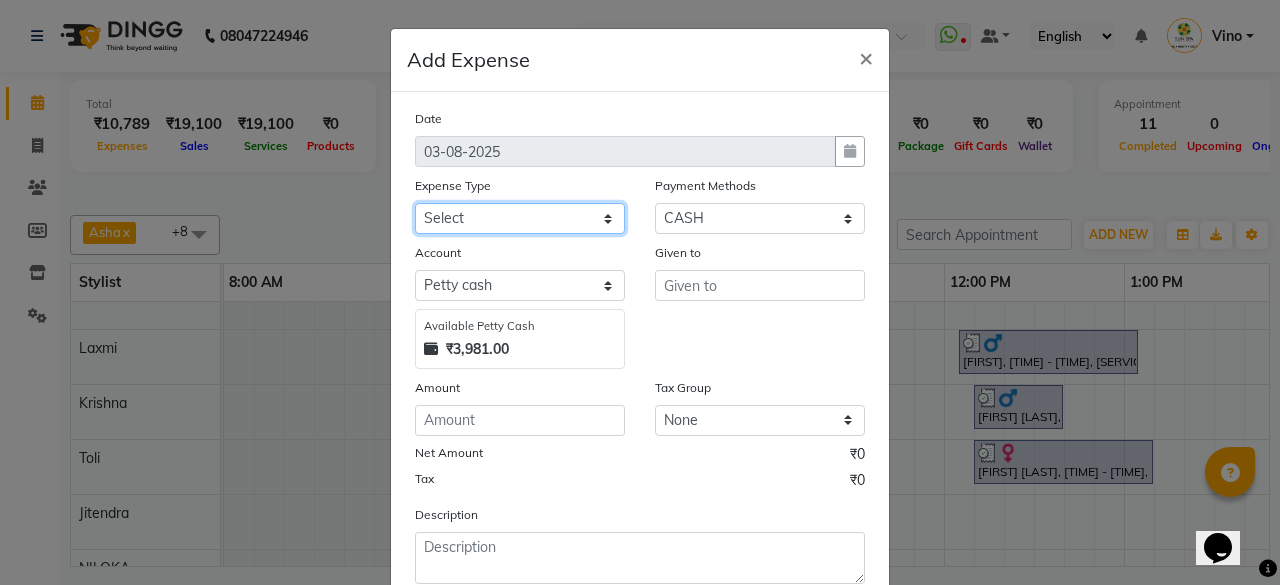 select on "12828" 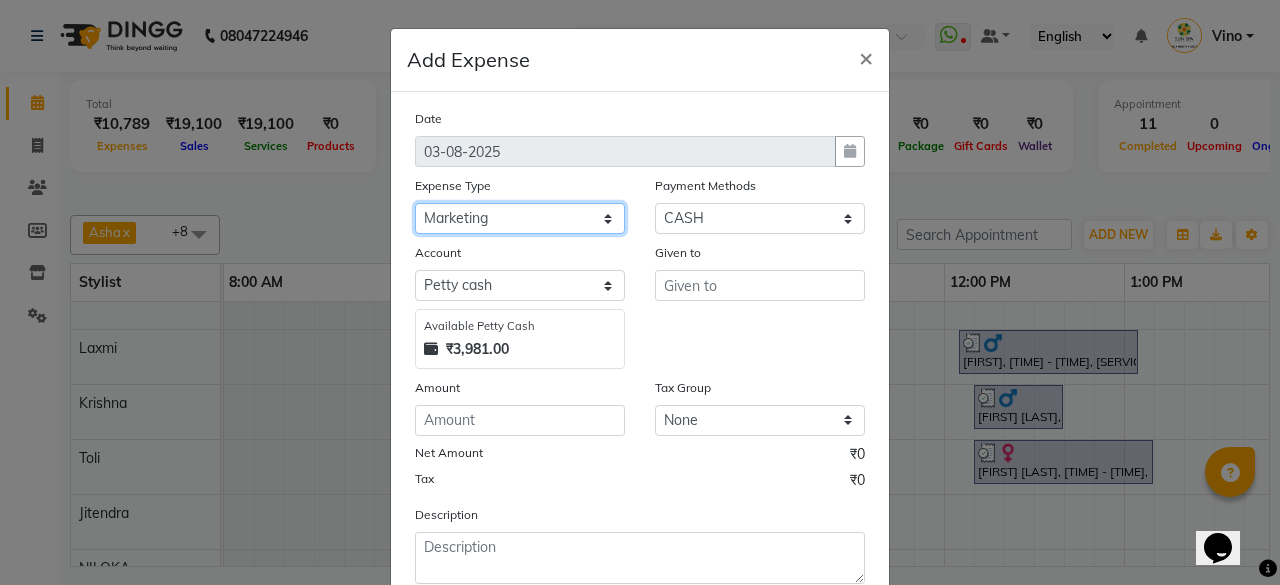 click on "Select Advance Salary Bank charges Car maintenance  Cash transfer to bank Cash transfer to hub Client Snacks Events Expance Fuel Incentive JUSTDAIL Loan Repayment Maintenance Marketing Miscellaneous [FIRST] [LAST] Other Pantry Product Room Rent staff Salary Shop Rent Staff Snacks Tax Tea & Refreshment Utilities" 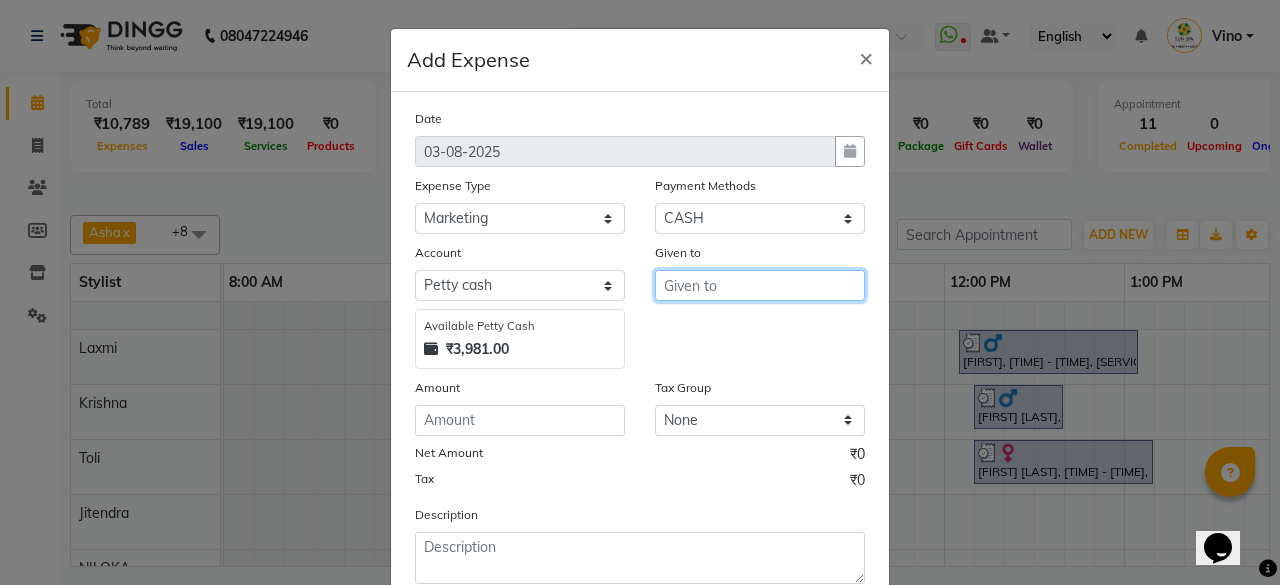 click at bounding box center [760, 285] 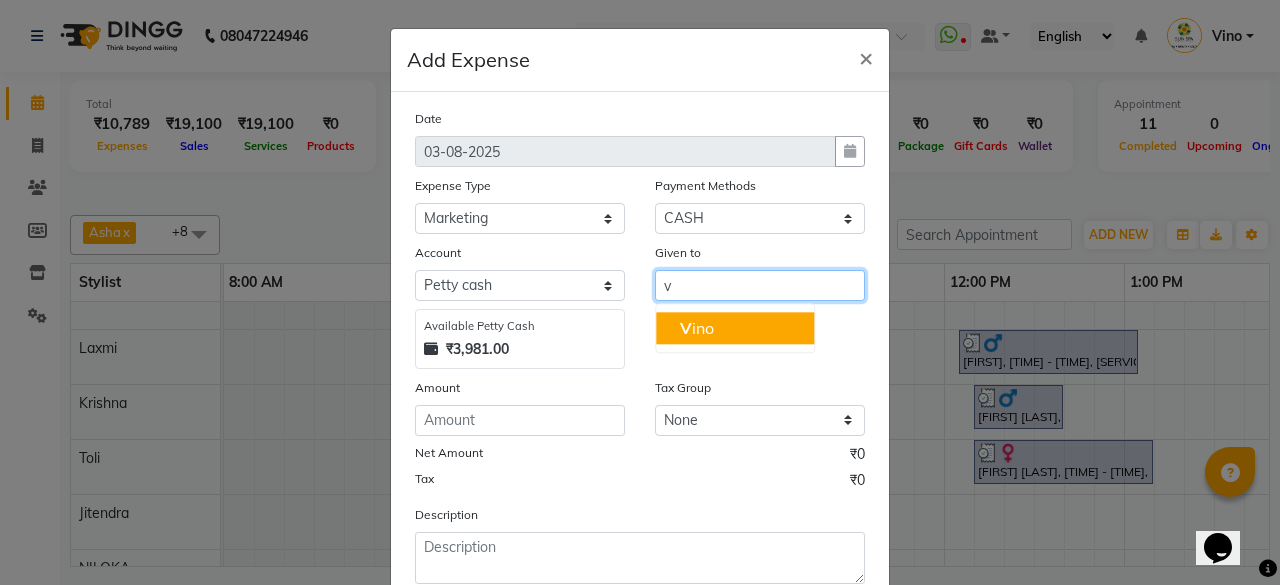 click on "[FIRST]" at bounding box center (735, 328) 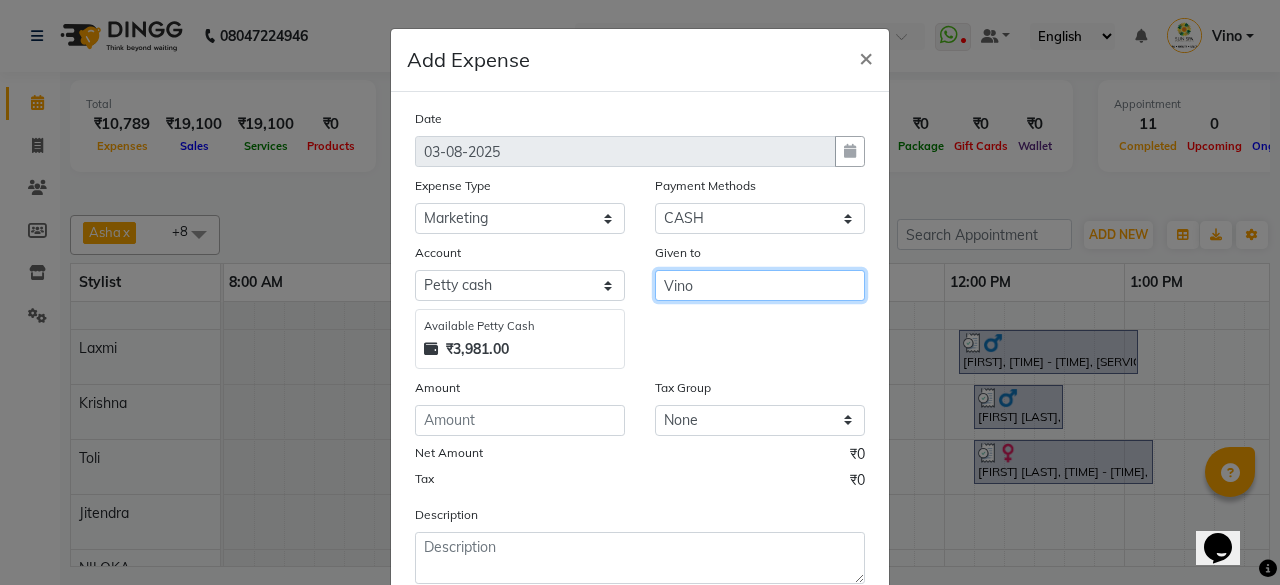 type on "Vino" 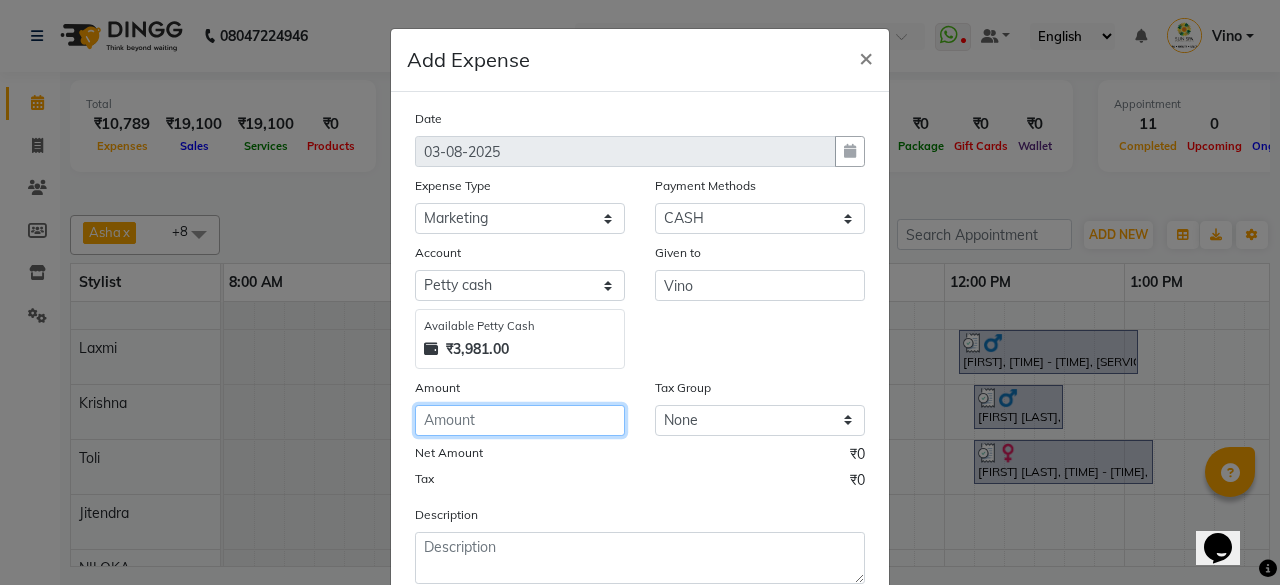click 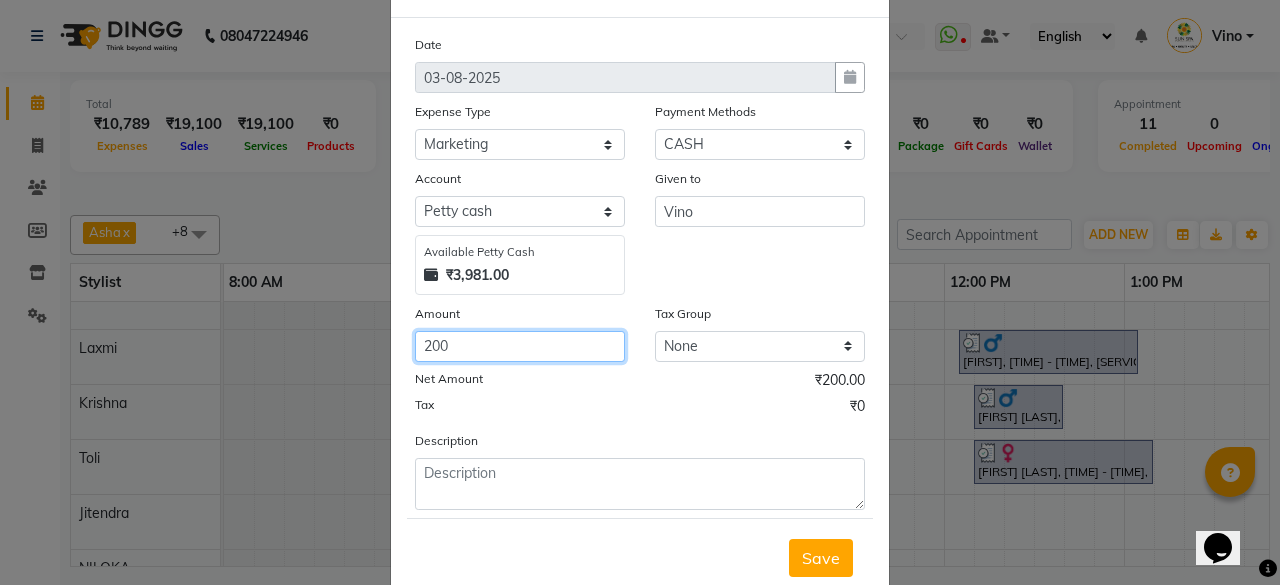scroll, scrollTop: 100, scrollLeft: 0, axis: vertical 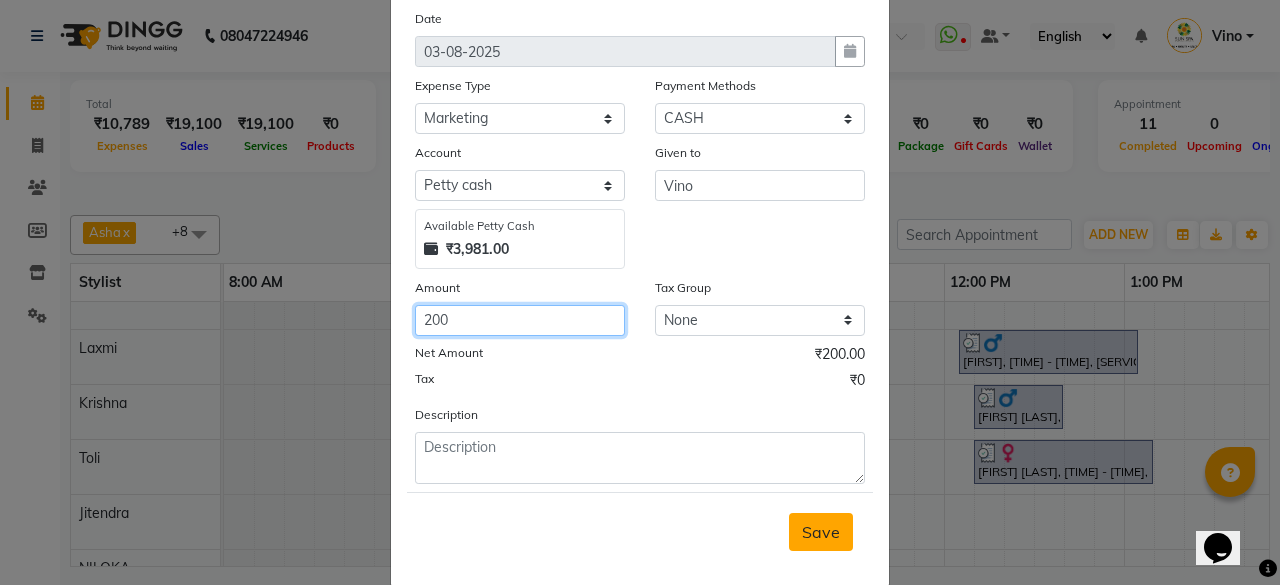 type on "200" 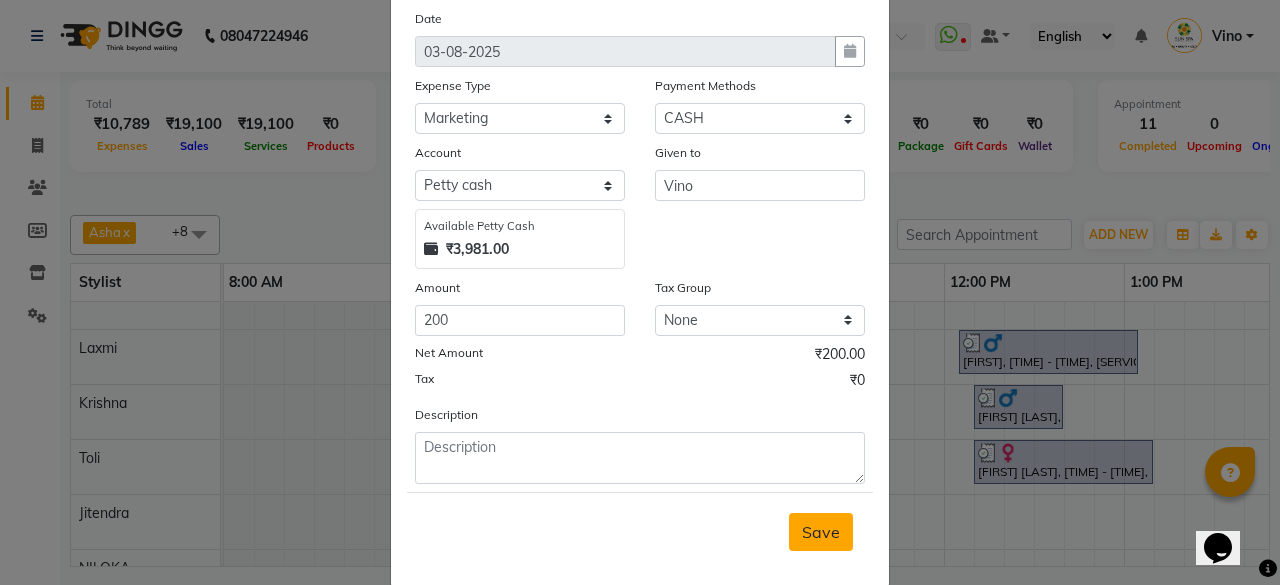click on "Save" at bounding box center [821, 532] 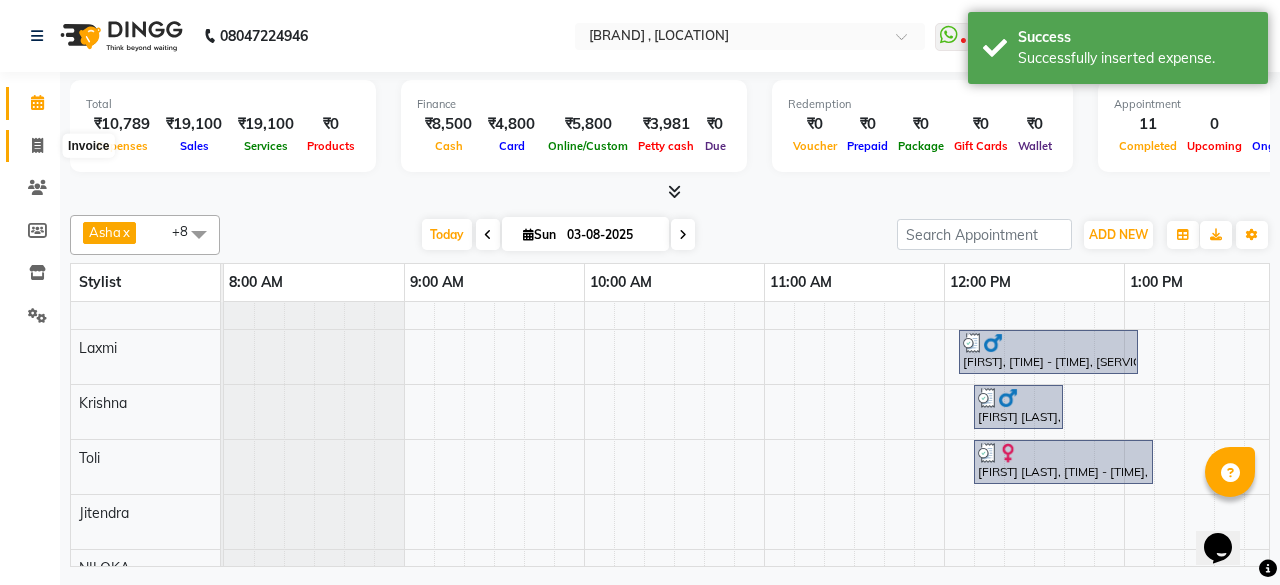 click 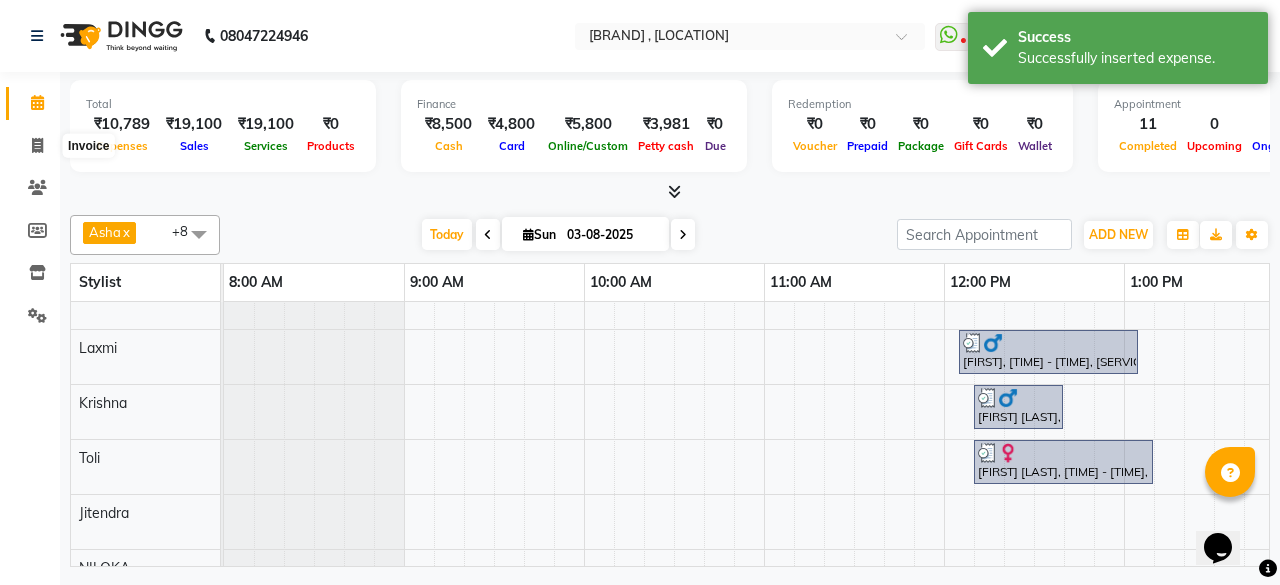 select on "service" 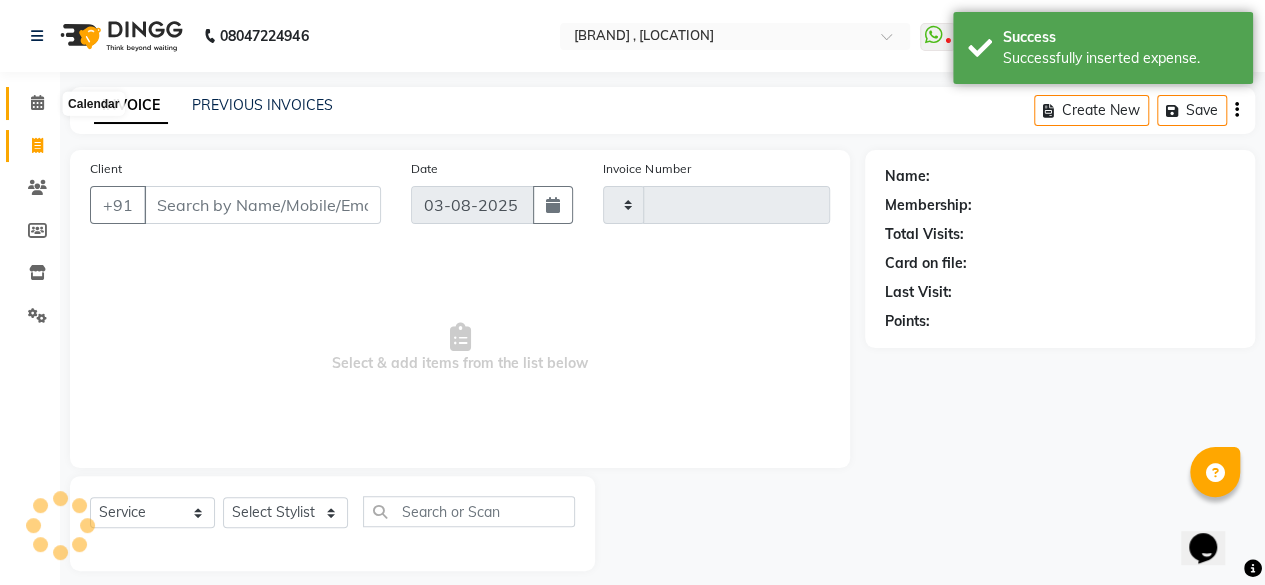 type on "0937" 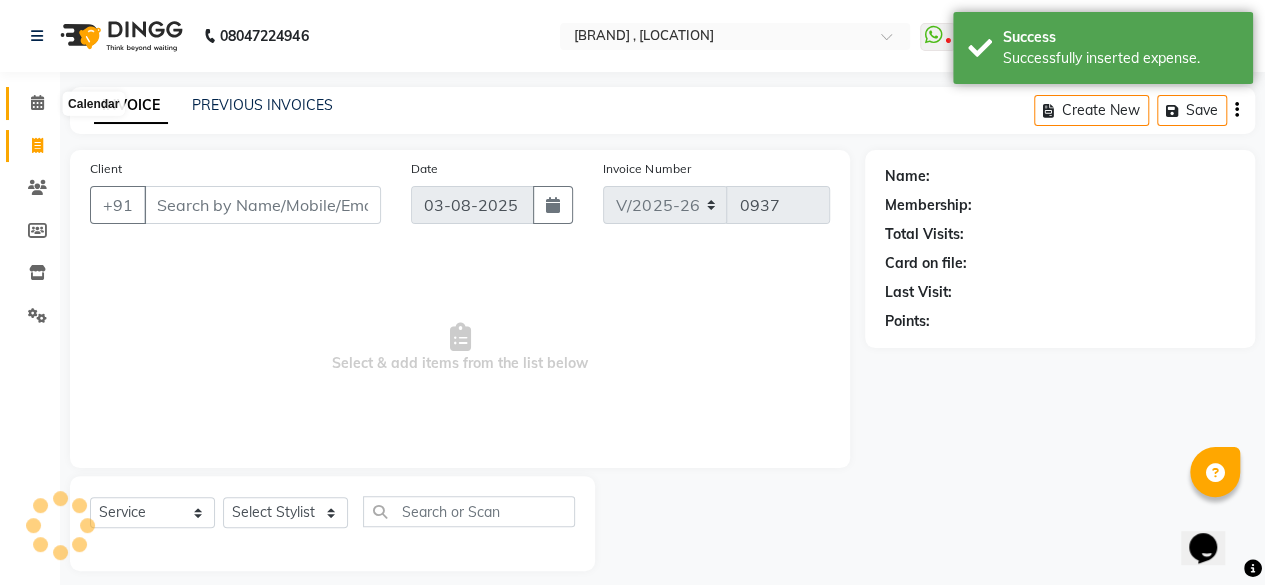 click 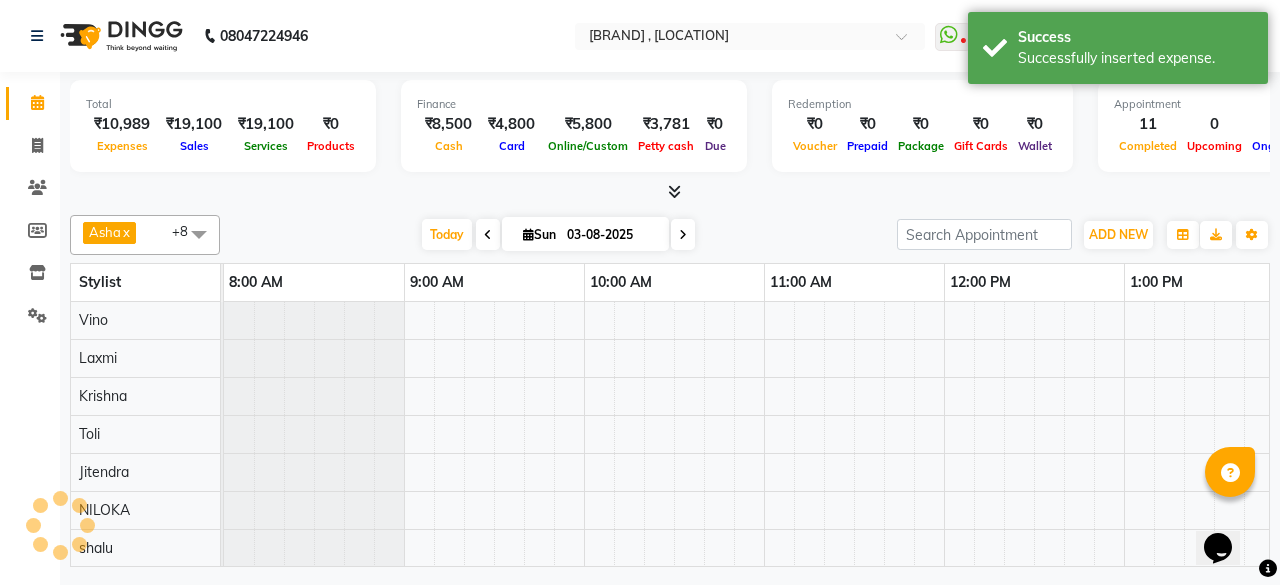 scroll, scrollTop: 0, scrollLeft: 0, axis: both 